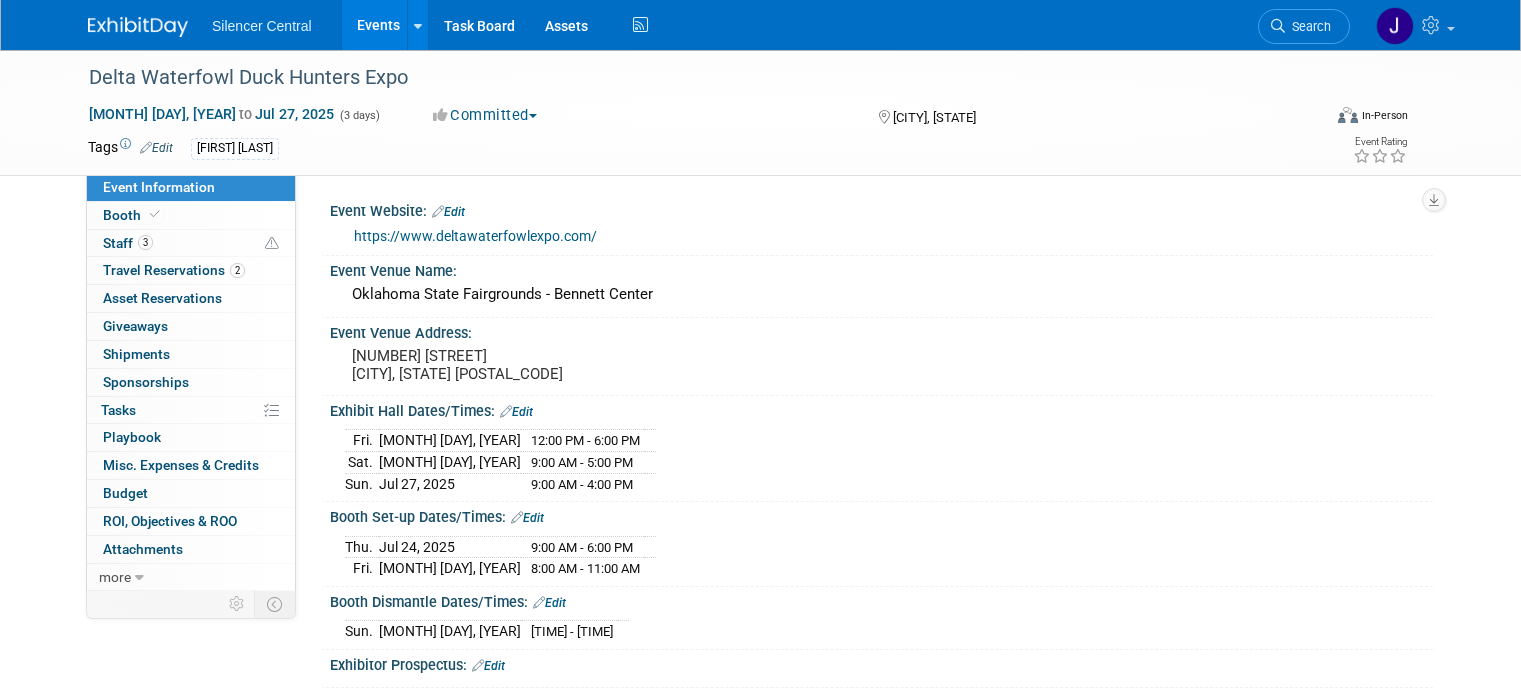 scroll, scrollTop: 270, scrollLeft: 0, axis: vertical 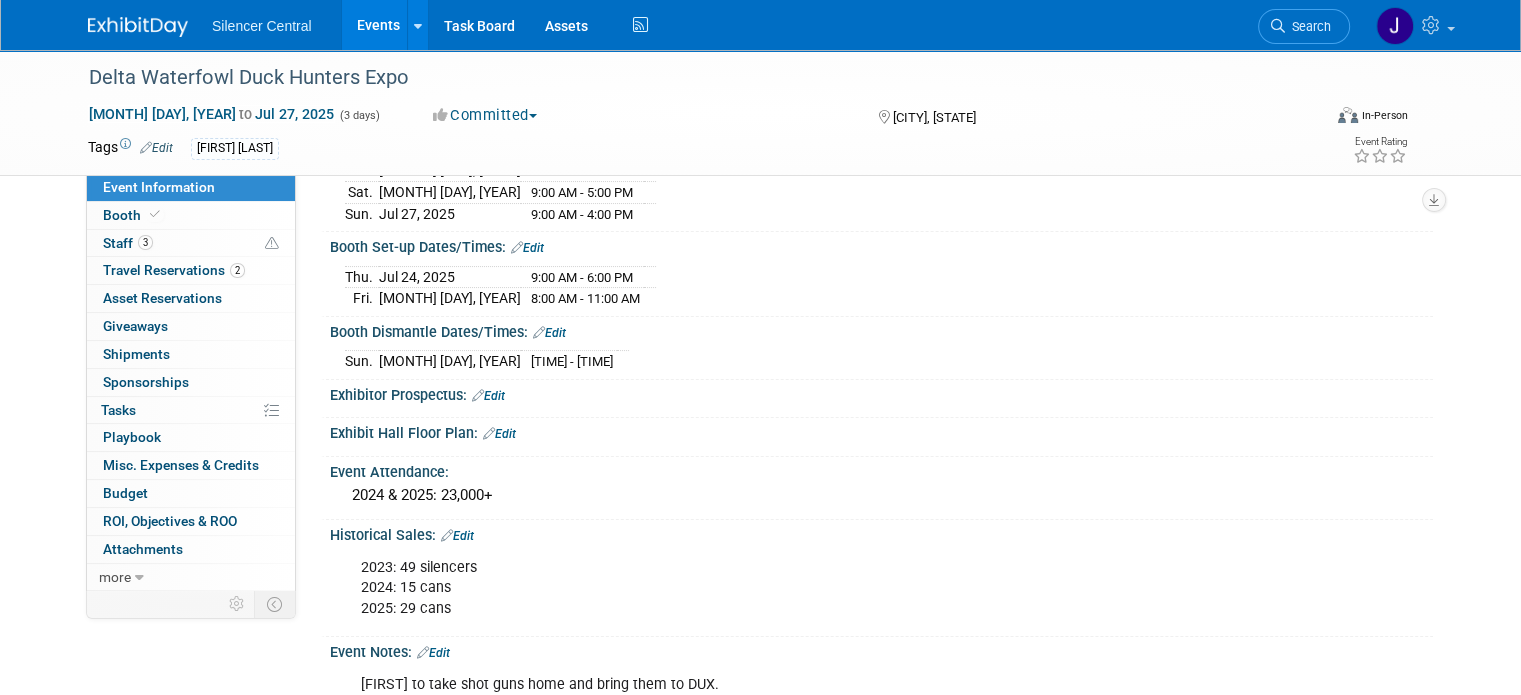 click at bounding box center (138, 27) 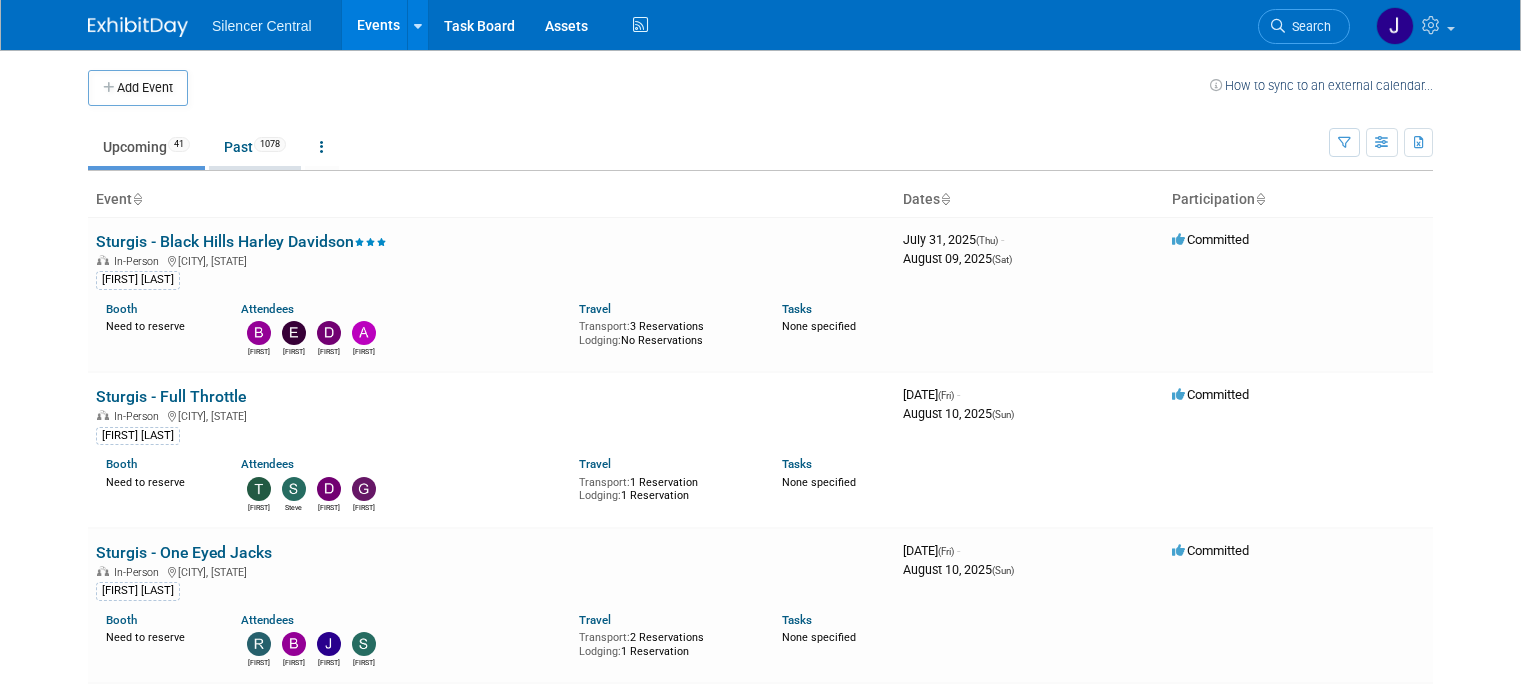 scroll, scrollTop: 0, scrollLeft: 0, axis: both 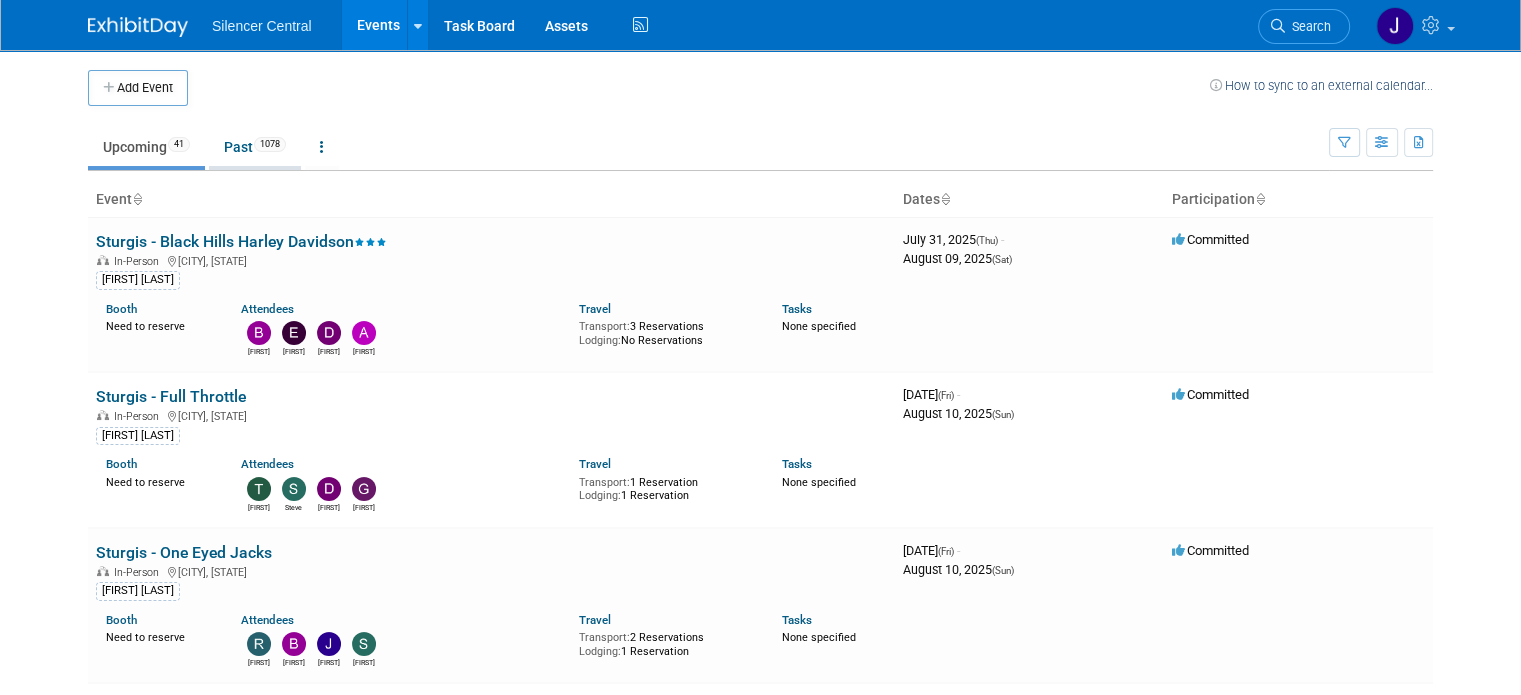 click on "Past
1078" at bounding box center [255, 147] 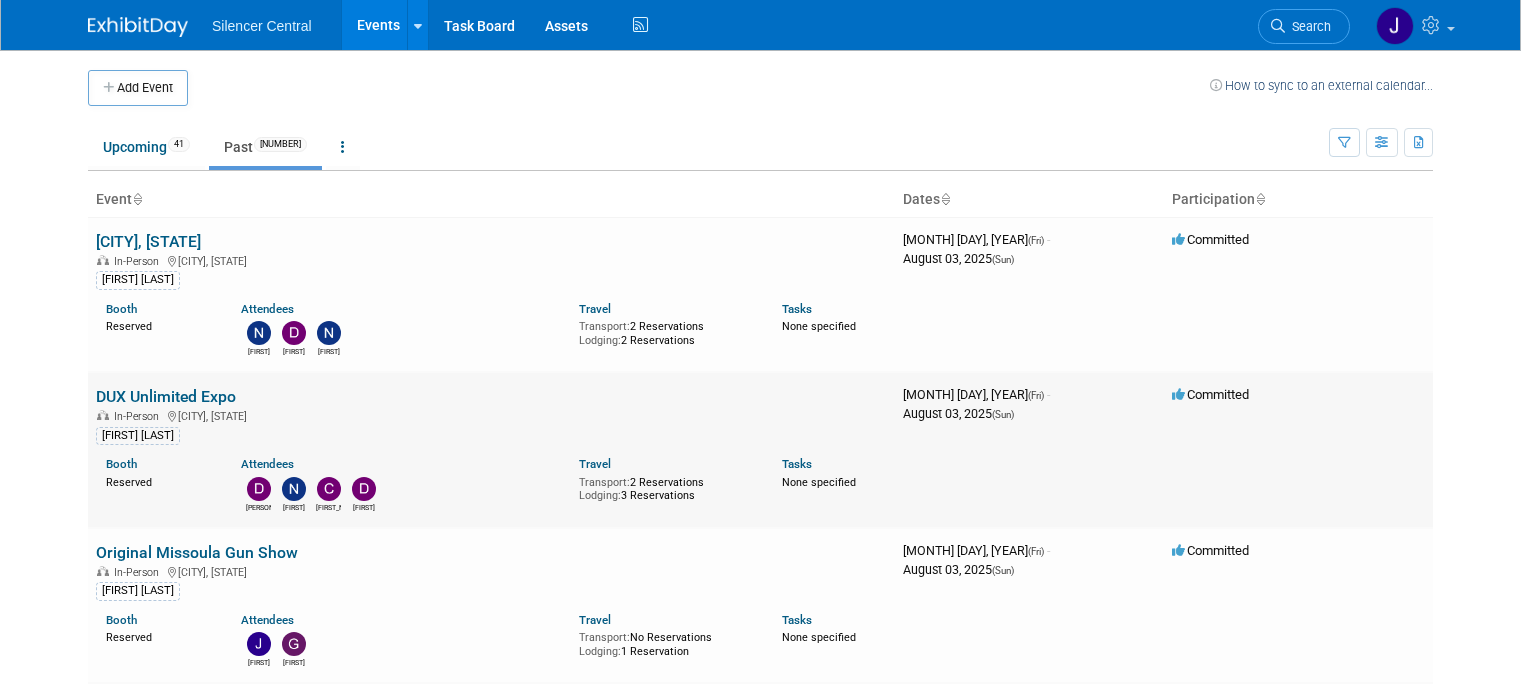 click on "DUX Unlimited Expo" at bounding box center [166, 396] 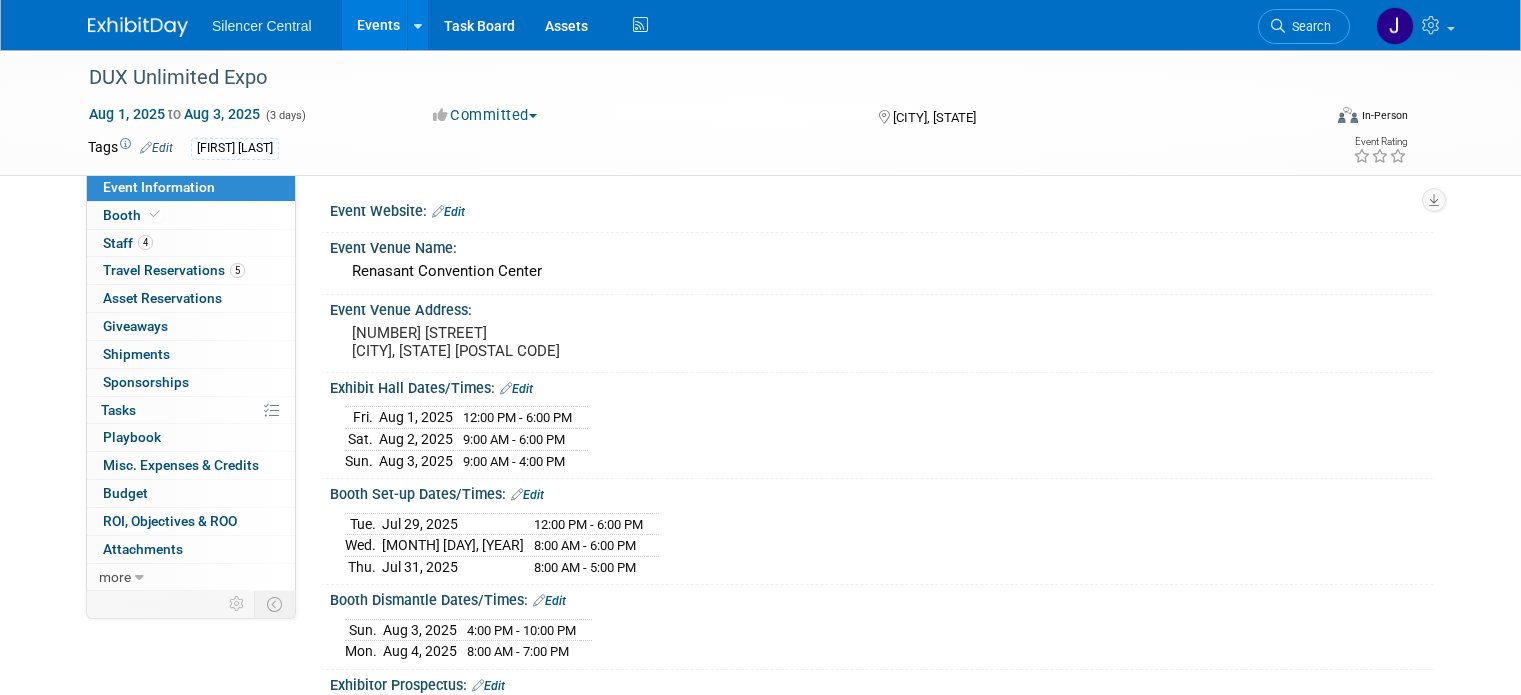 scroll, scrollTop: 0, scrollLeft: 0, axis: both 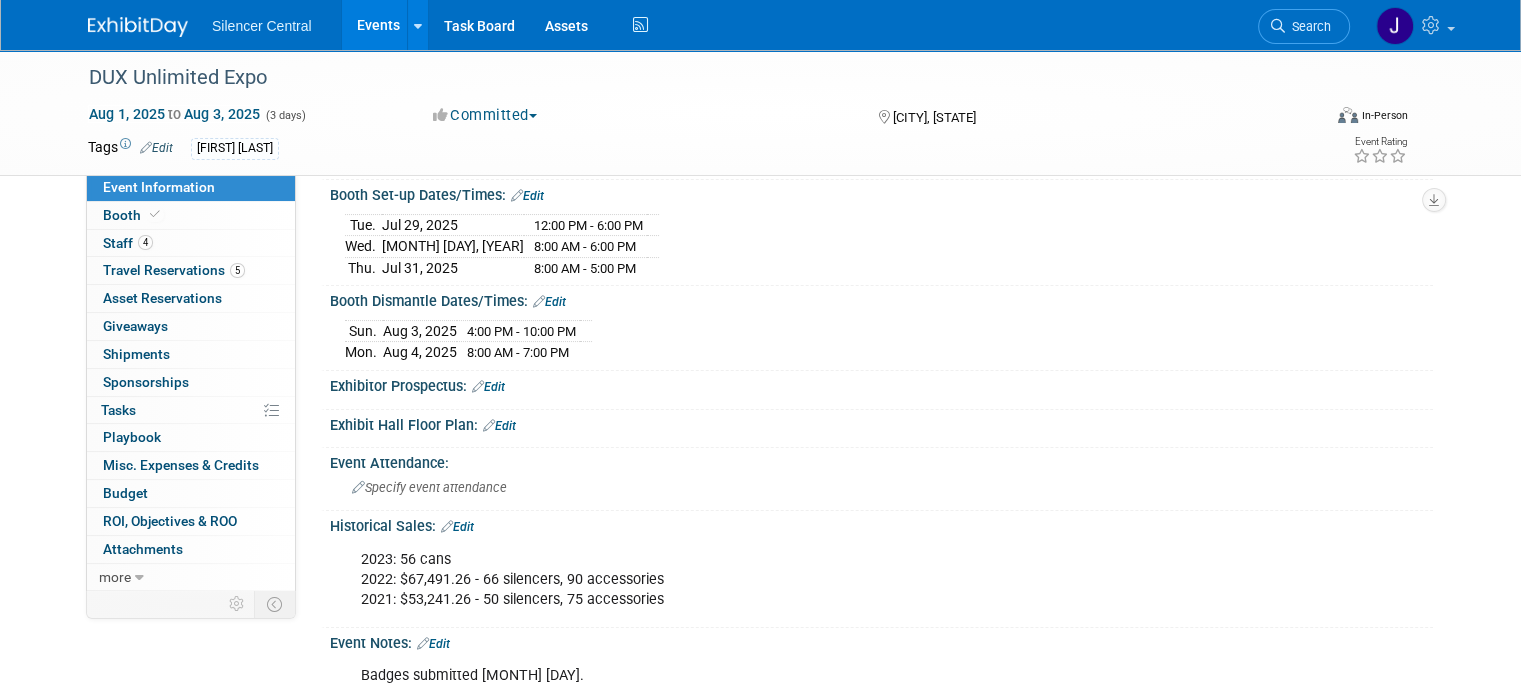 click on "Edit" at bounding box center (457, 527) 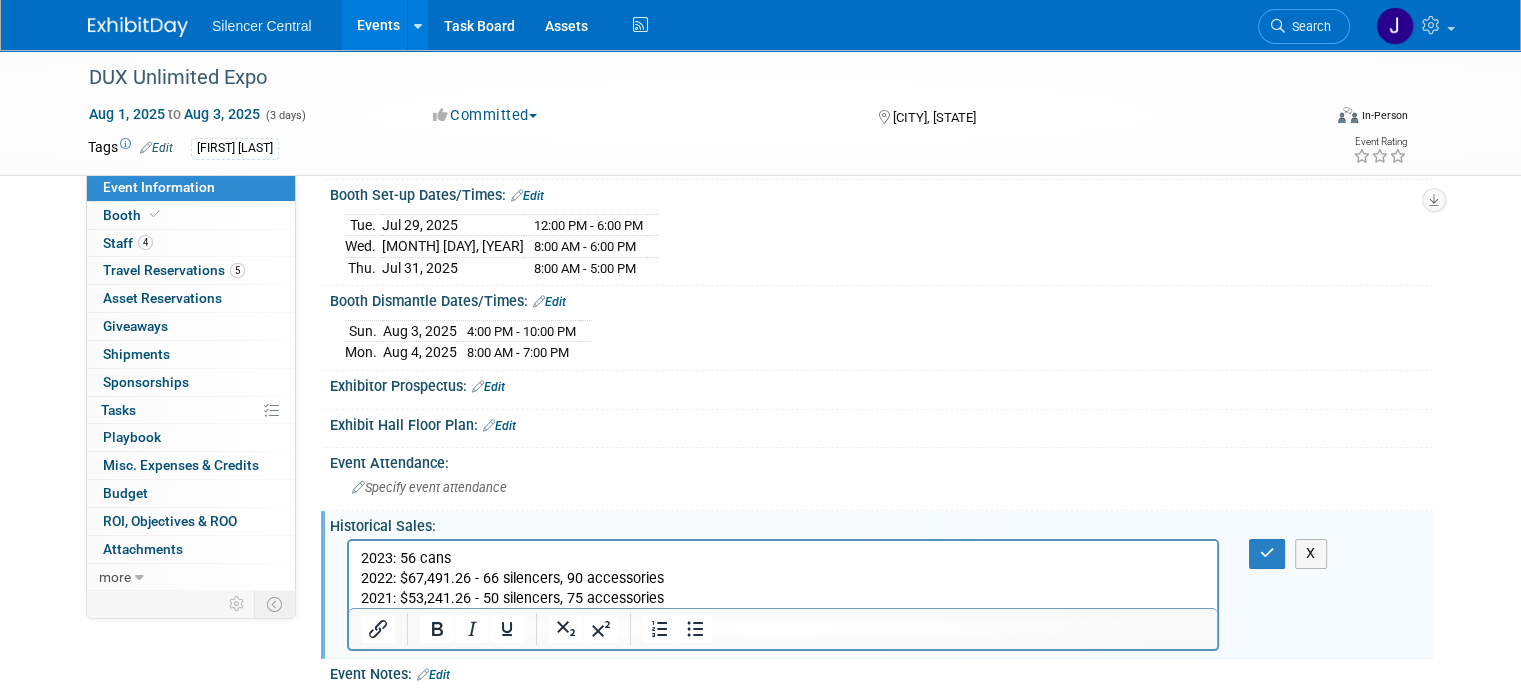 scroll, scrollTop: 0, scrollLeft: 0, axis: both 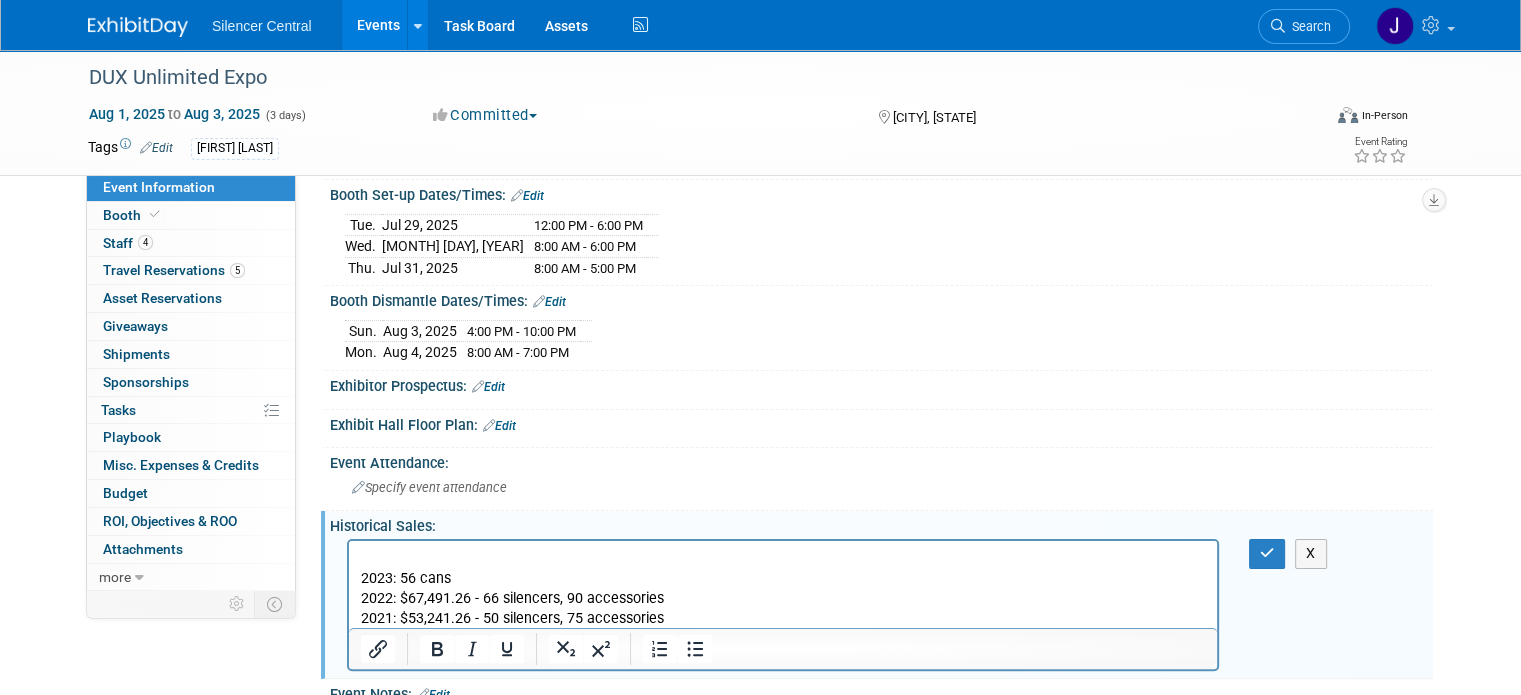 click at bounding box center [783, 559] 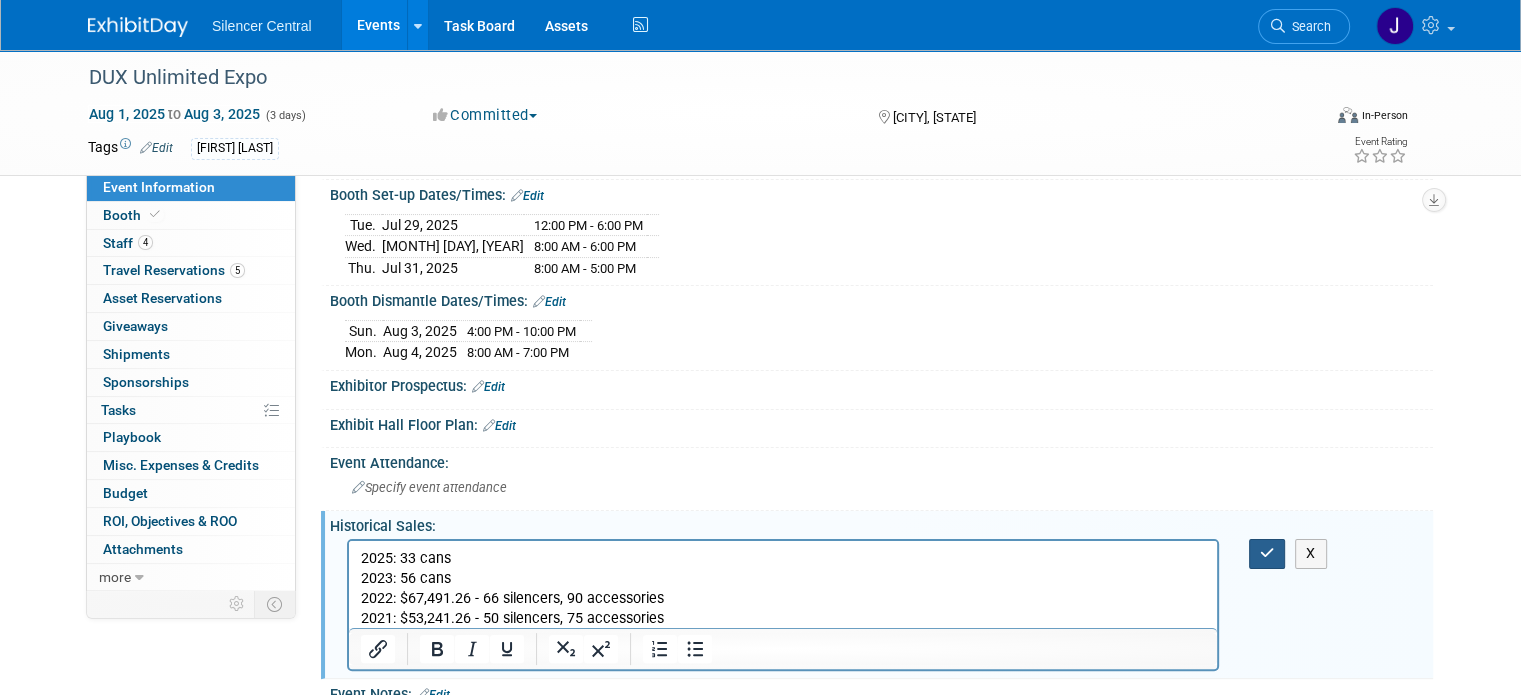 click at bounding box center [1267, 553] 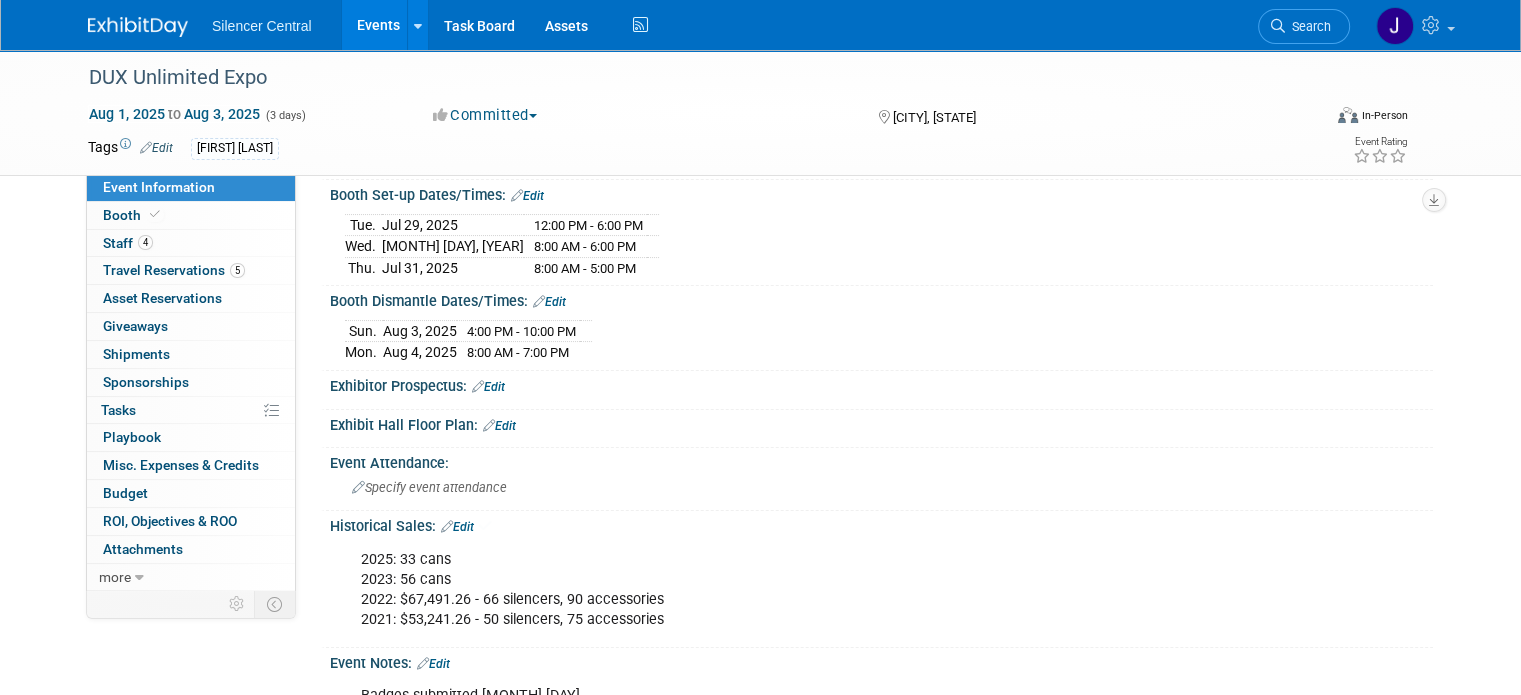 click at bounding box center [138, 27] 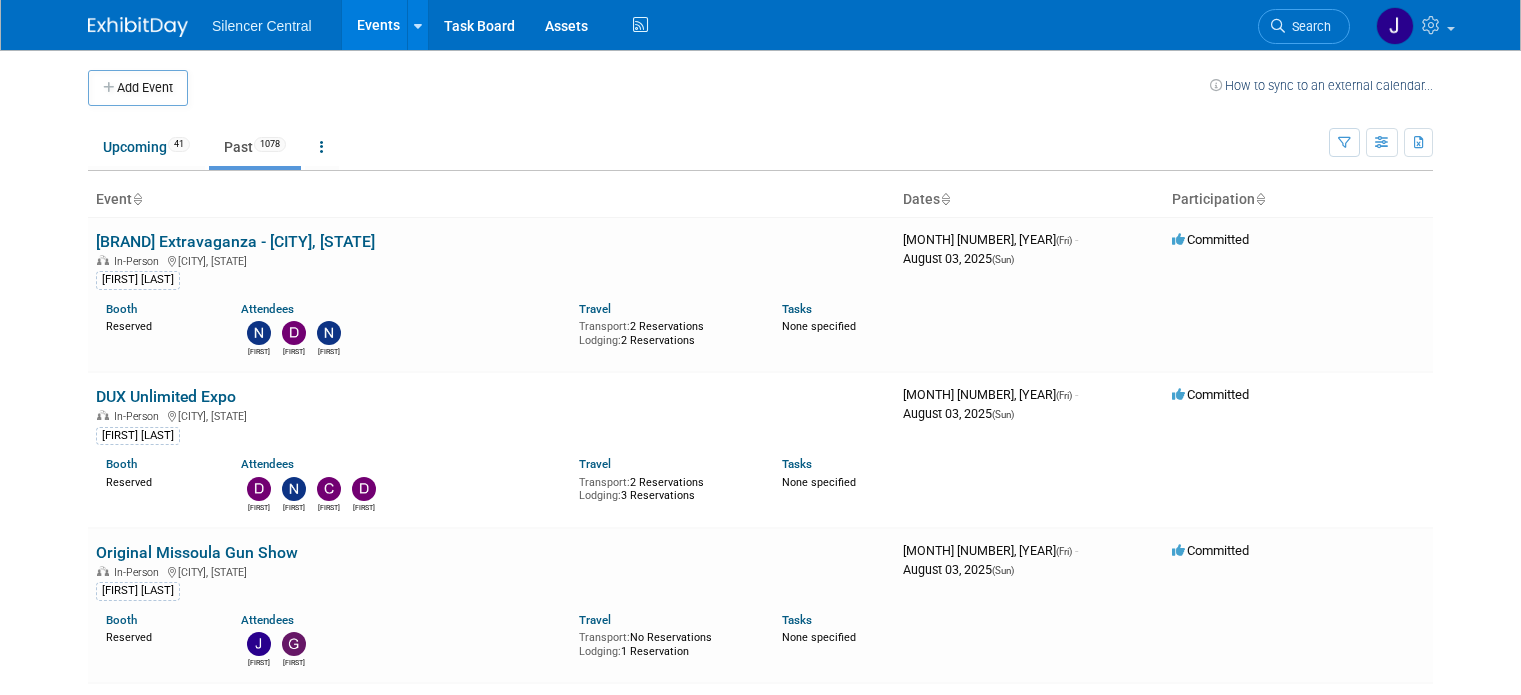 click on "Upcoming
41" at bounding box center [146, 147] 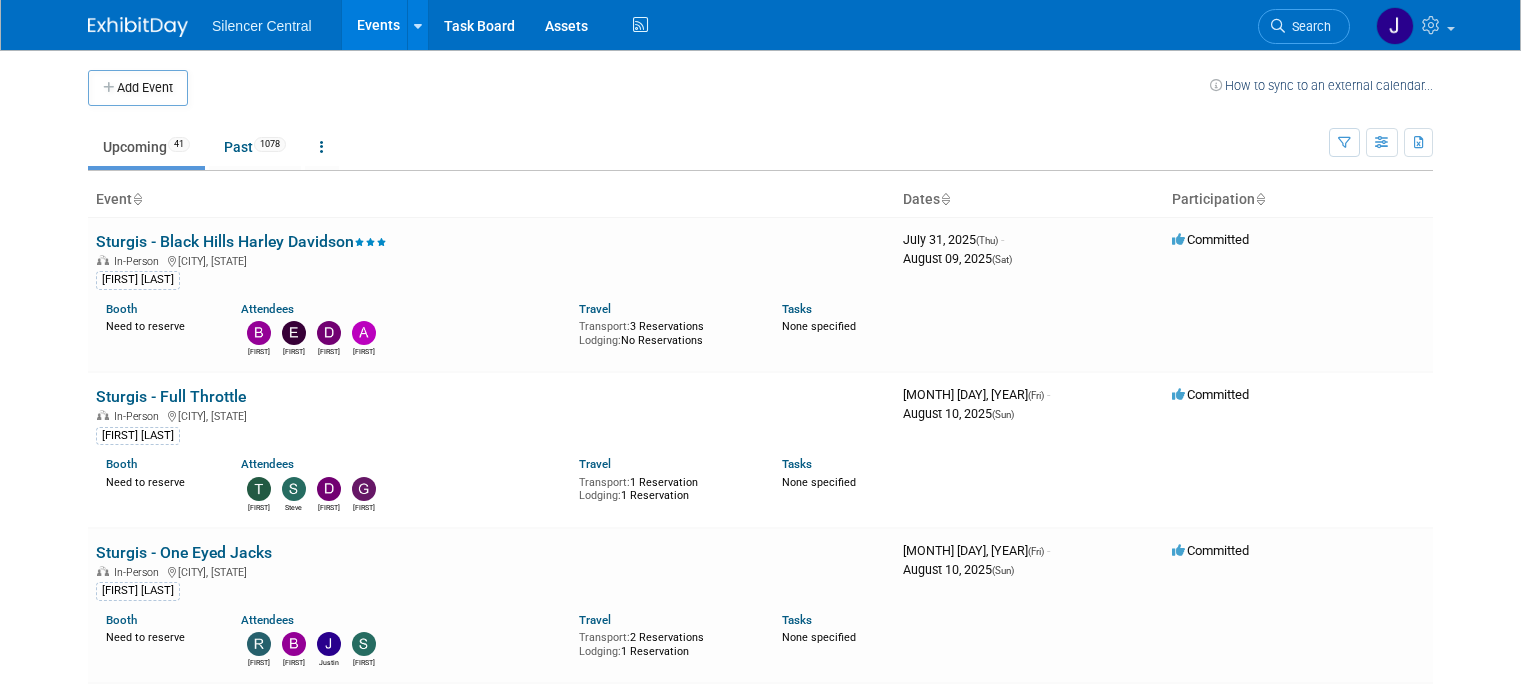 scroll, scrollTop: 0, scrollLeft: 0, axis: both 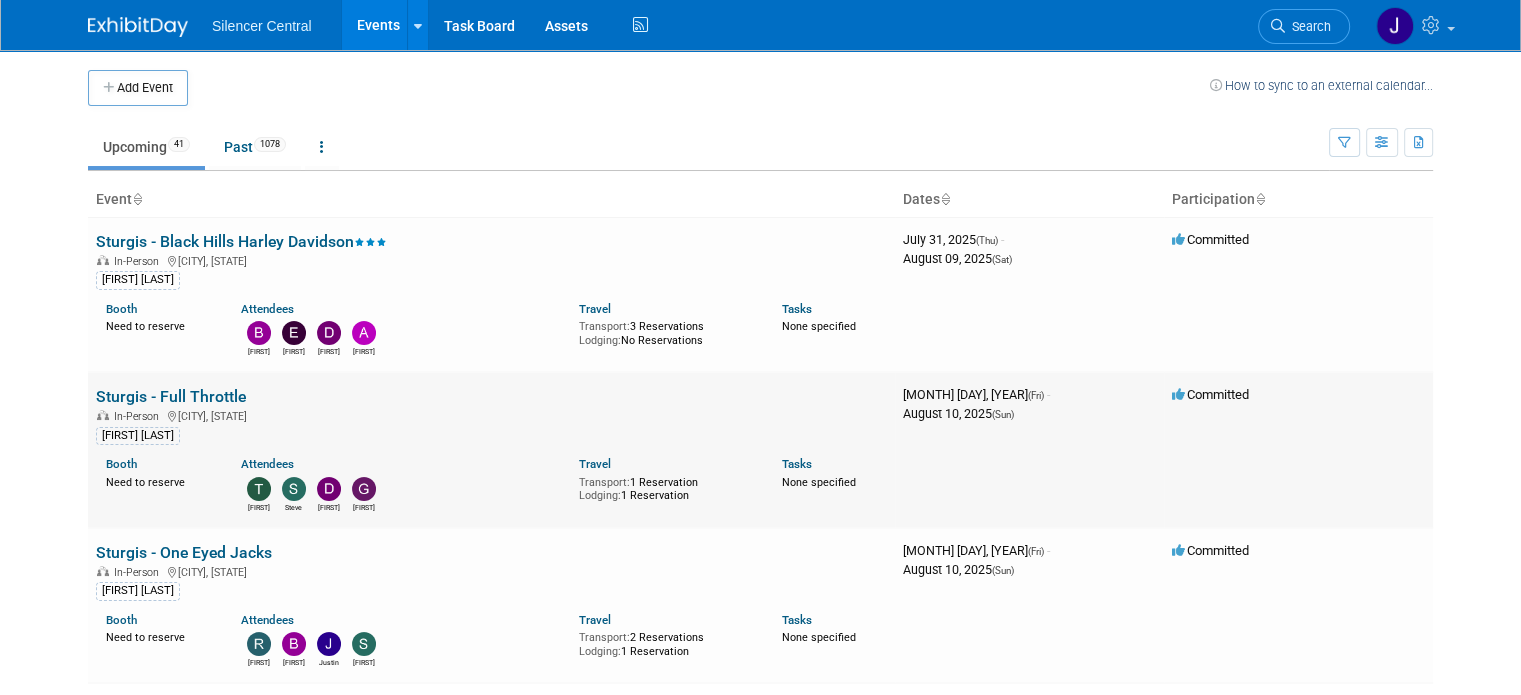 click on "Sturgis - Full Throttle" at bounding box center (171, 396) 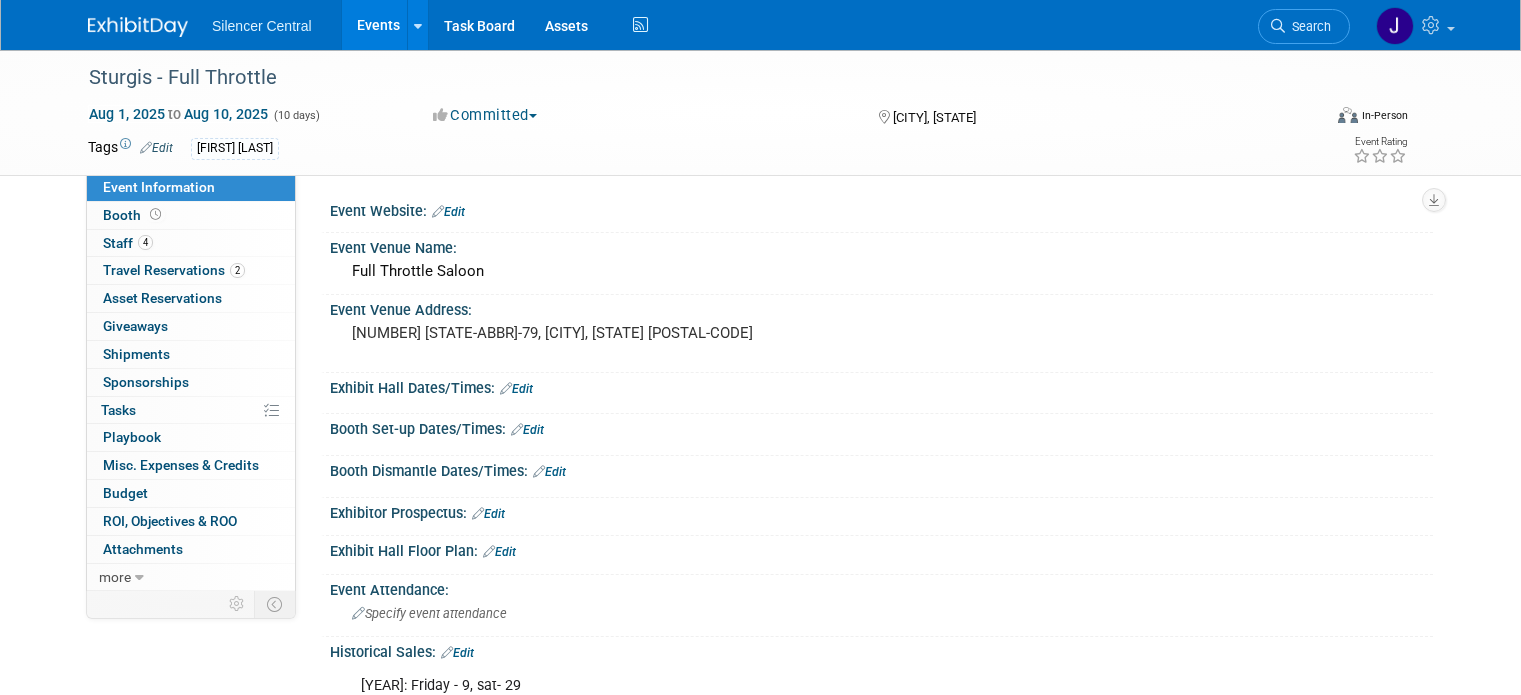scroll, scrollTop: 0, scrollLeft: 0, axis: both 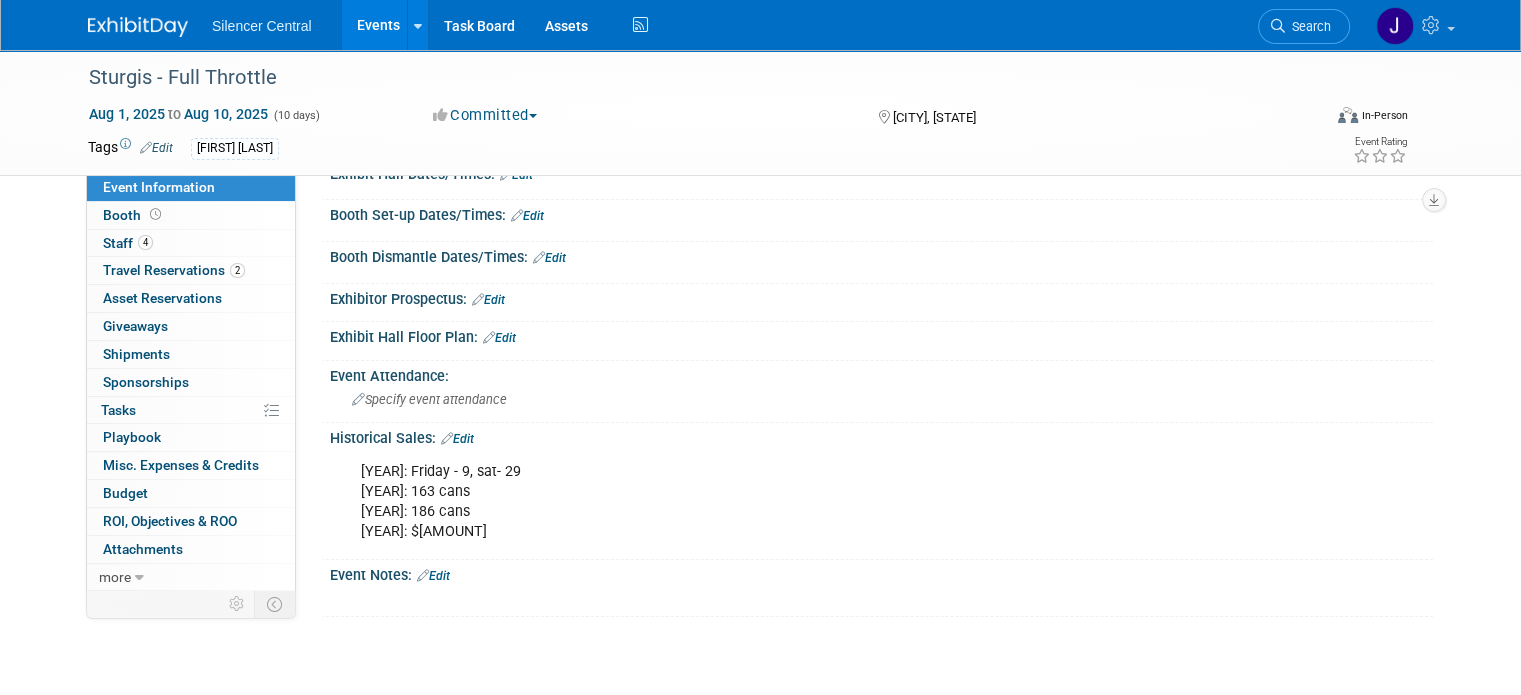 click on "Historical Sales:
Edit" at bounding box center [881, 436] 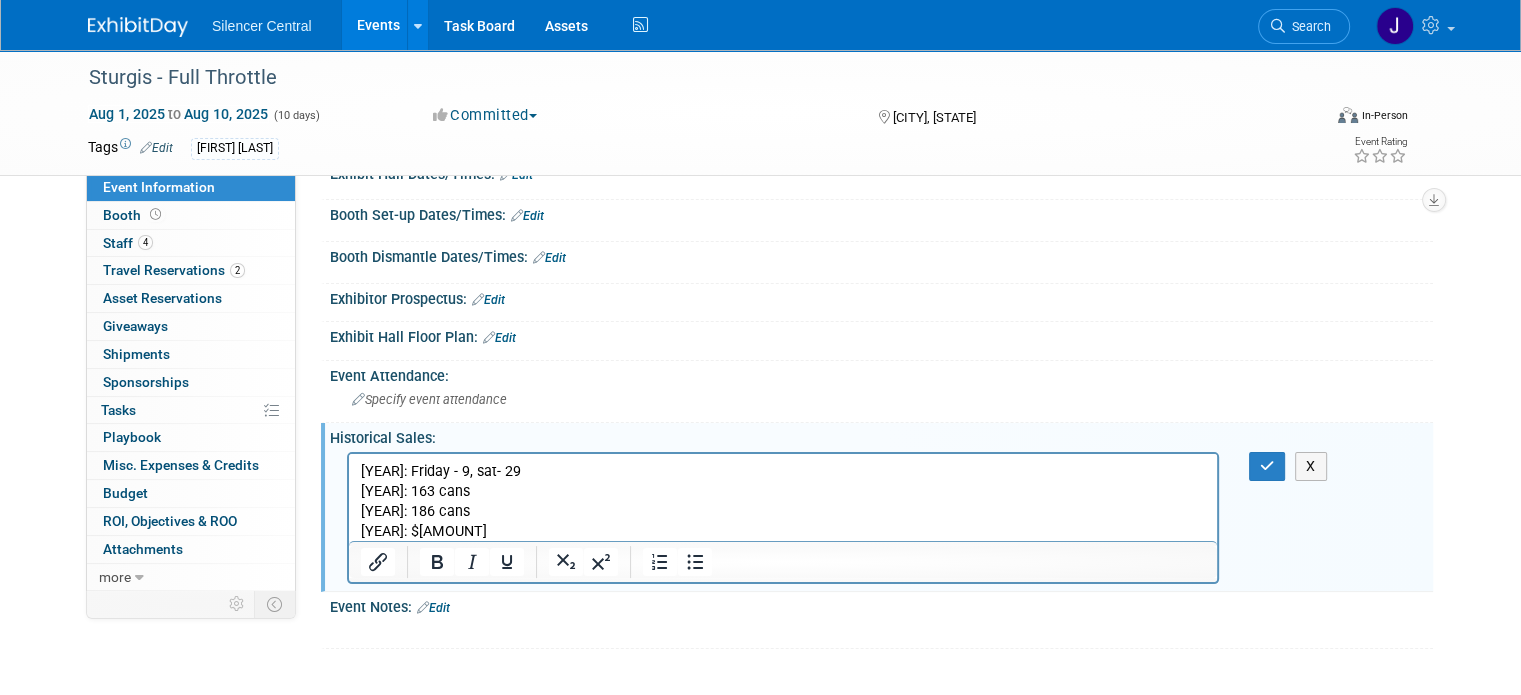 scroll, scrollTop: 0, scrollLeft: 0, axis: both 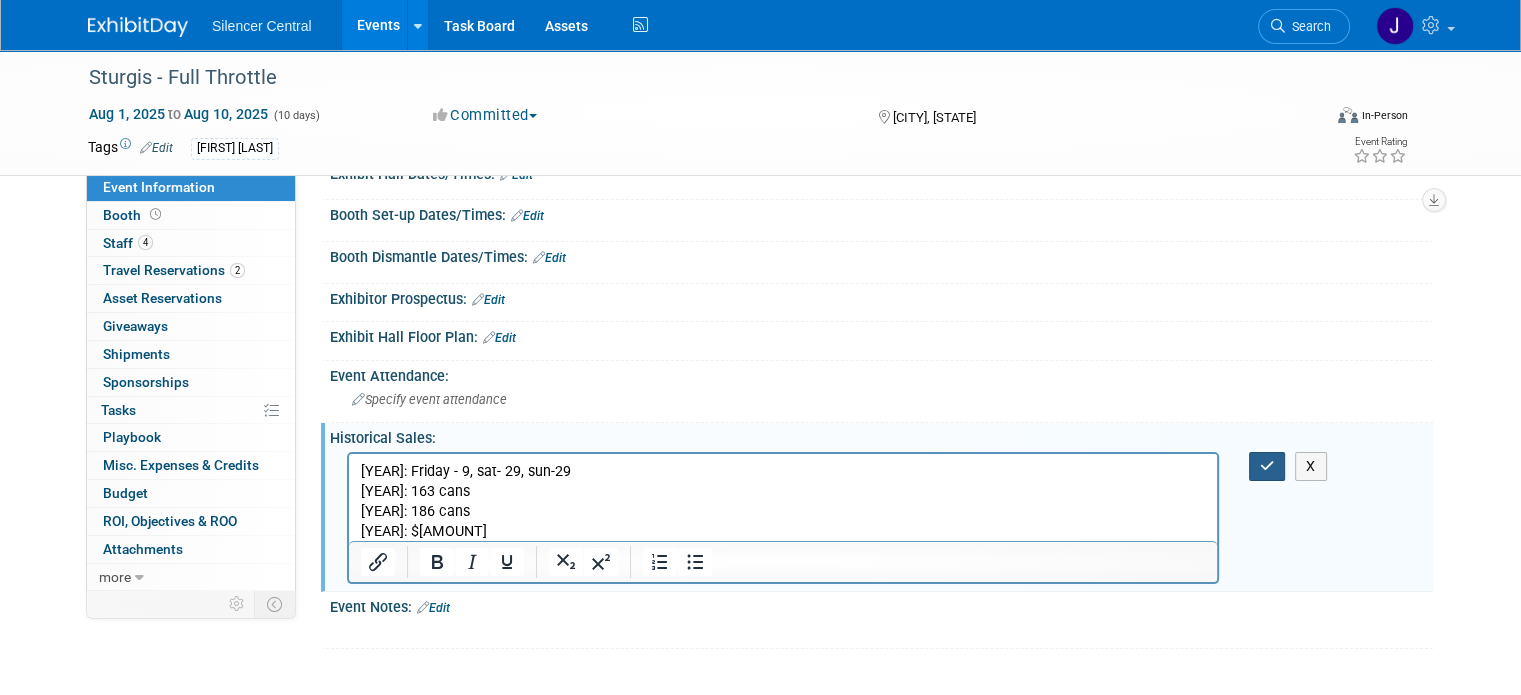 click at bounding box center [1267, 466] 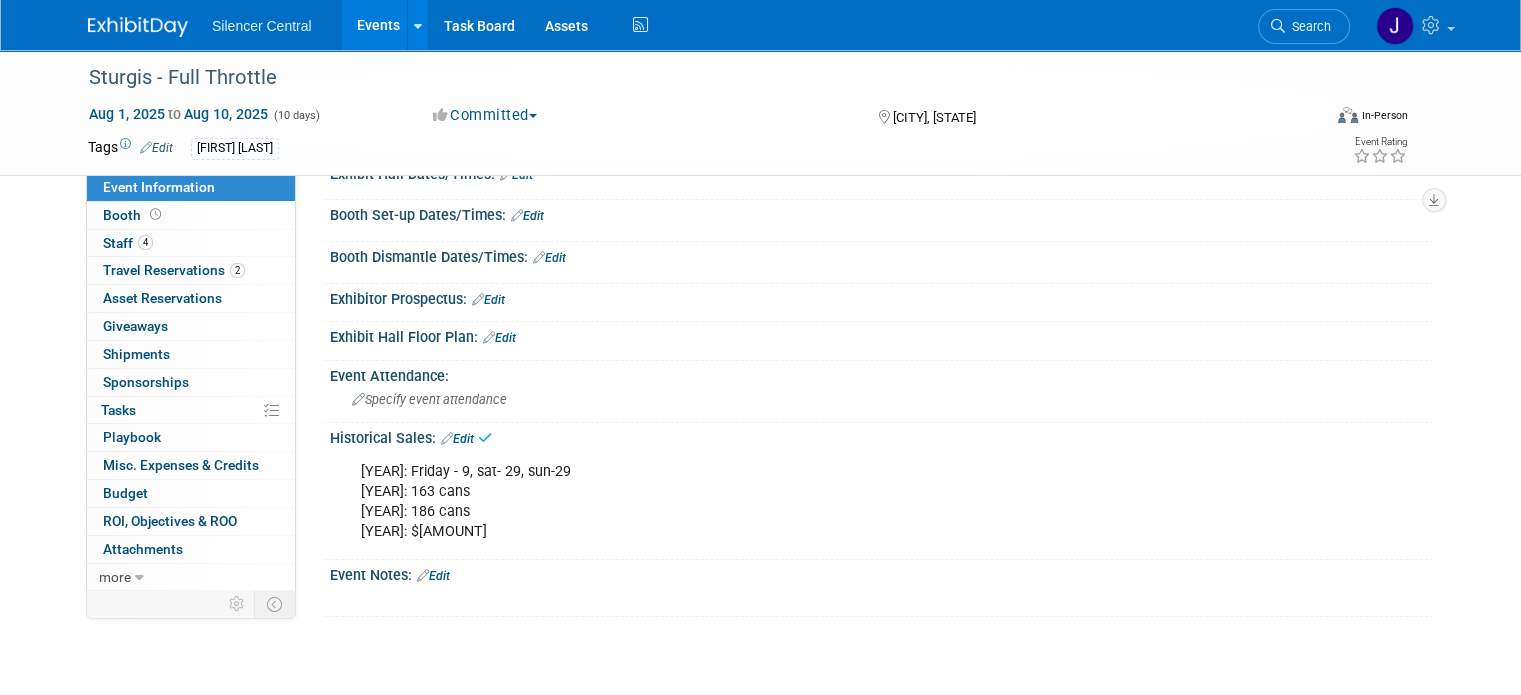 click at bounding box center (138, 27) 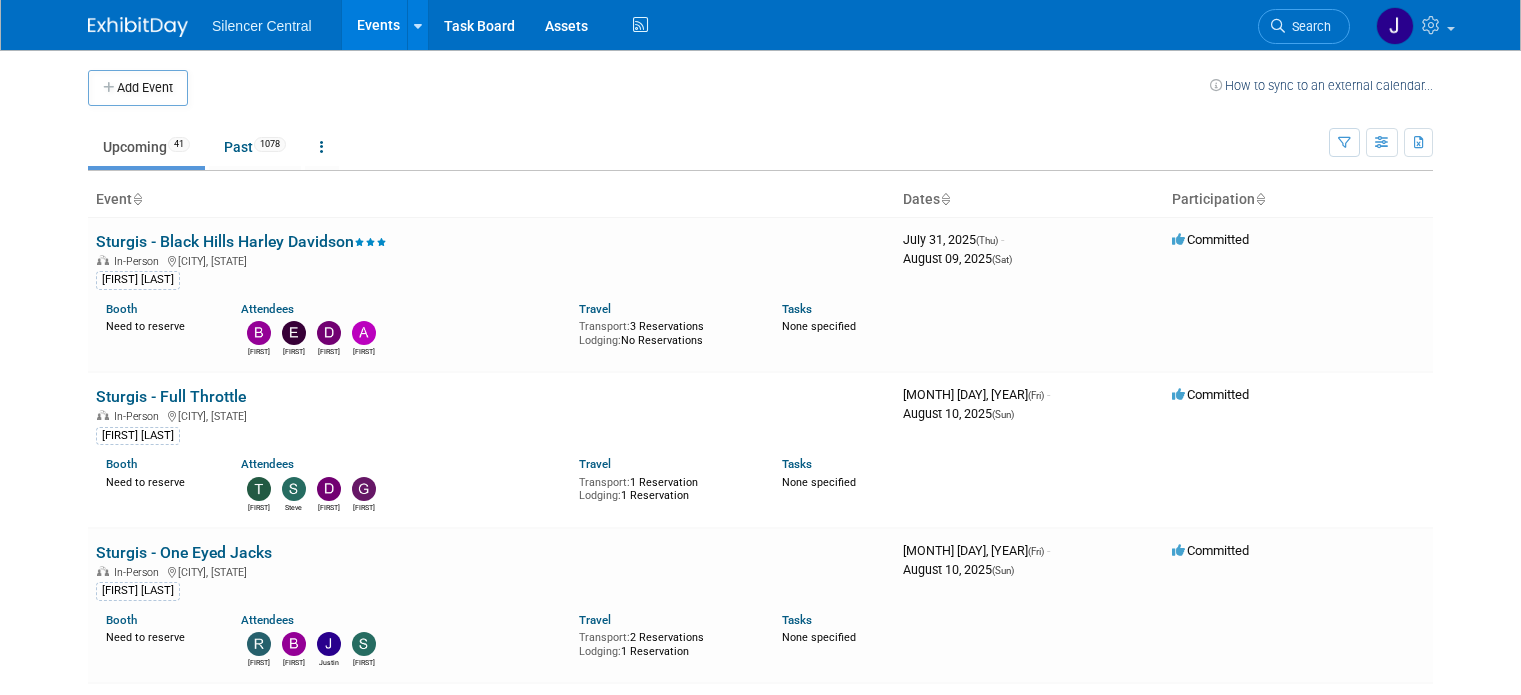 scroll, scrollTop: 0, scrollLeft: 0, axis: both 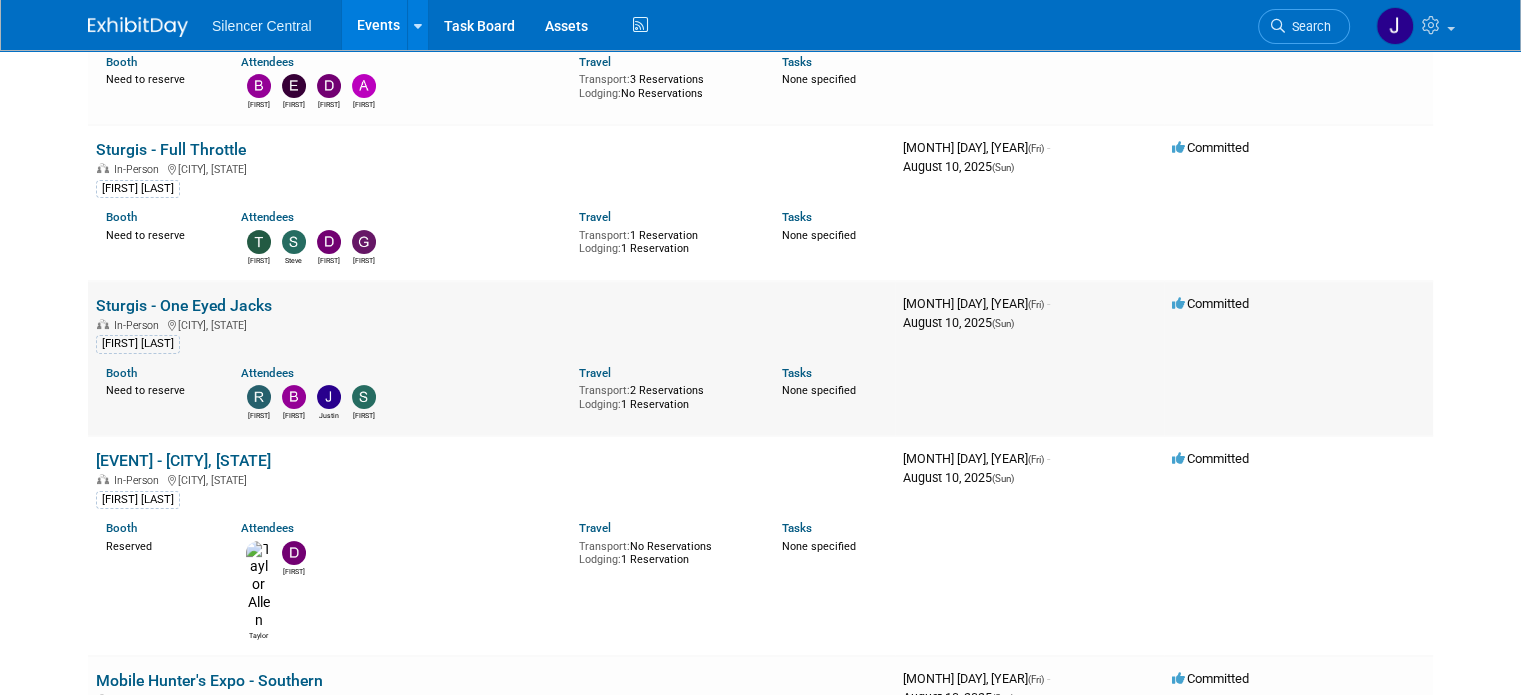click on "Sturgis - One Eyed Jacks" at bounding box center [184, 305] 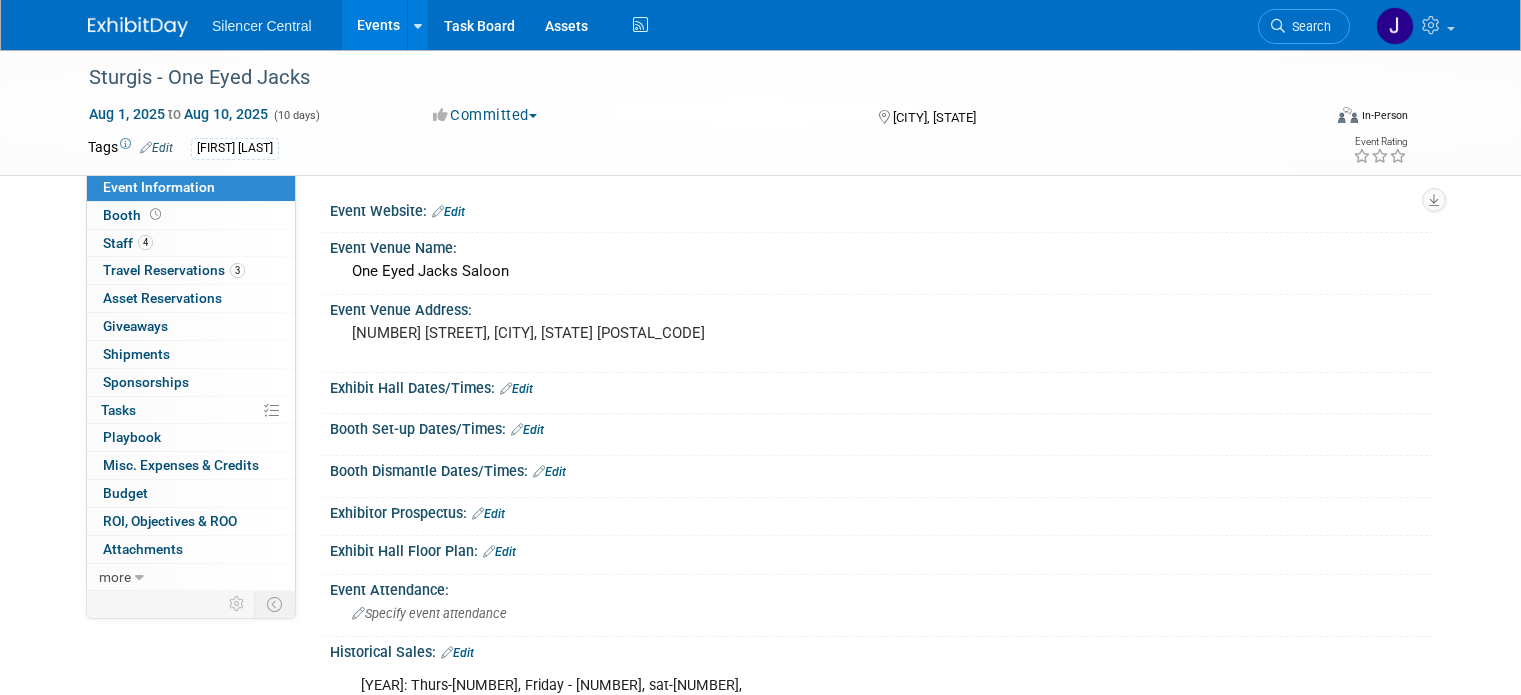 scroll, scrollTop: 0, scrollLeft: 0, axis: both 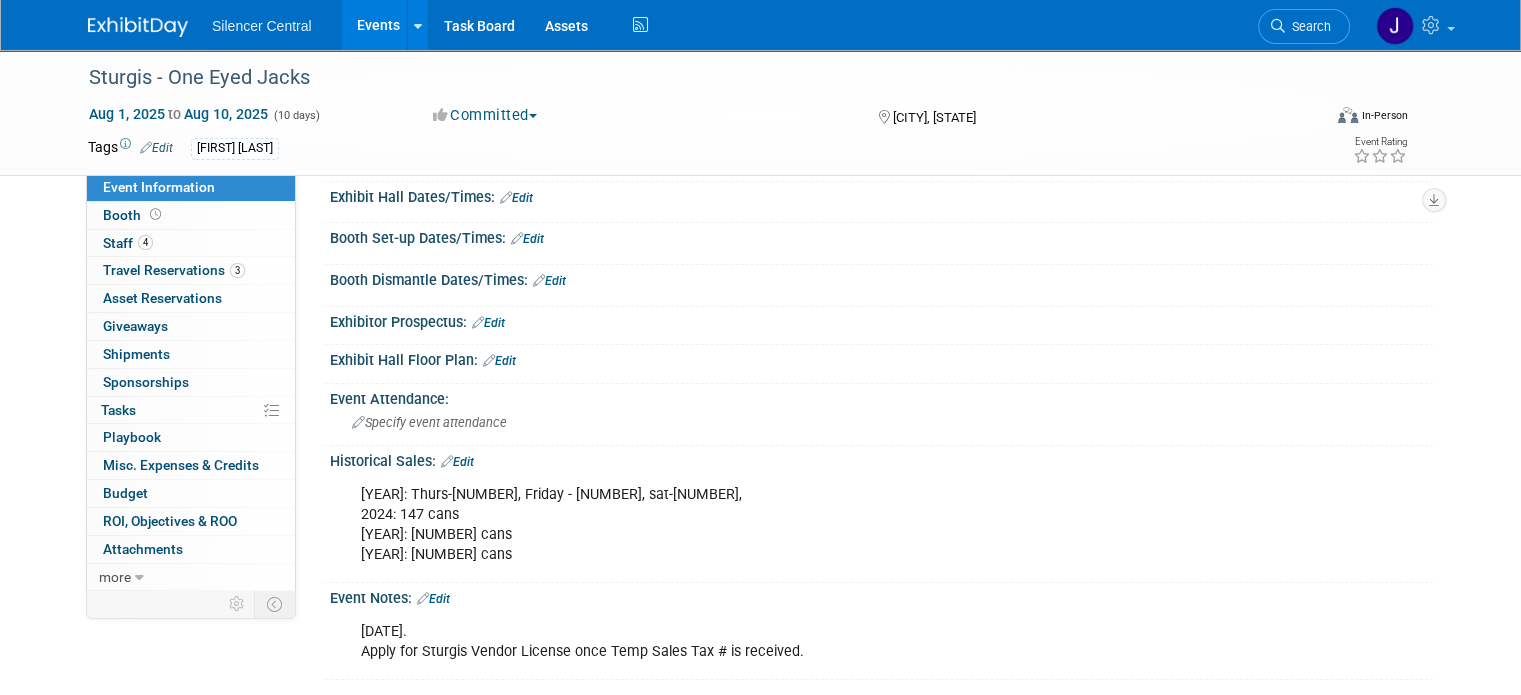 click on "Edit" at bounding box center (457, 462) 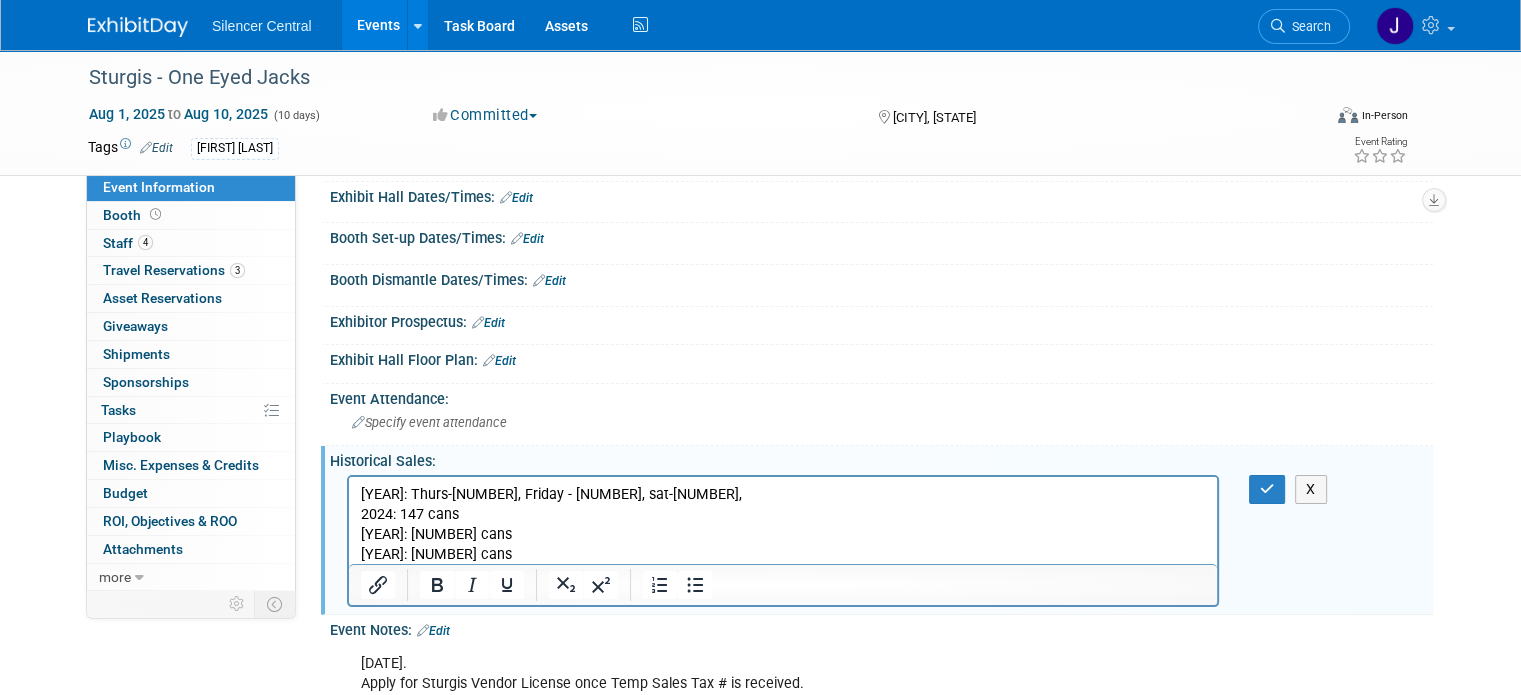 scroll, scrollTop: 0, scrollLeft: 0, axis: both 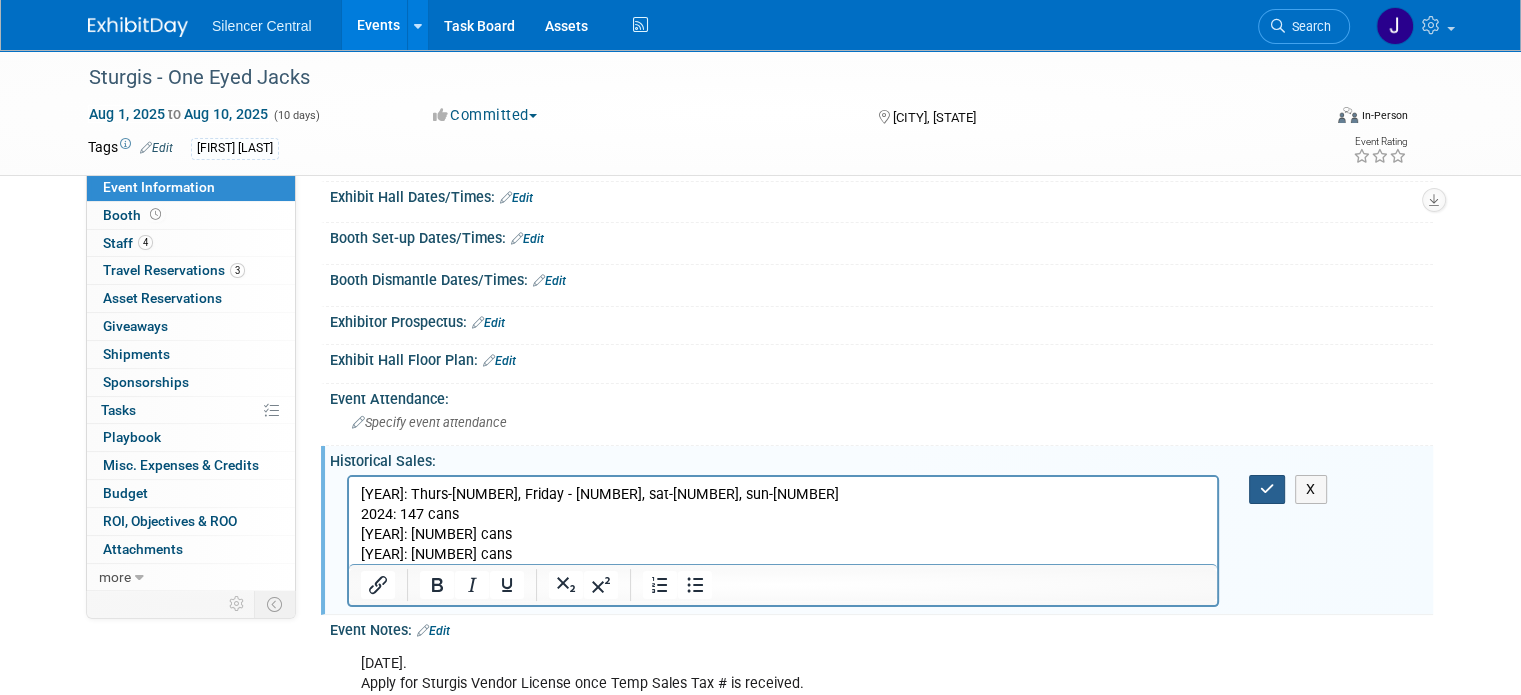 click at bounding box center [1267, 489] 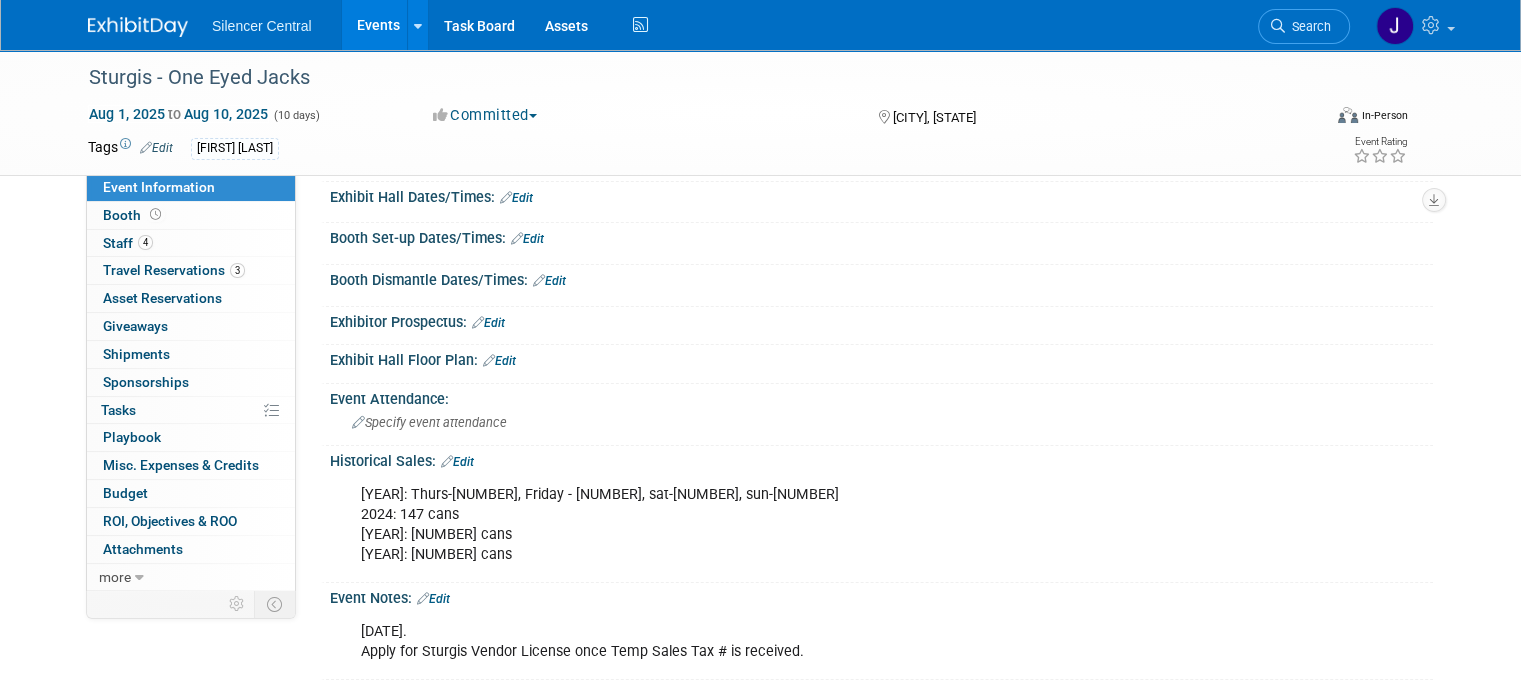 click at bounding box center (138, 27) 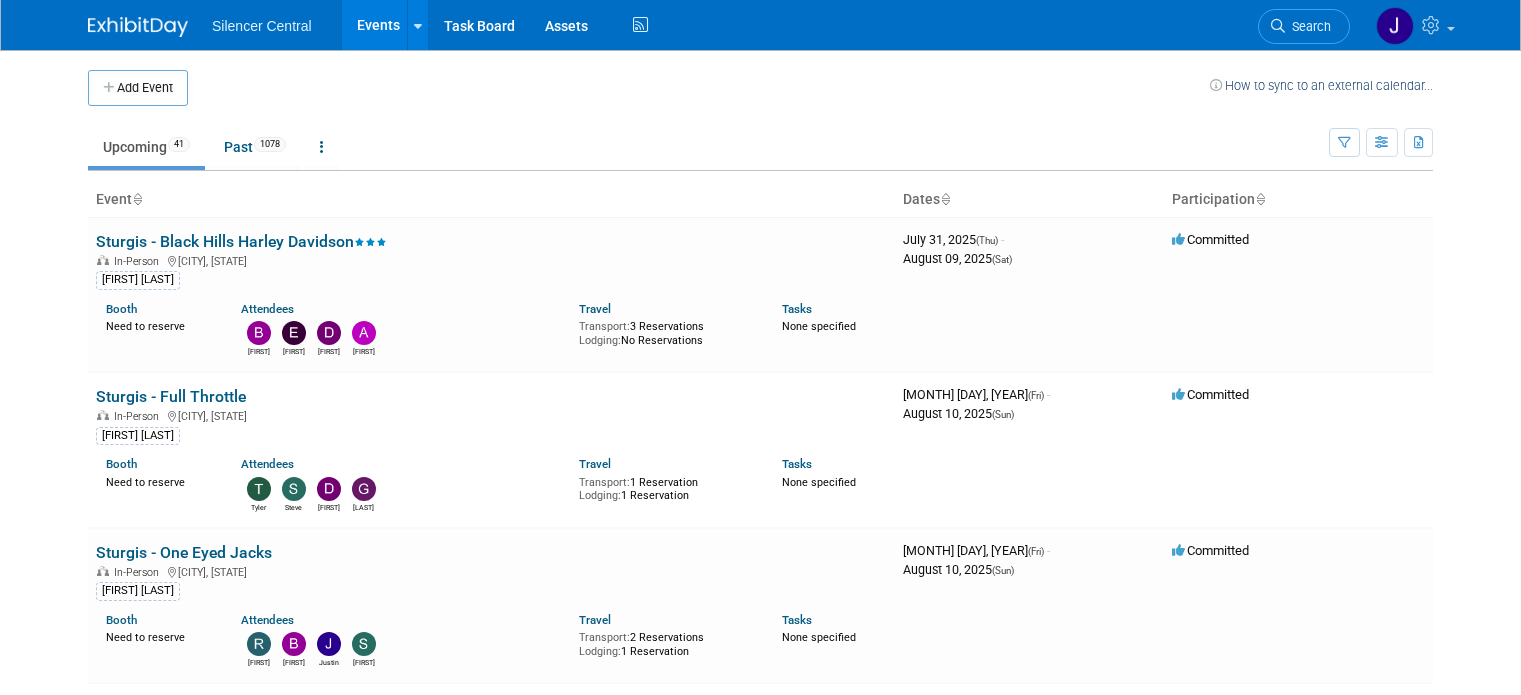 scroll, scrollTop: 0, scrollLeft: 0, axis: both 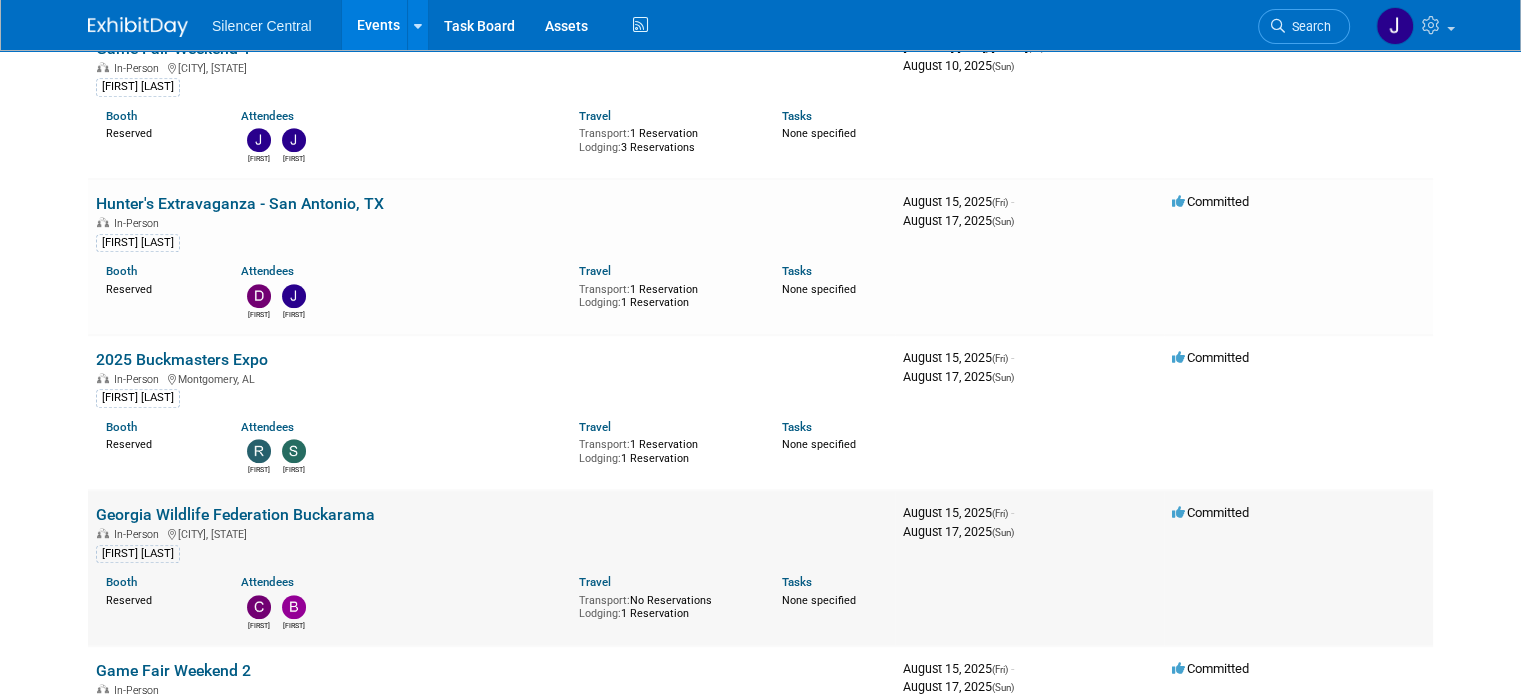 click on "Georgia Wildlife Federation Buckarama" at bounding box center [235, 514] 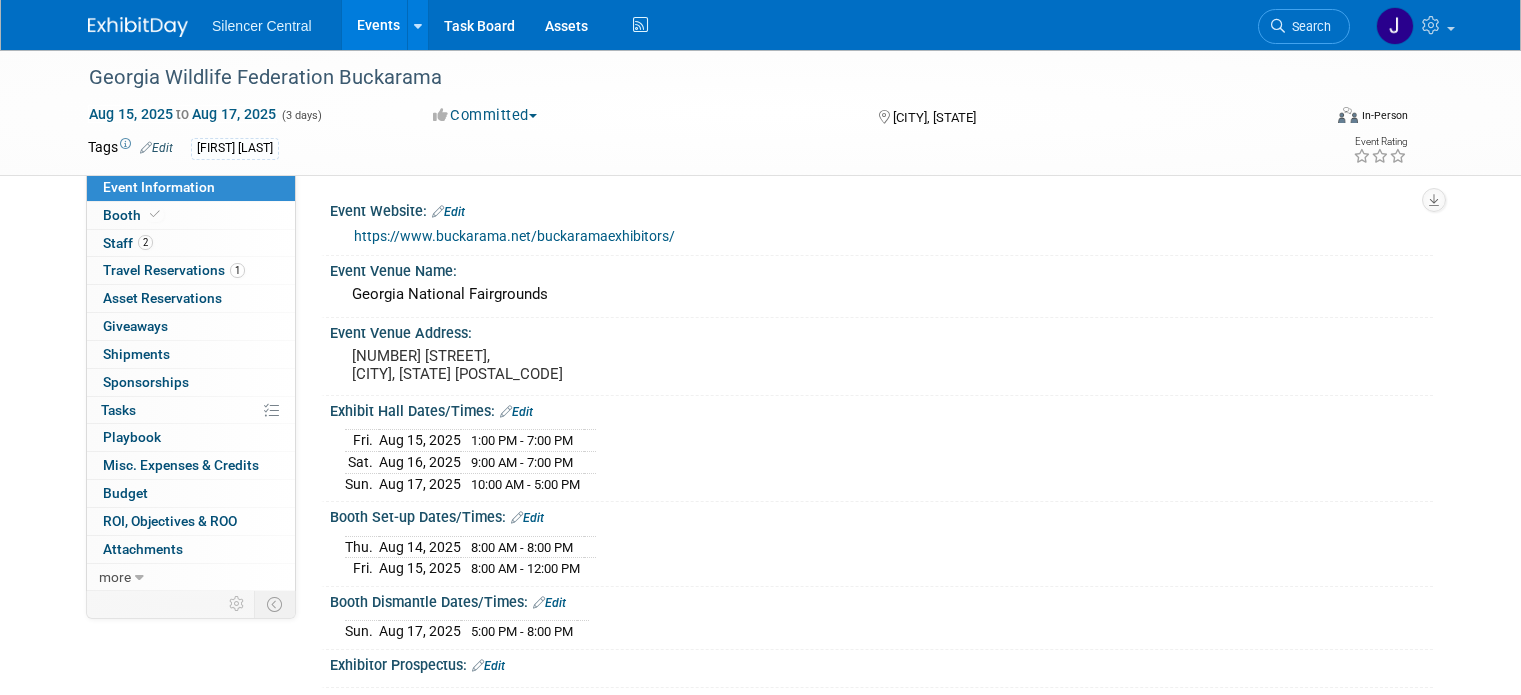 scroll, scrollTop: 0, scrollLeft: 0, axis: both 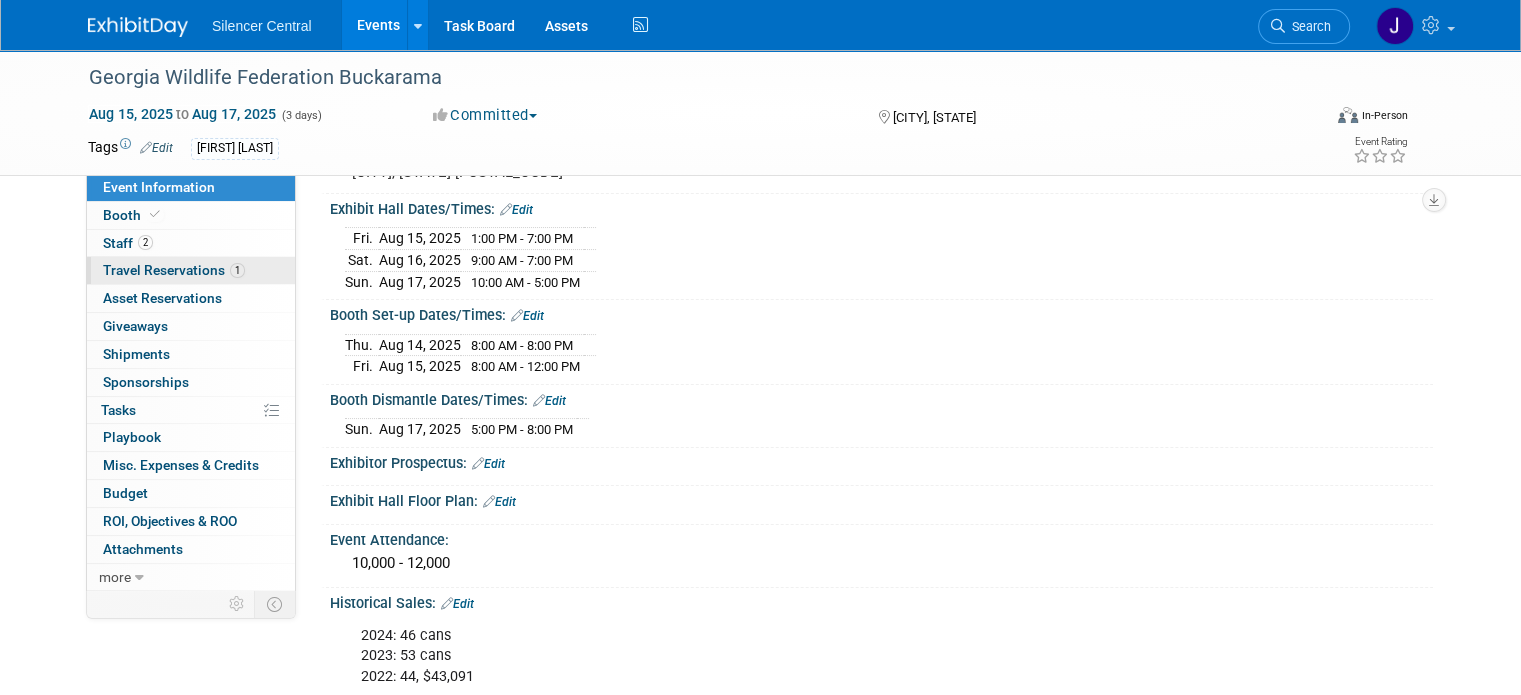 click on "Travel Reservations 1" at bounding box center [174, 270] 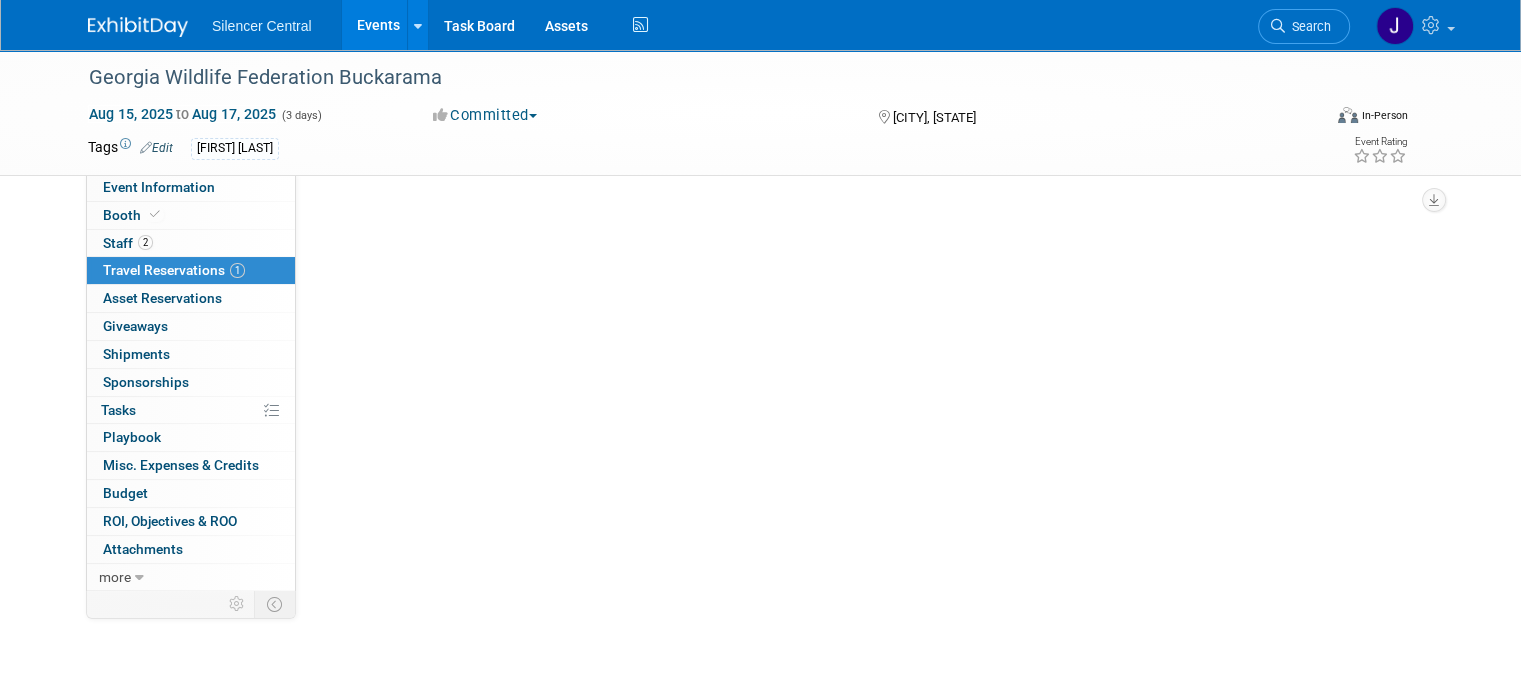 scroll, scrollTop: 0, scrollLeft: 0, axis: both 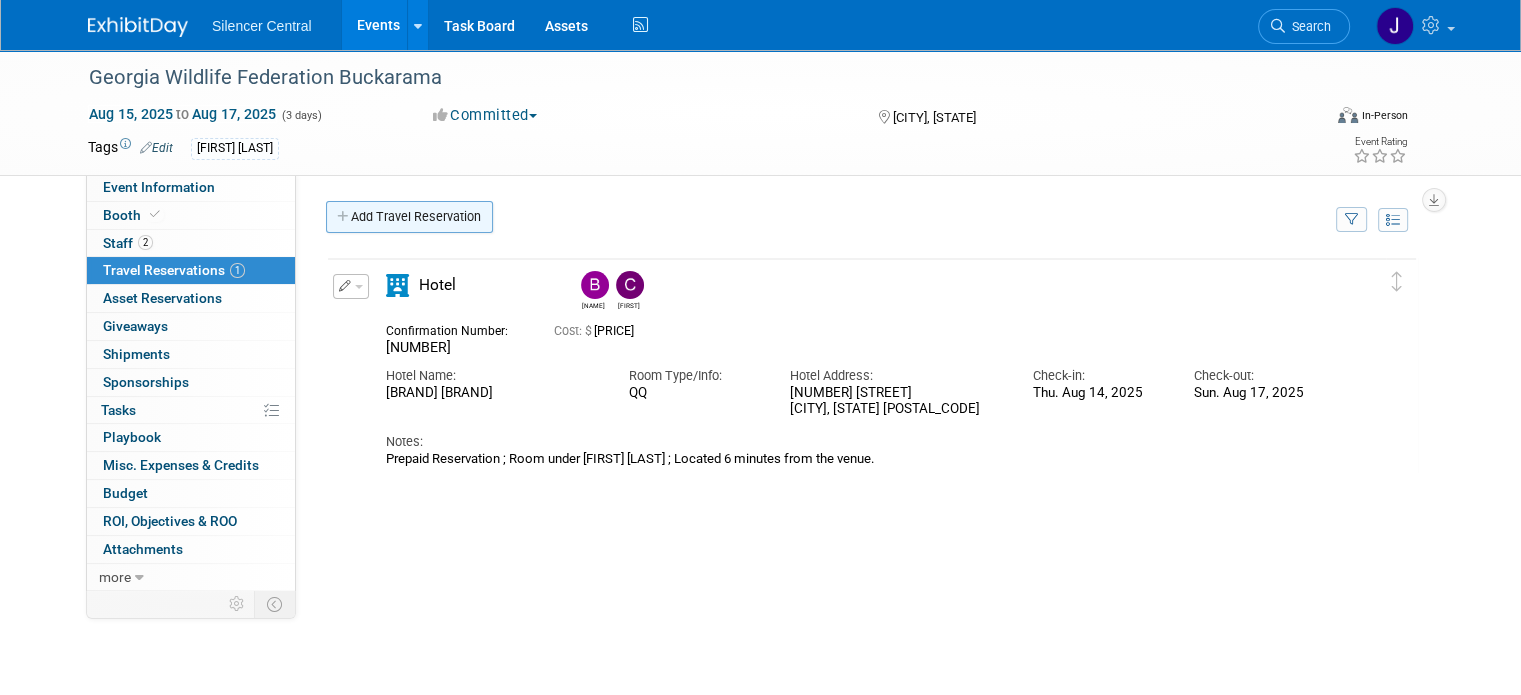 click on "Add Travel Reservation" at bounding box center [409, 217] 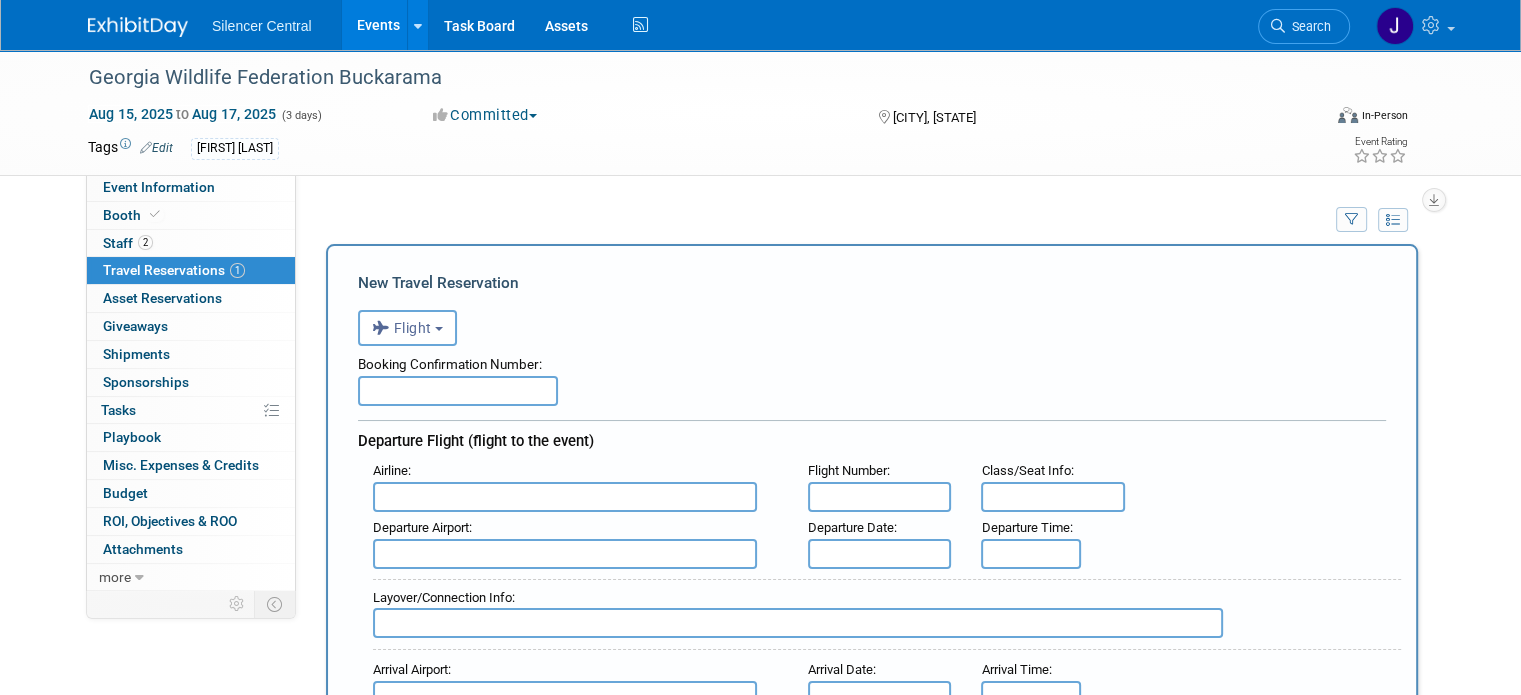 scroll, scrollTop: 0, scrollLeft: 0, axis: both 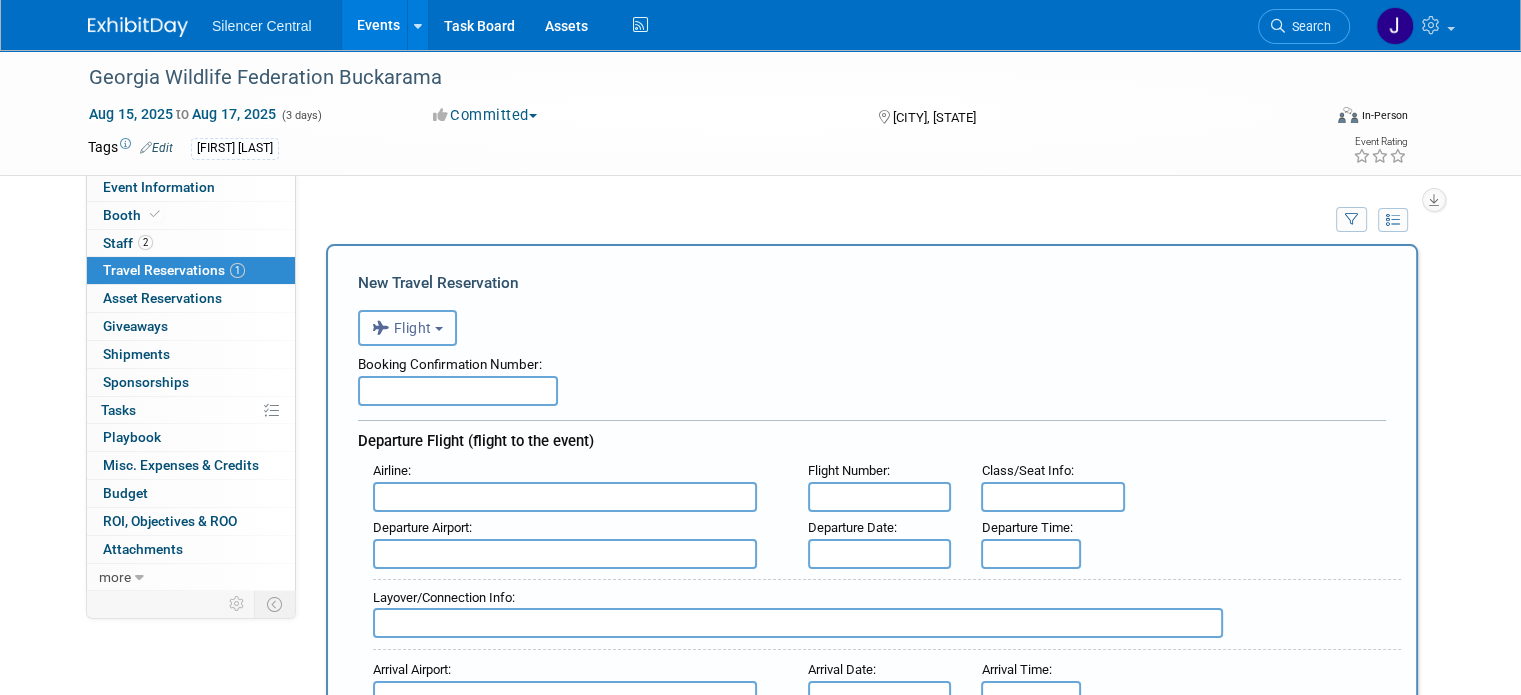 click at bounding box center [383, 328] 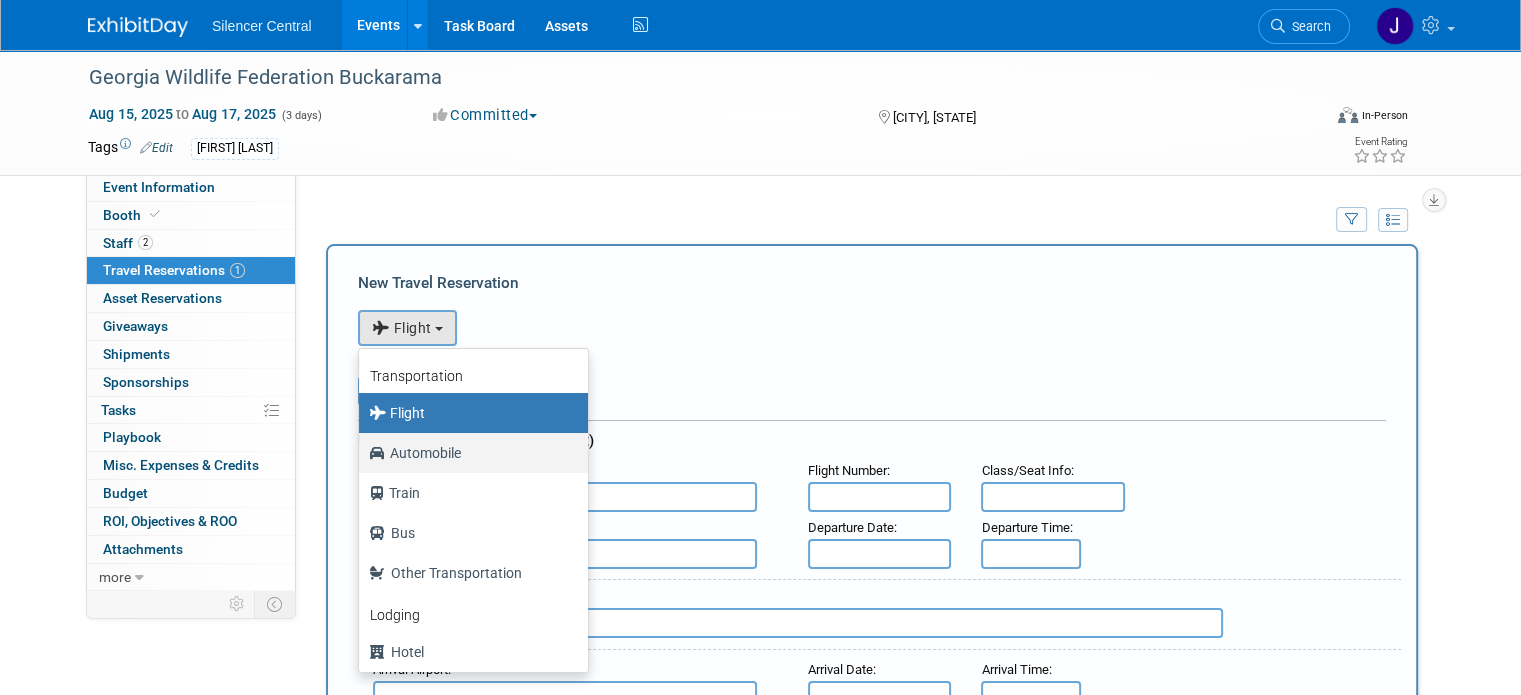 click on "Automobile" at bounding box center (468, 453) 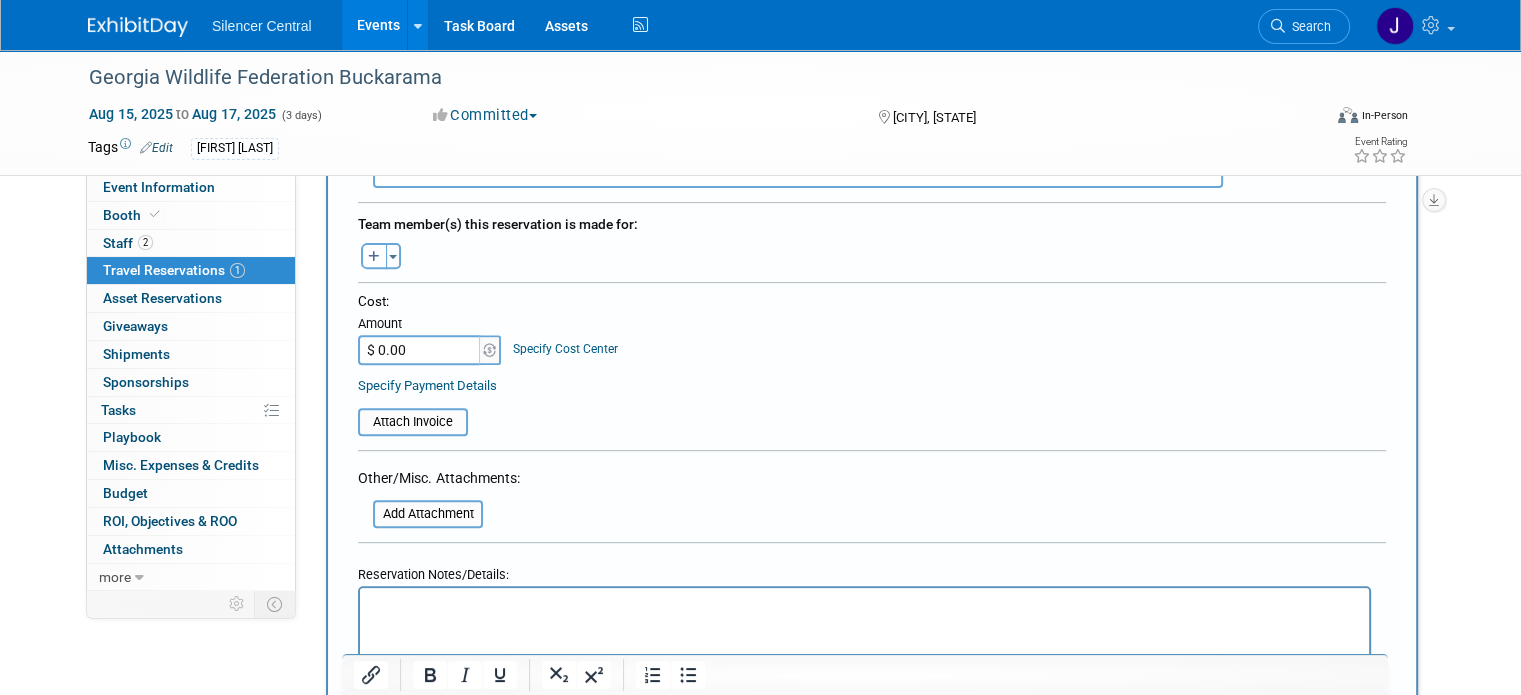 scroll, scrollTop: 694, scrollLeft: 0, axis: vertical 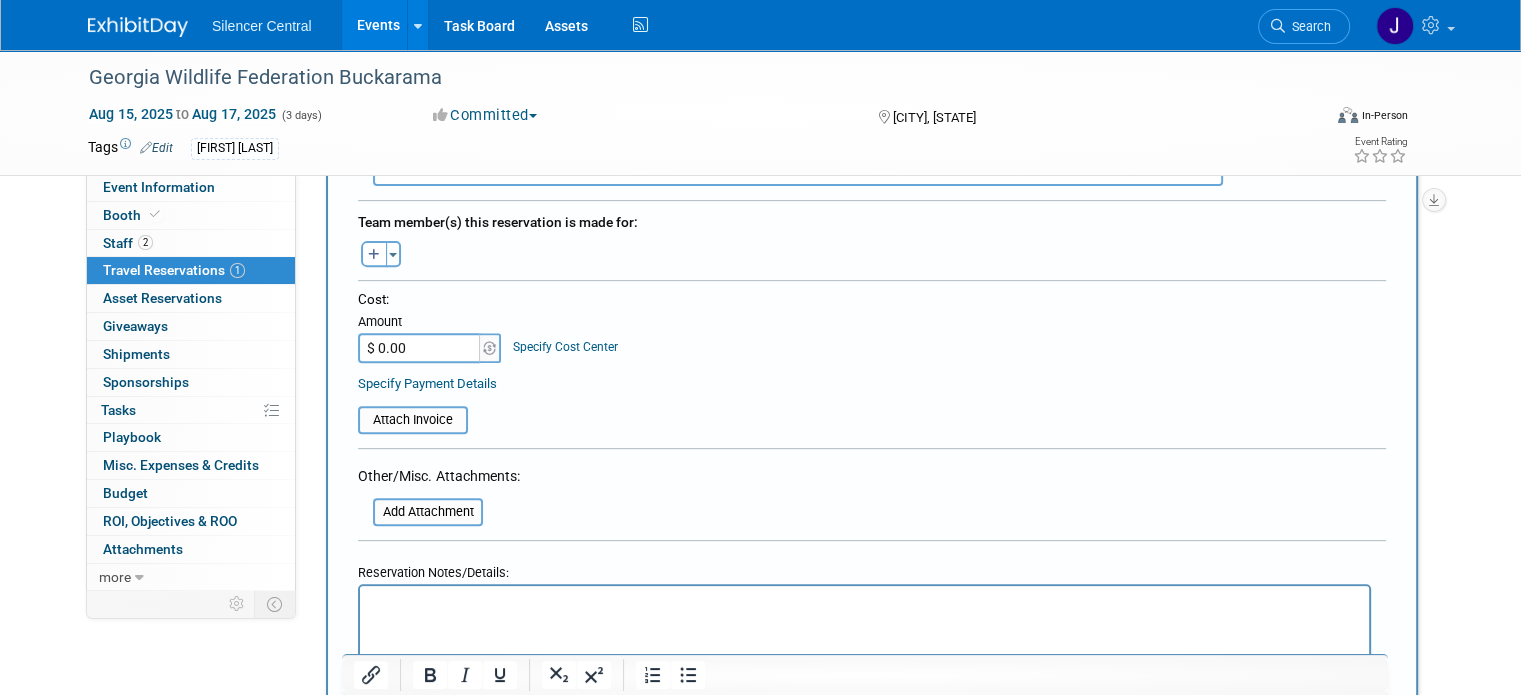click on "$ 0.00" at bounding box center [420, 348] 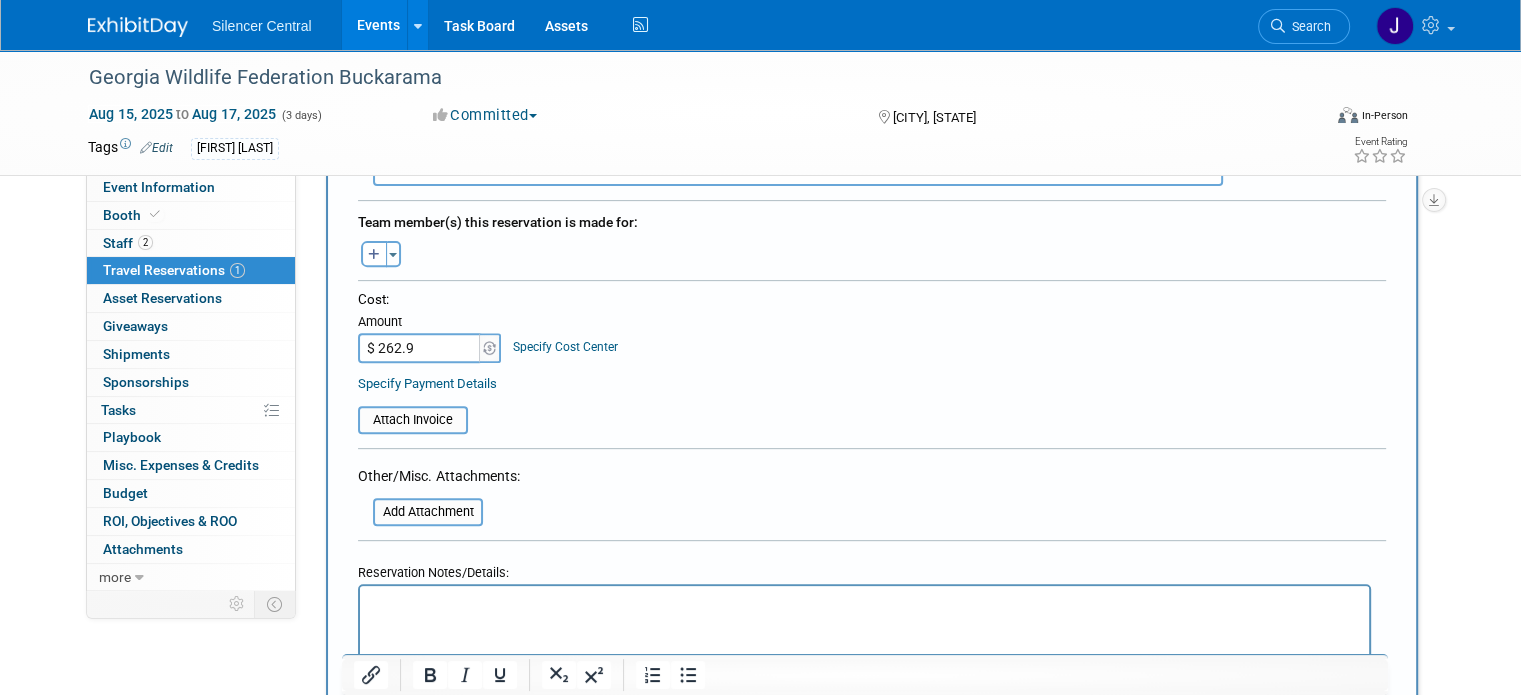type on "$ 262.90" 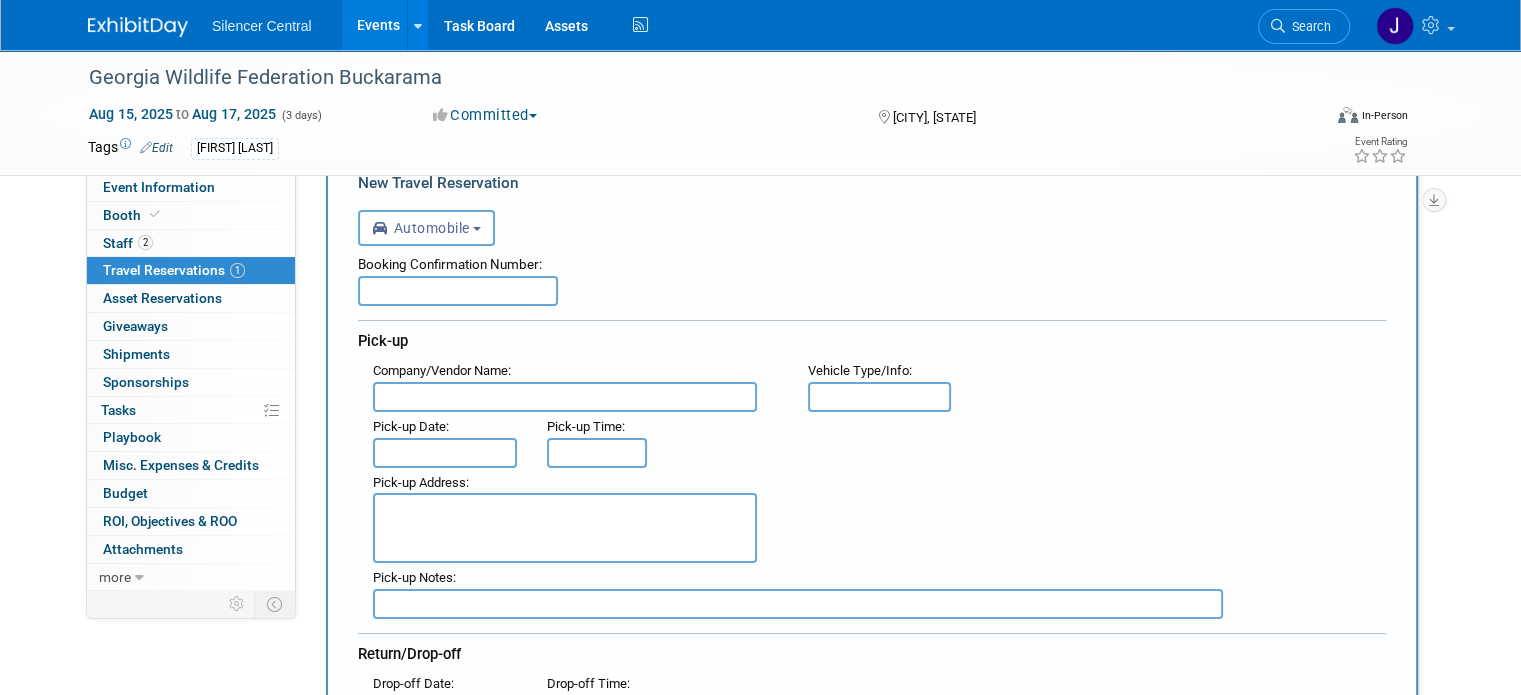scroll, scrollTop: 0, scrollLeft: 0, axis: both 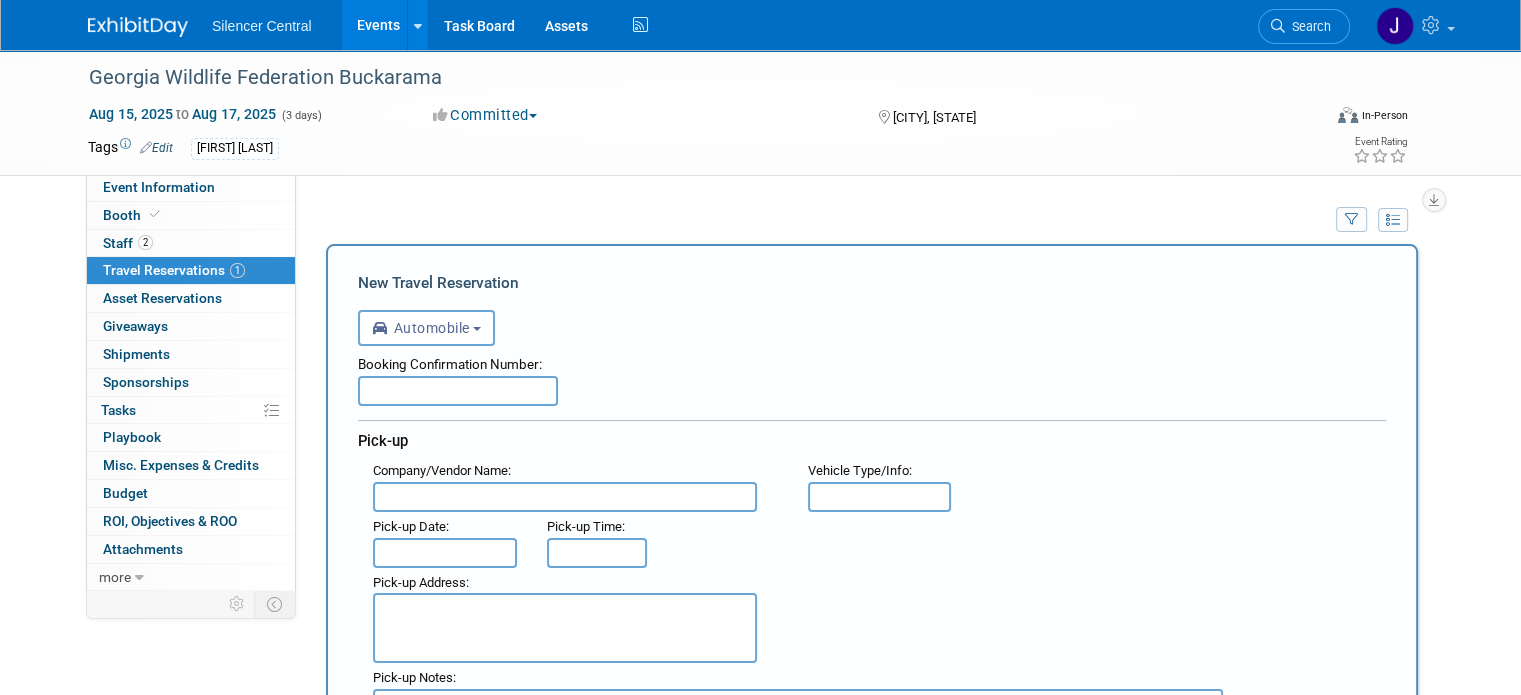 click at bounding box center (458, 391) 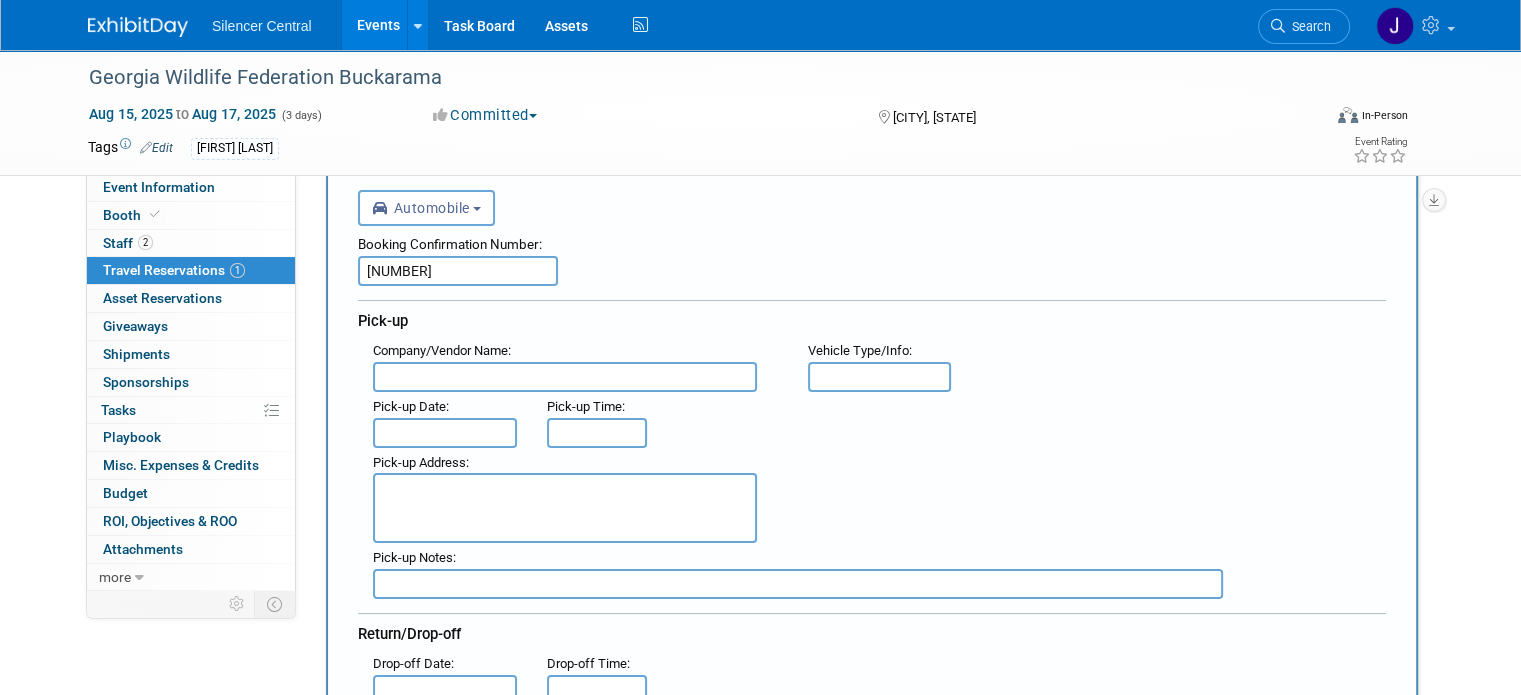 scroll, scrollTop: 122, scrollLeft: 0, axis: vertical 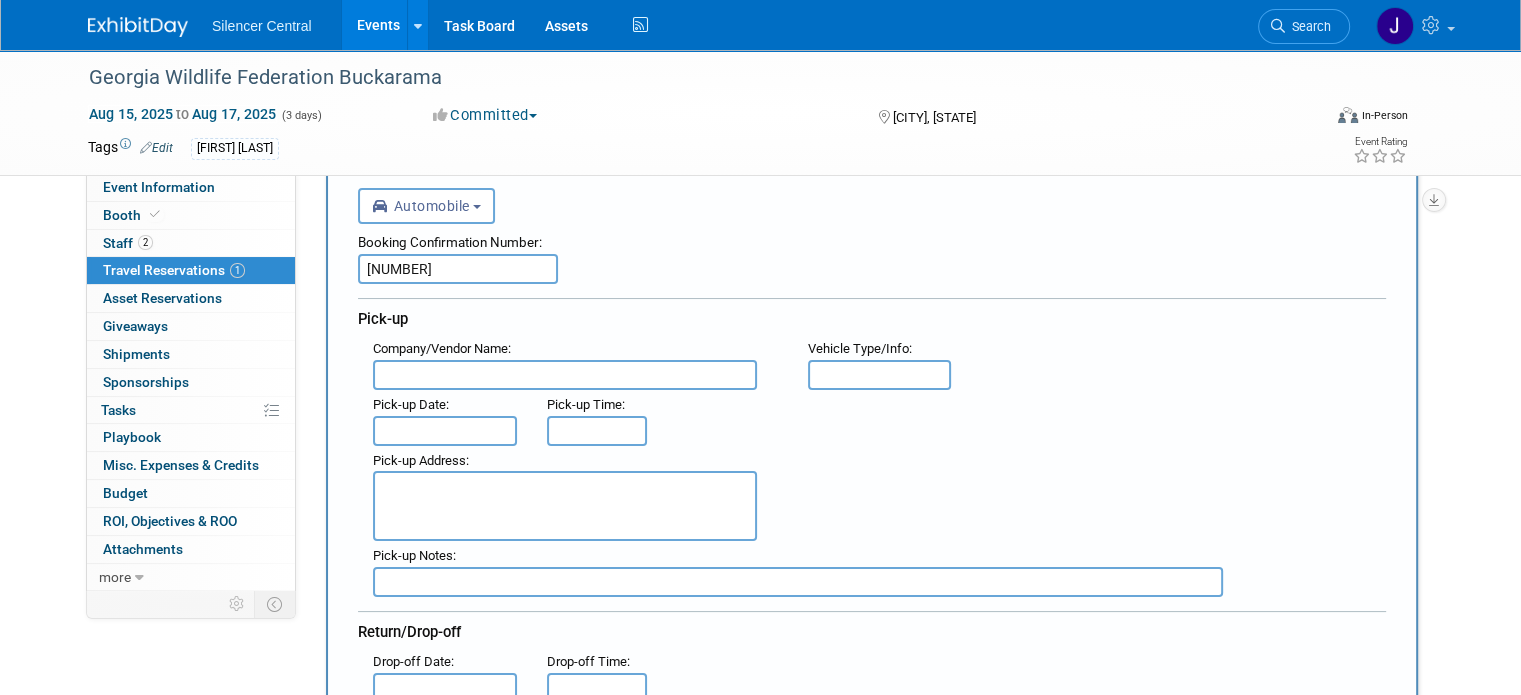 type on "2090009466" 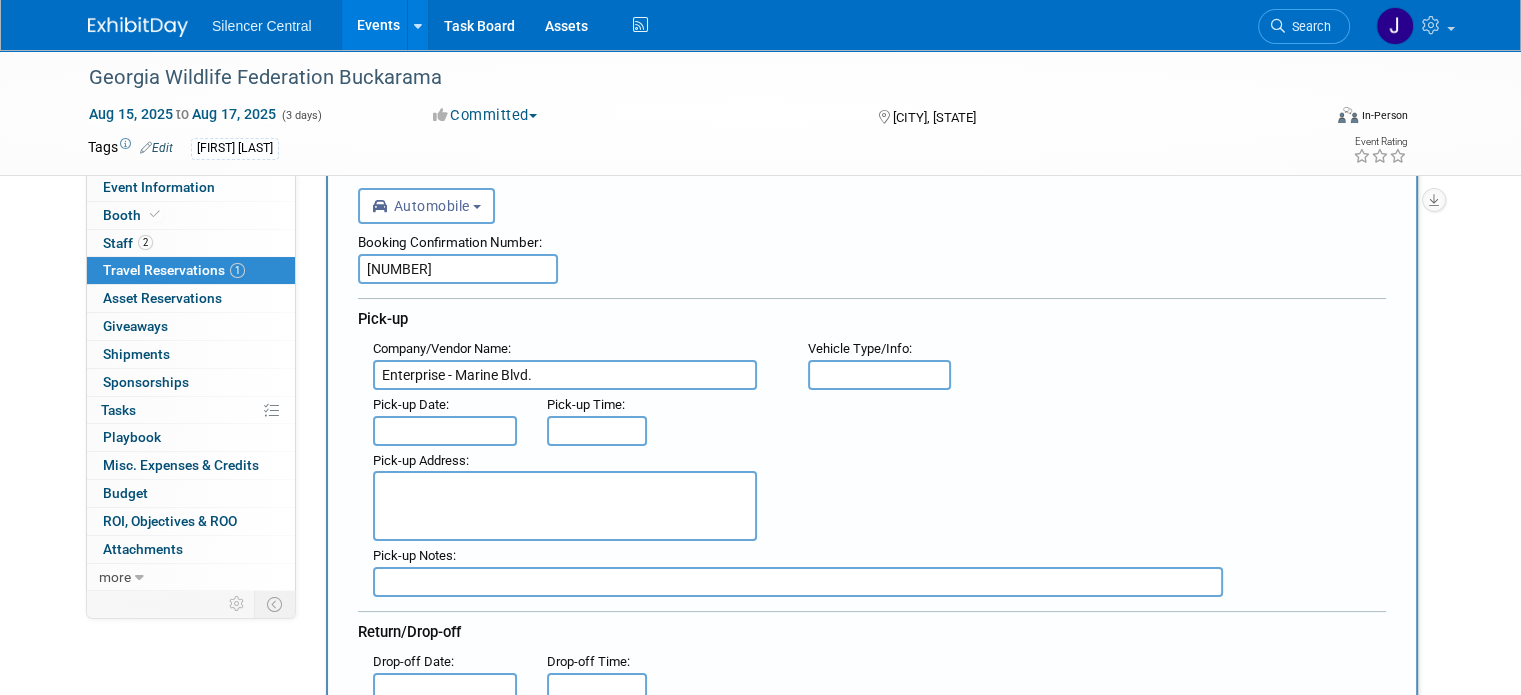 type on "Enterprise - Marine Blvd." 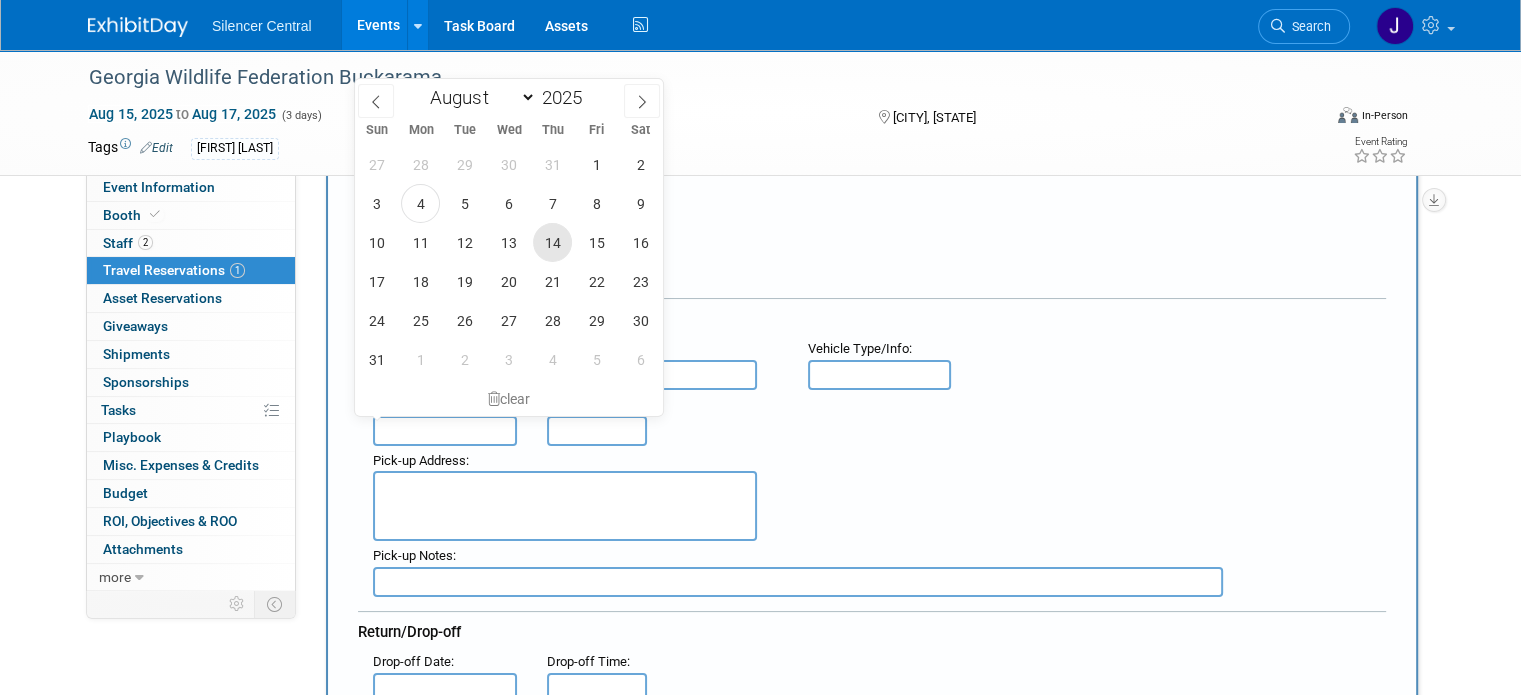 click on "14" at bounding box center [552, 242] 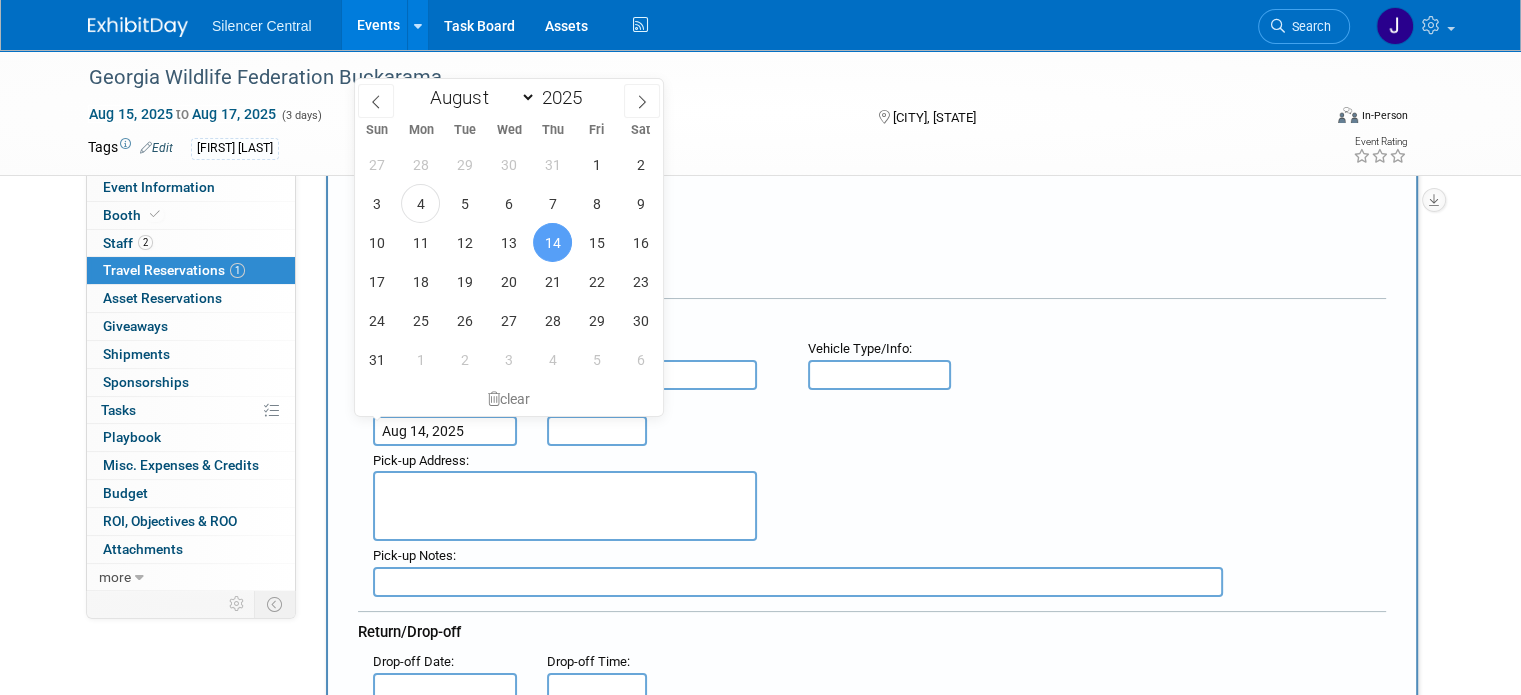 click on ":
Pick-up Date :
Aug 14, 2025
Pick-up Time :" at bounding box center (879, 418) 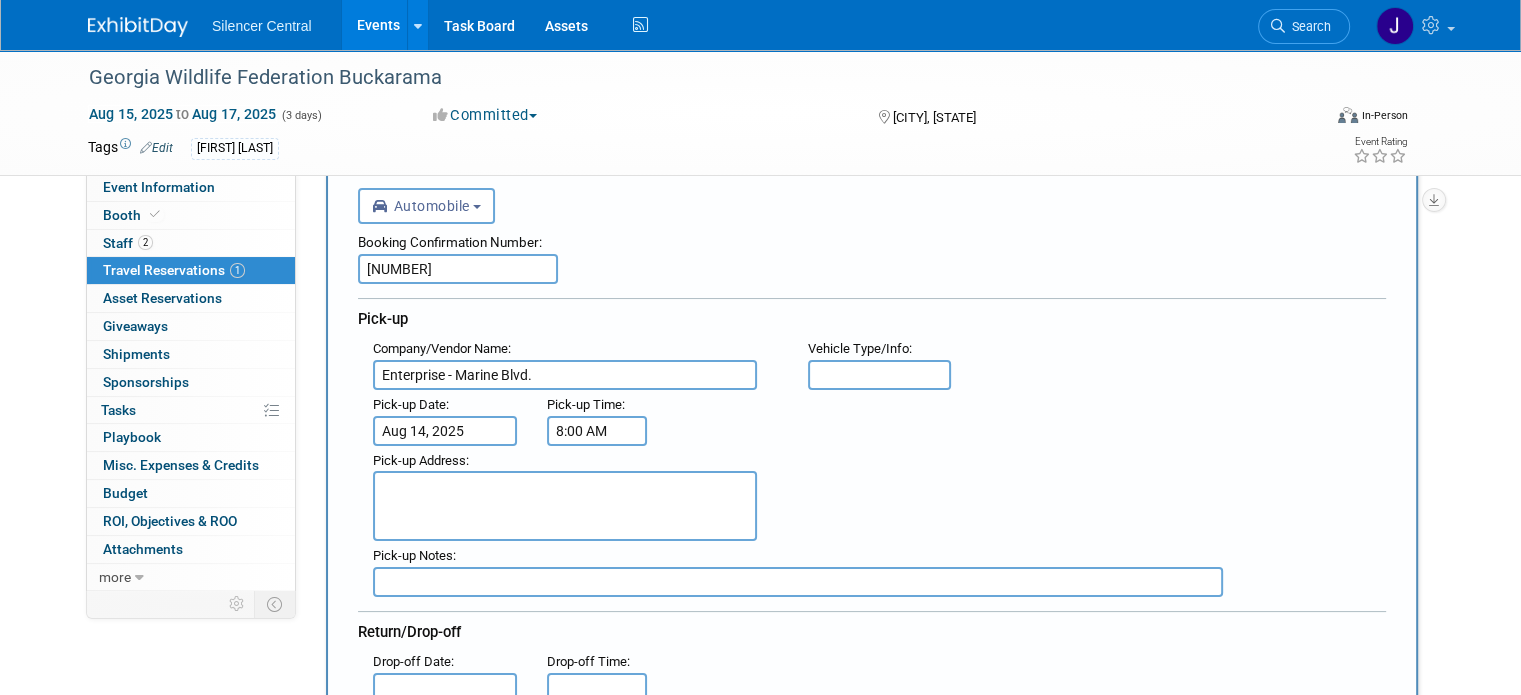 click on "8:00 AM" at bounding box center (597, 431) 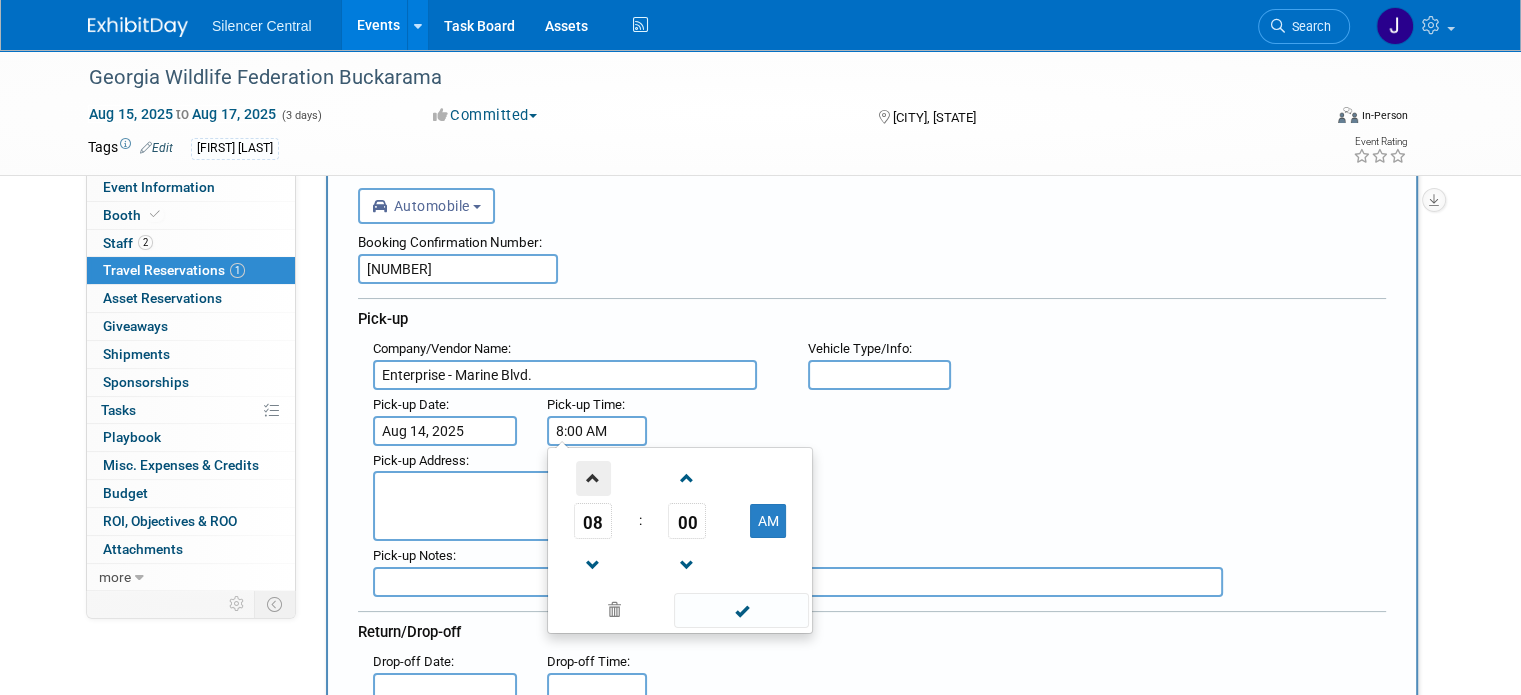 click at bounding box center [593, 478] 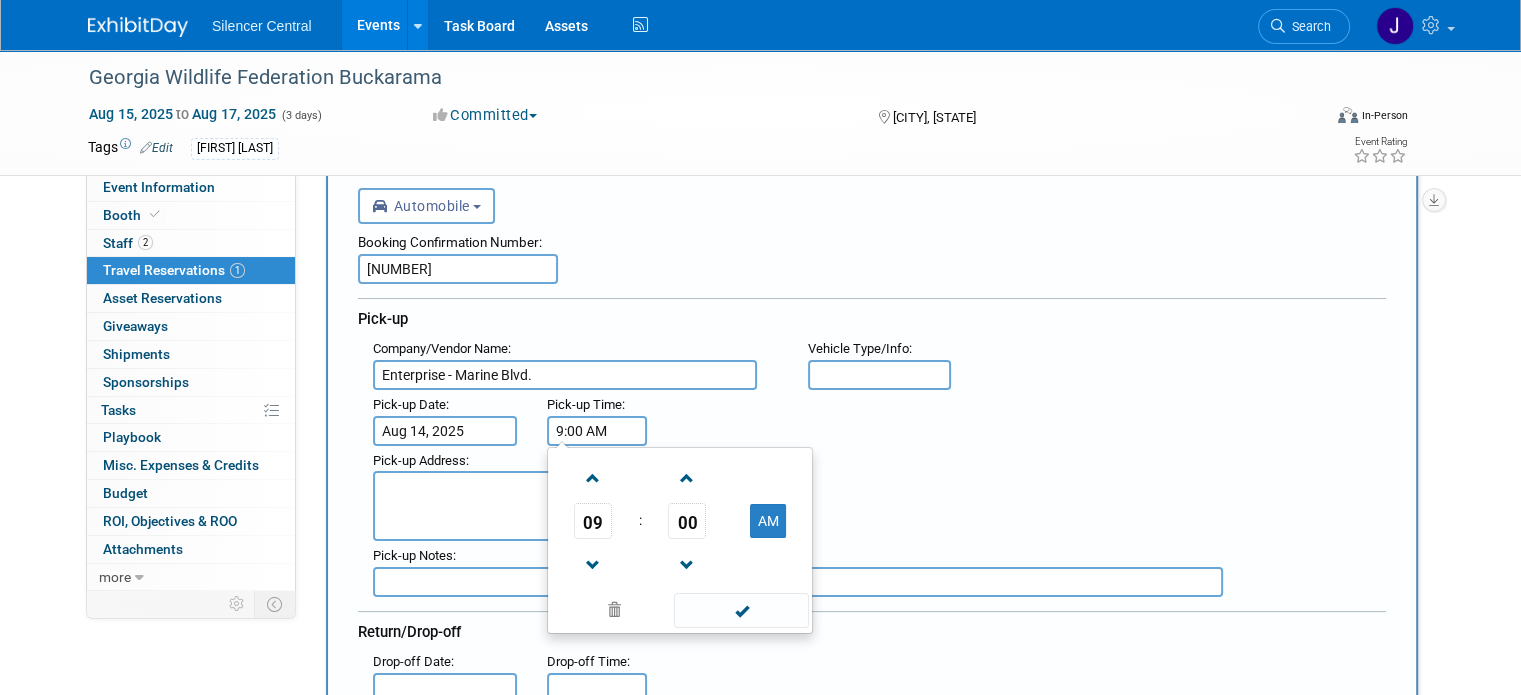 click on ":
Pick-up Date :
Aug 14, 2025
Pick-up Time :
9:00 AM 09 : 00 AM 12 01 02 03 04 05 06 07 08 09 10 11 00 05 10 15" at bounding box center (879, 418) 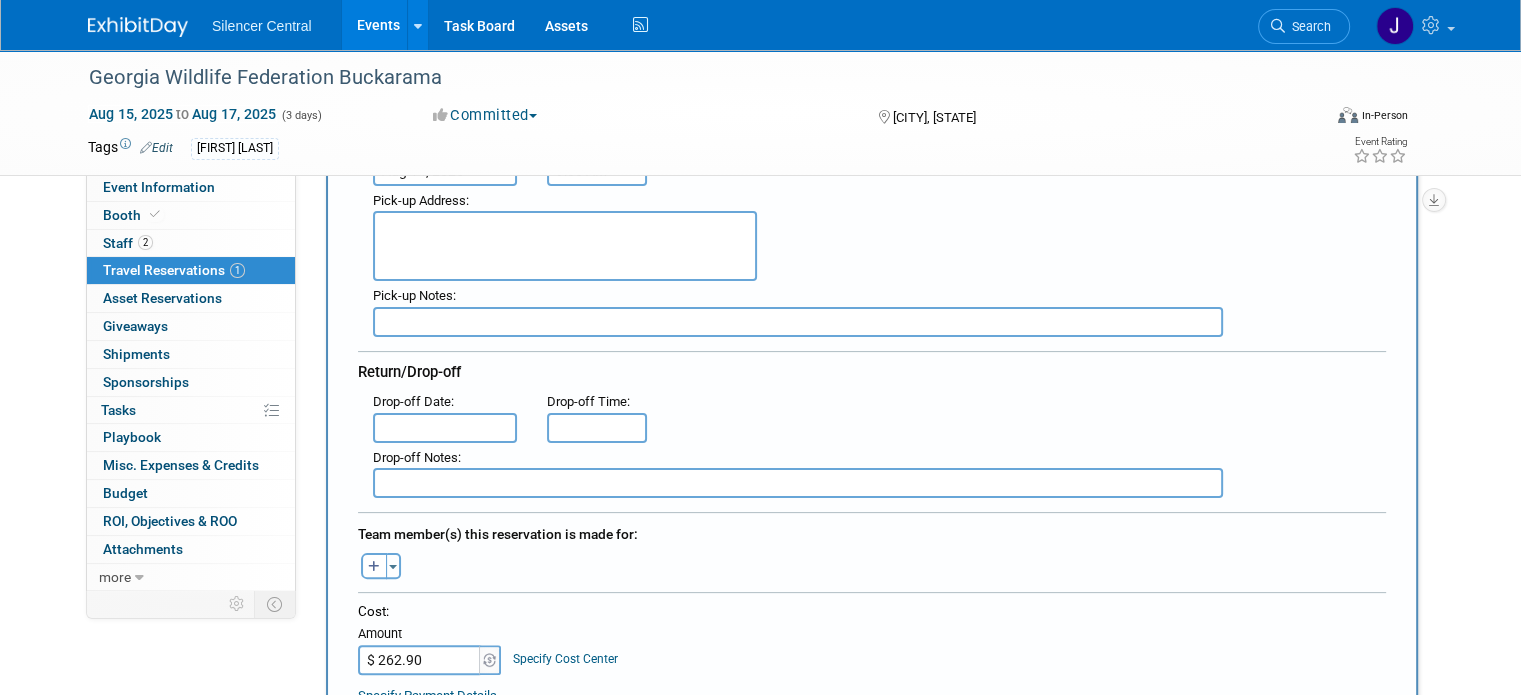 scroll, scrollTop: 388, scrollLeft: 0, axis: vertical 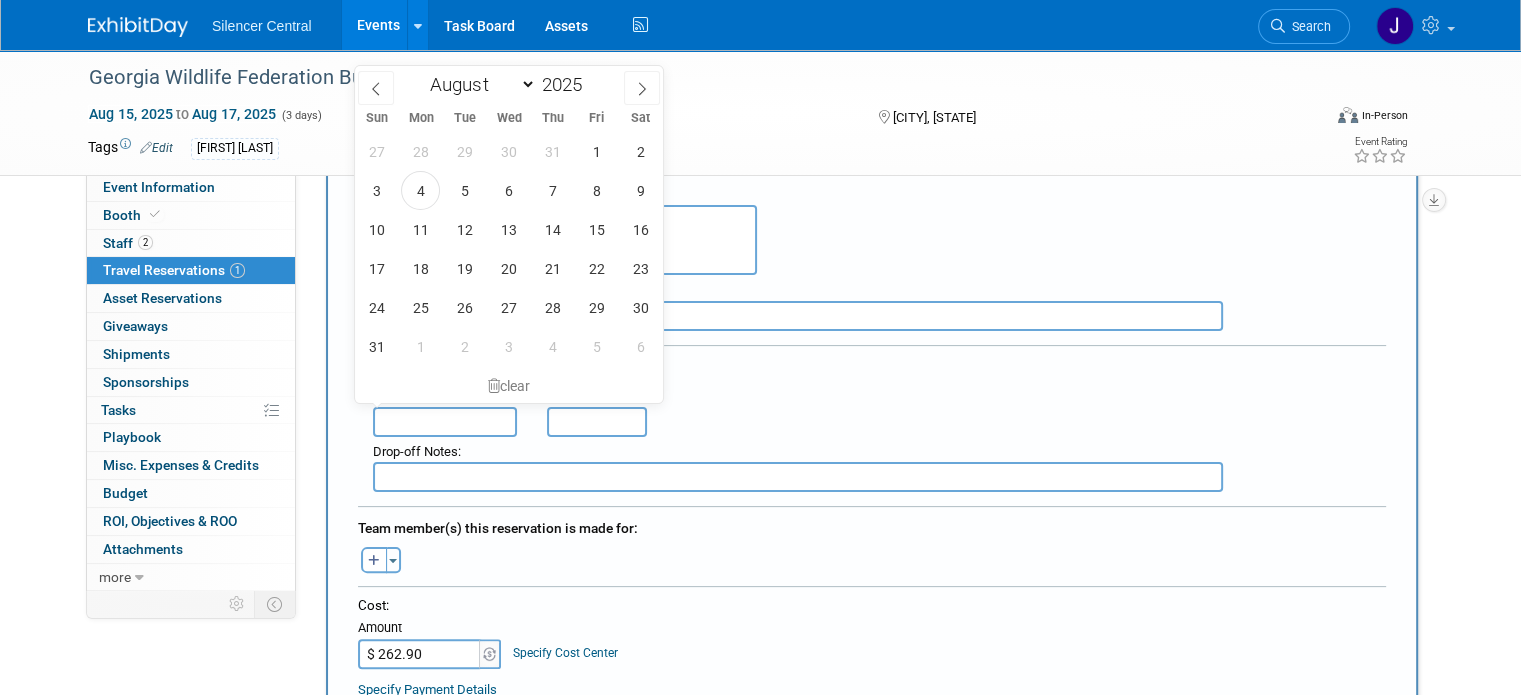 click at bounding box center (445, 422) 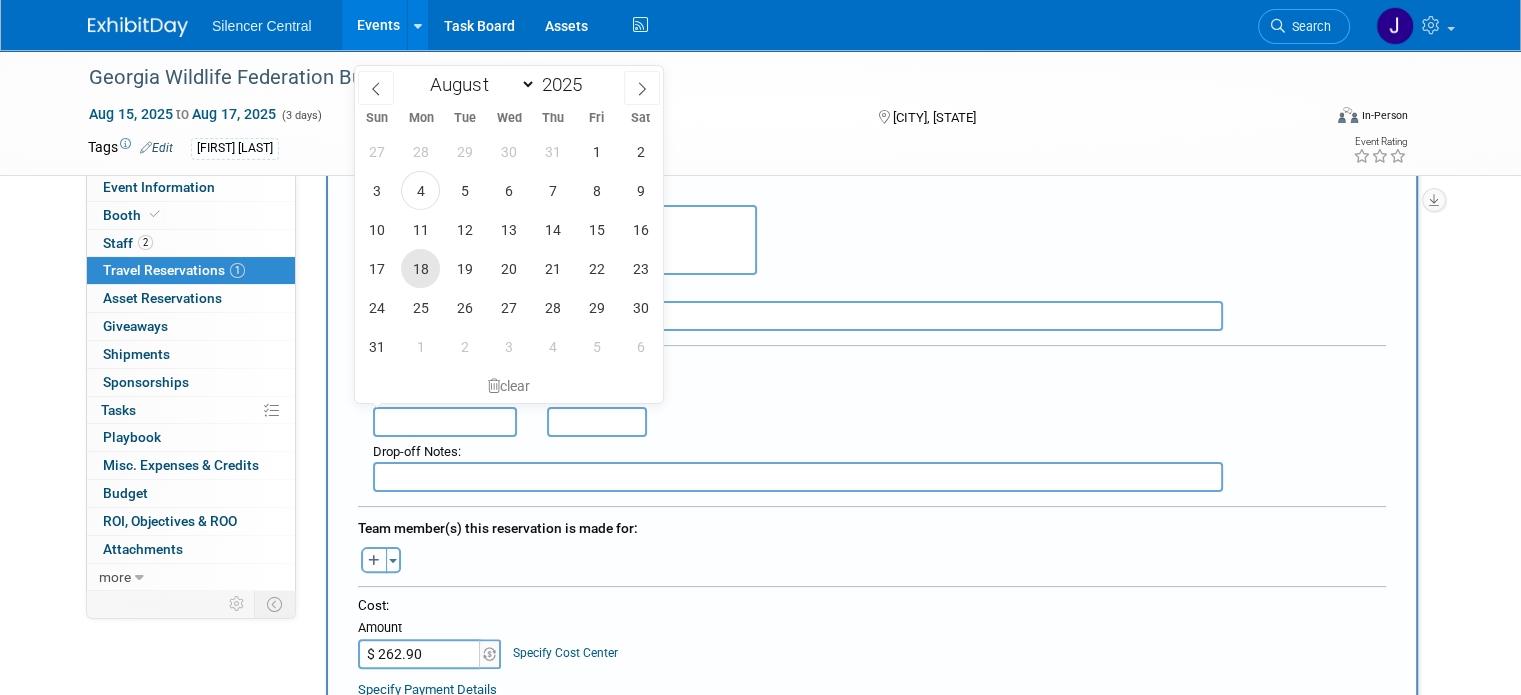 click on "18" at bounding box center [420, 268] 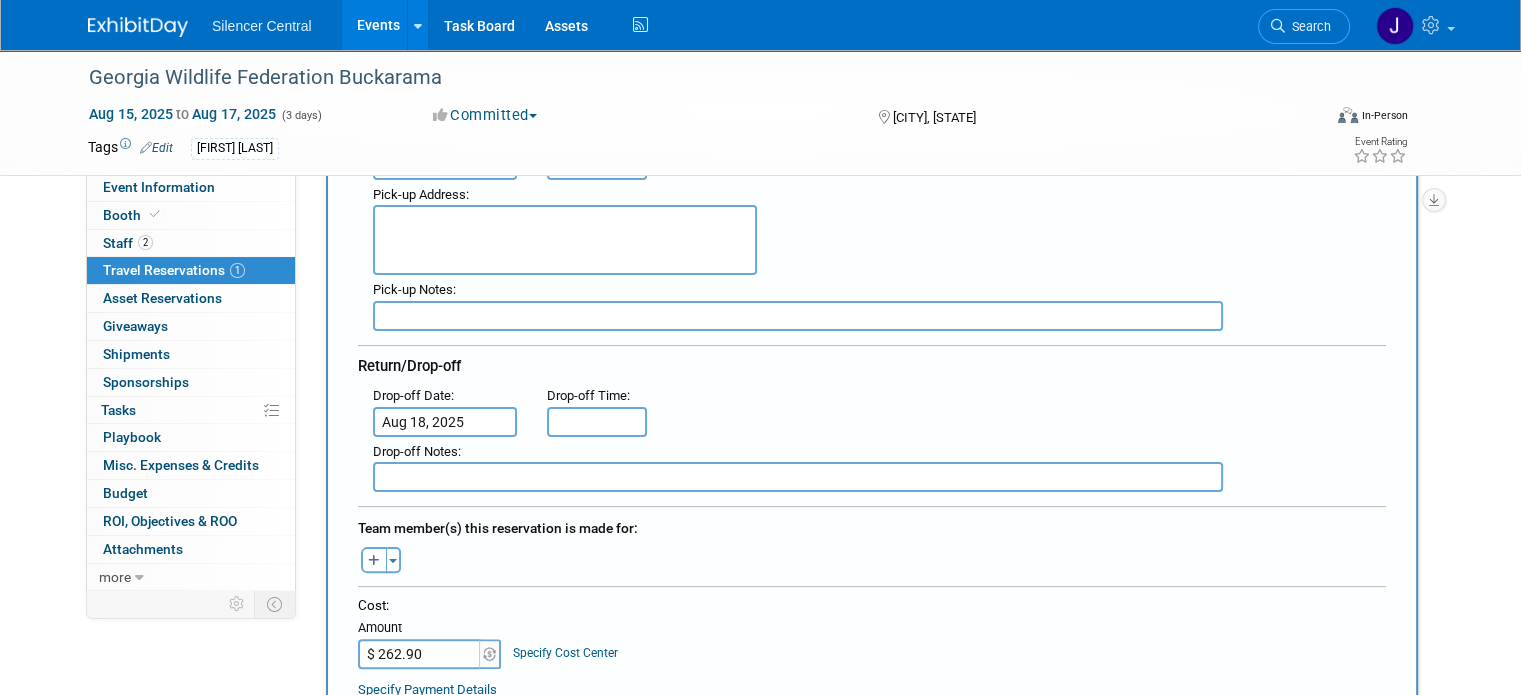 type on "5:00 PM" 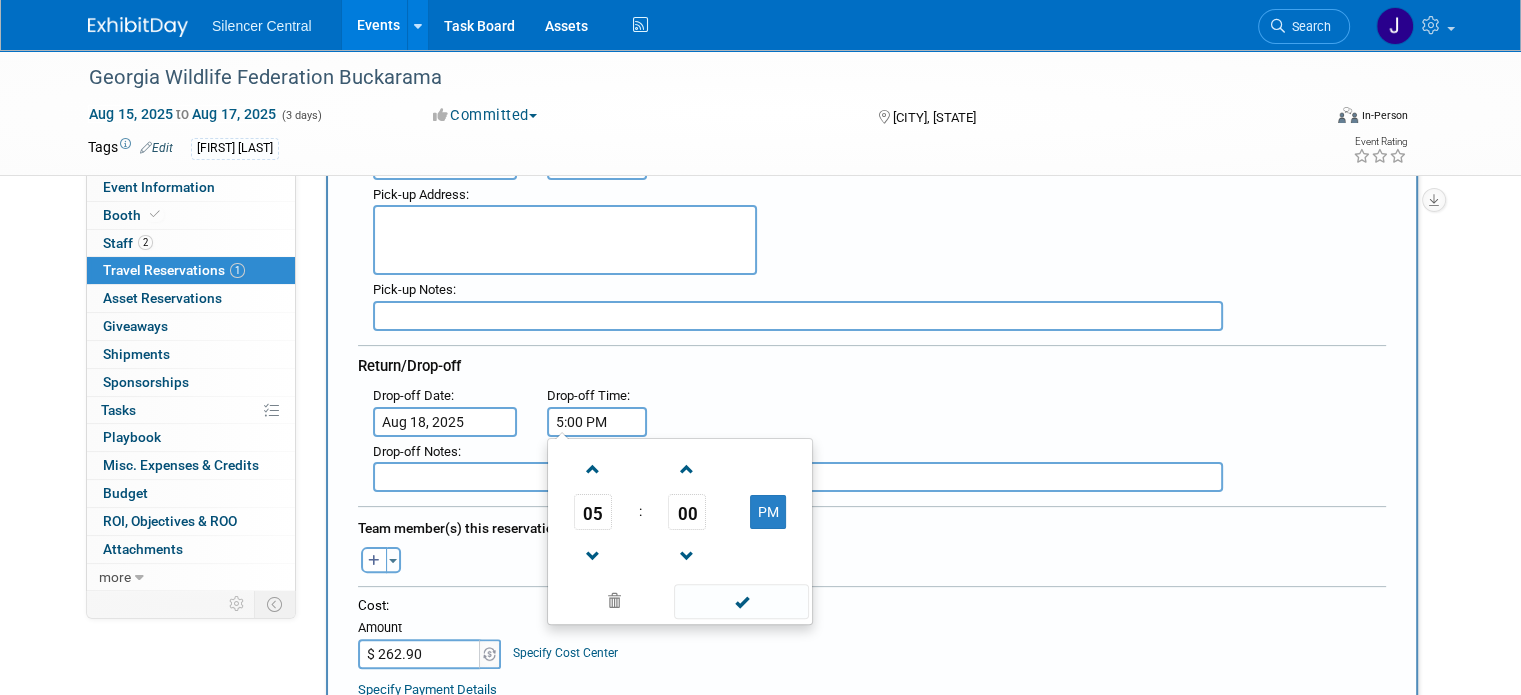 click on "5:00 PM" at bounding box center (597, 422) 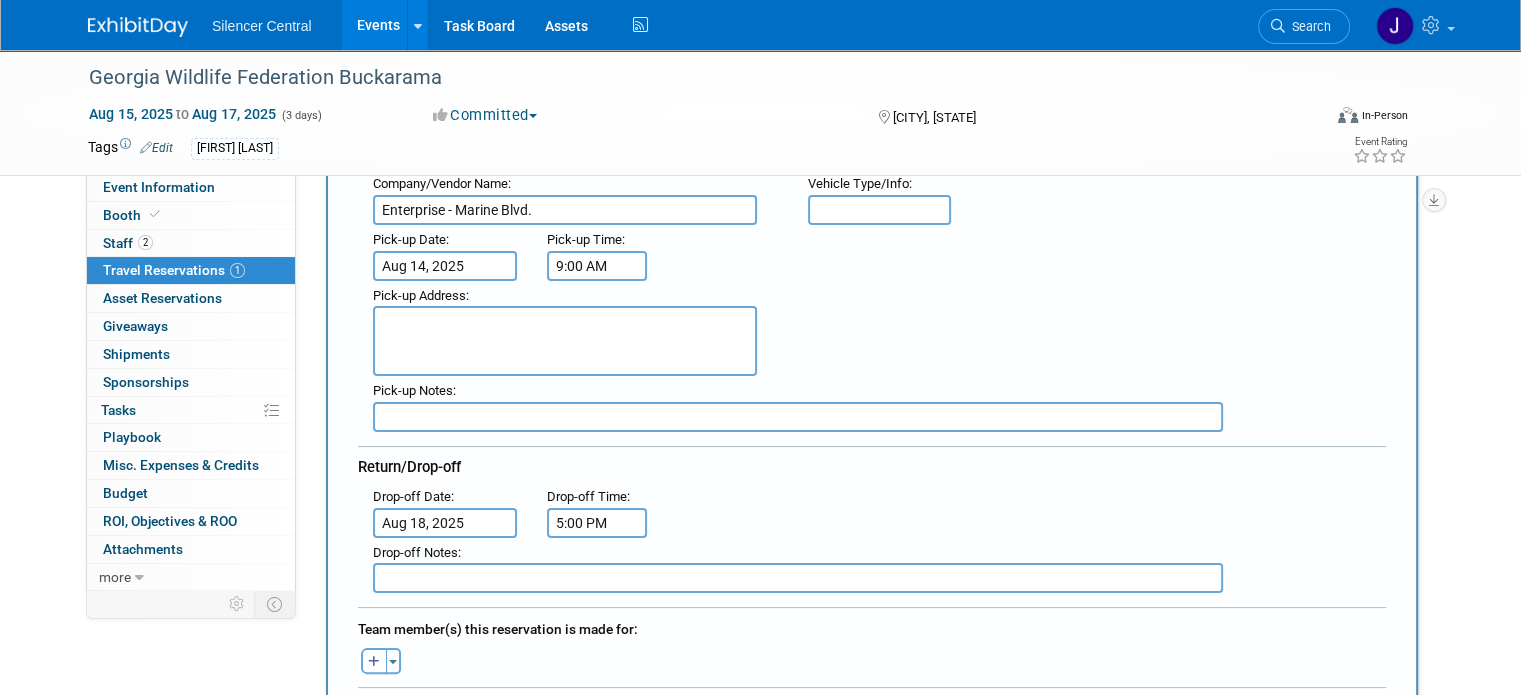 scroll, scrollTop: 290, scrollLeft: 0, axis: vertical 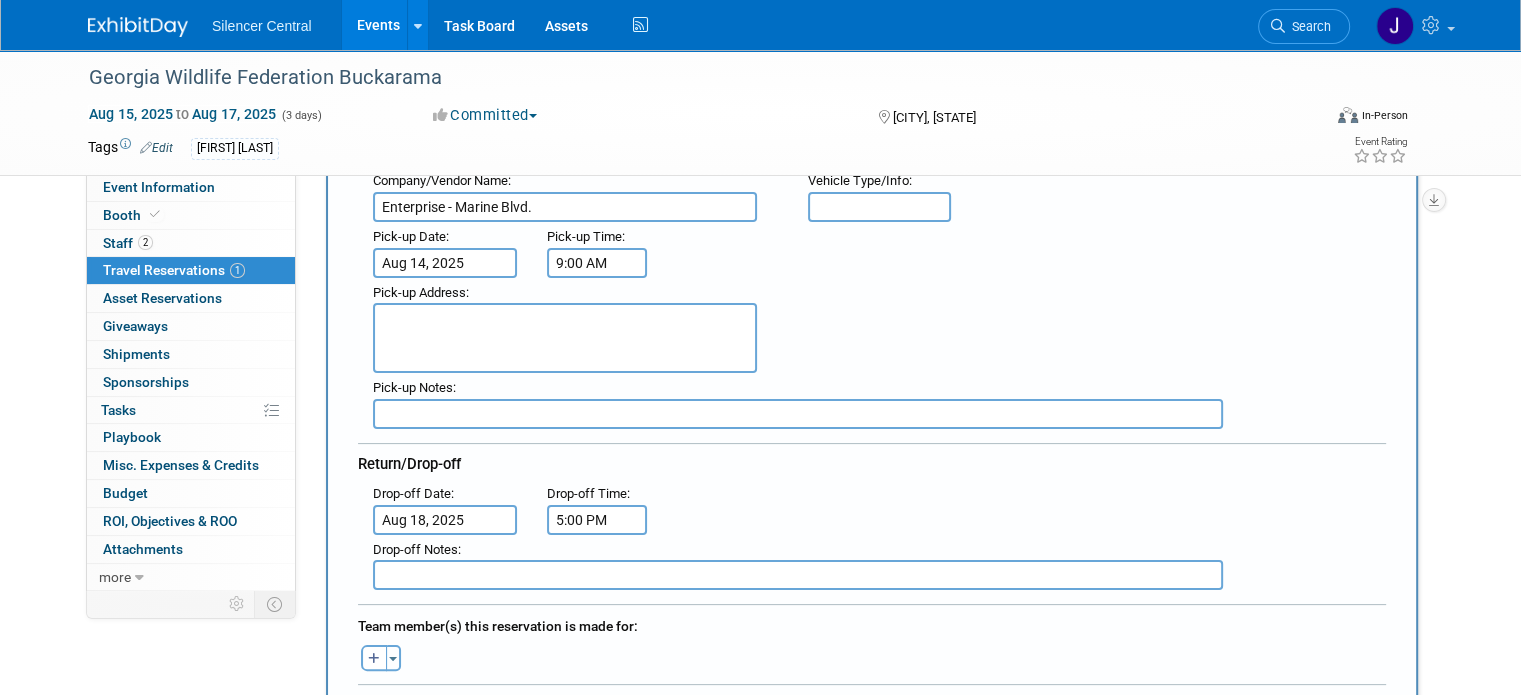 click at bounding box center (565, 338) 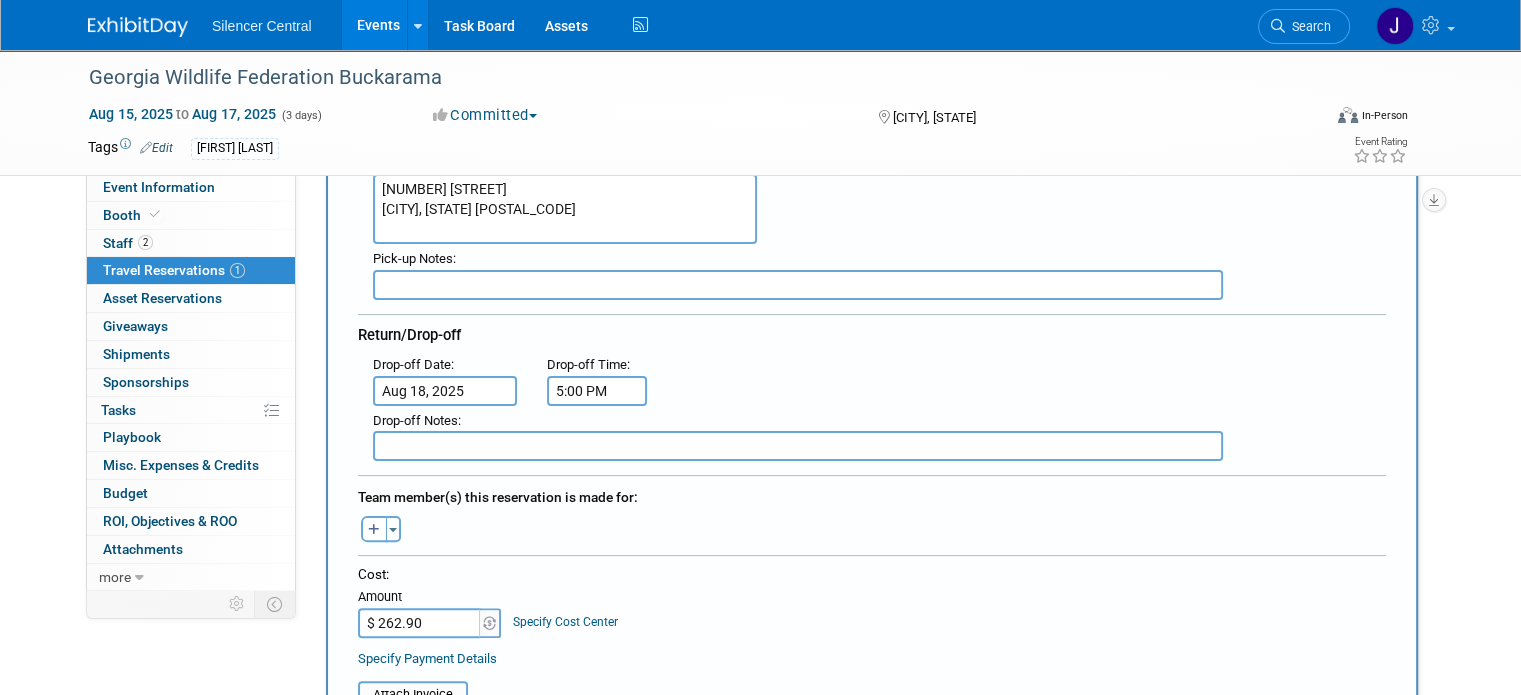 scroll, scrollTop: 420, scrollLeft: 0, axis: vertical 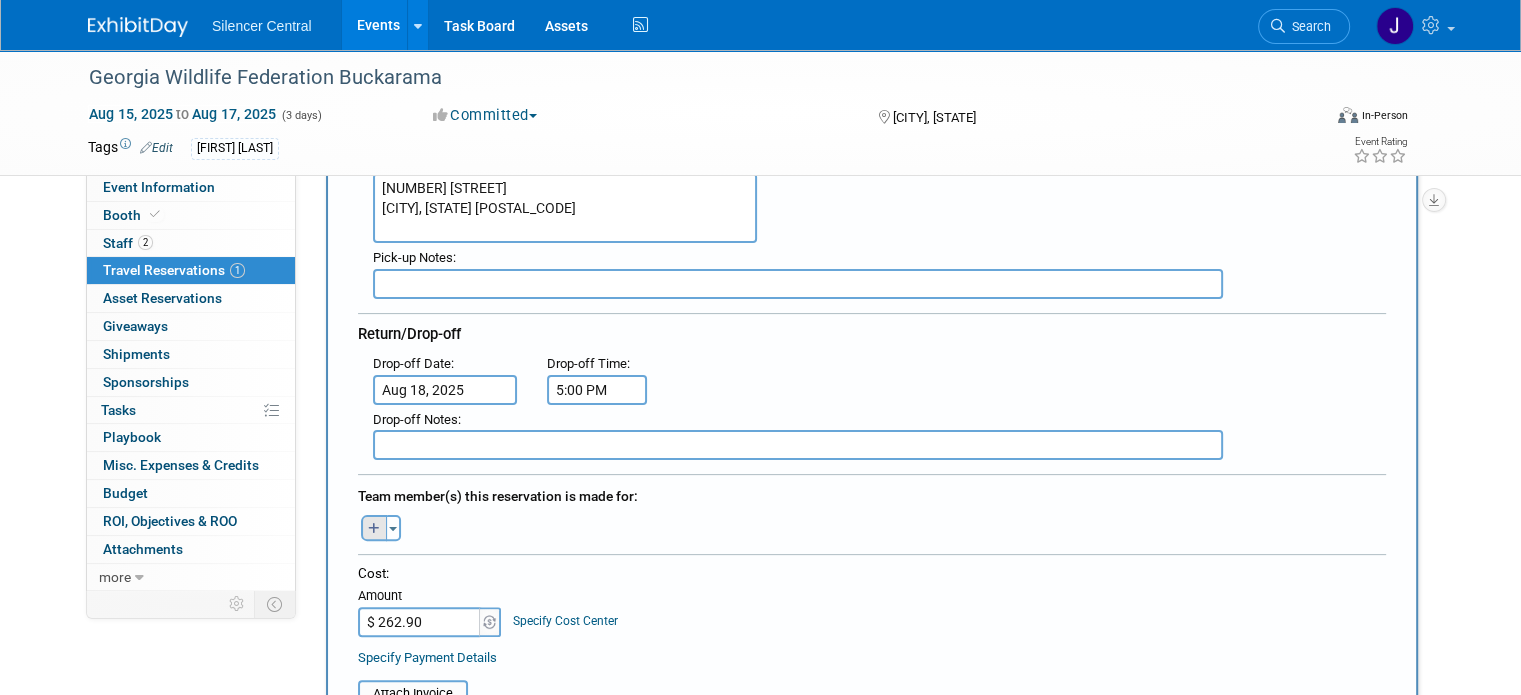 type on "500 N Marine Blvd
Jacksonville, NC 28540" 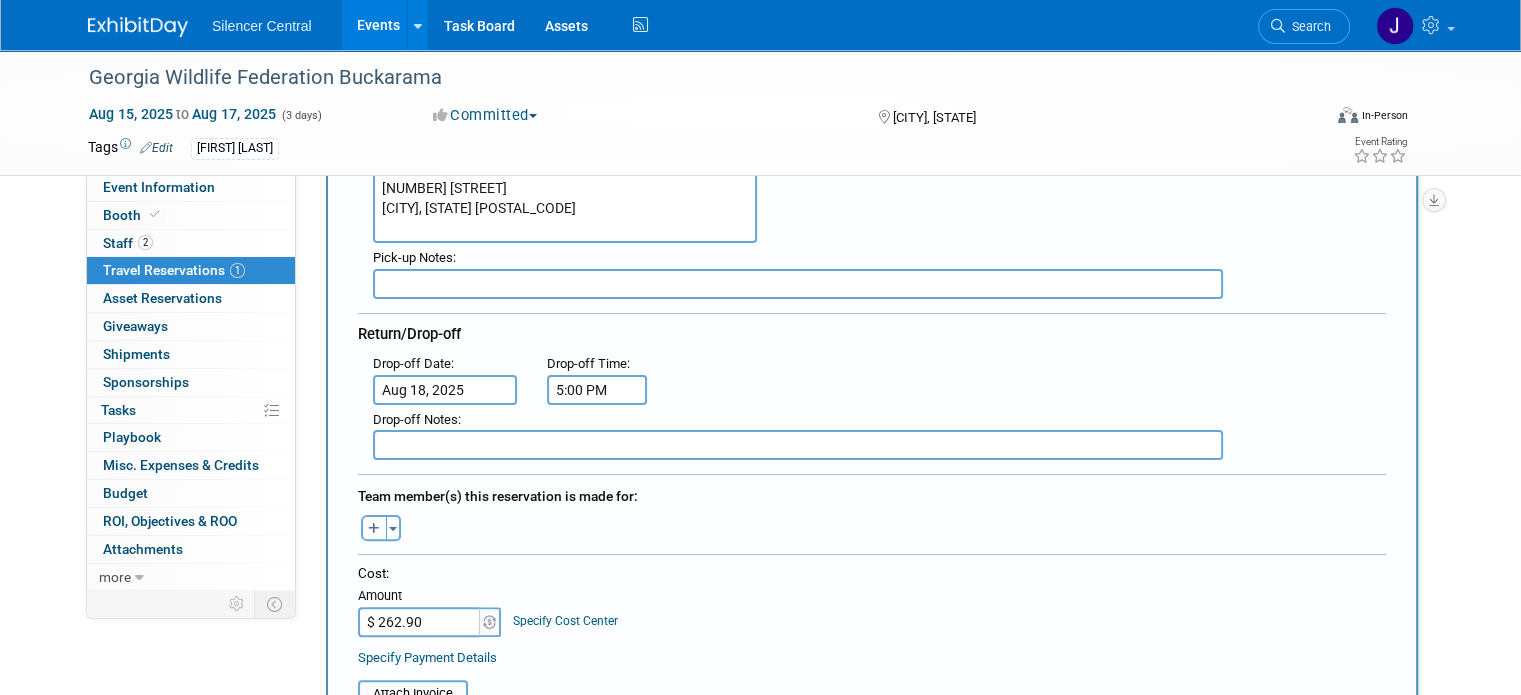 click at bounding box center [374, 528] 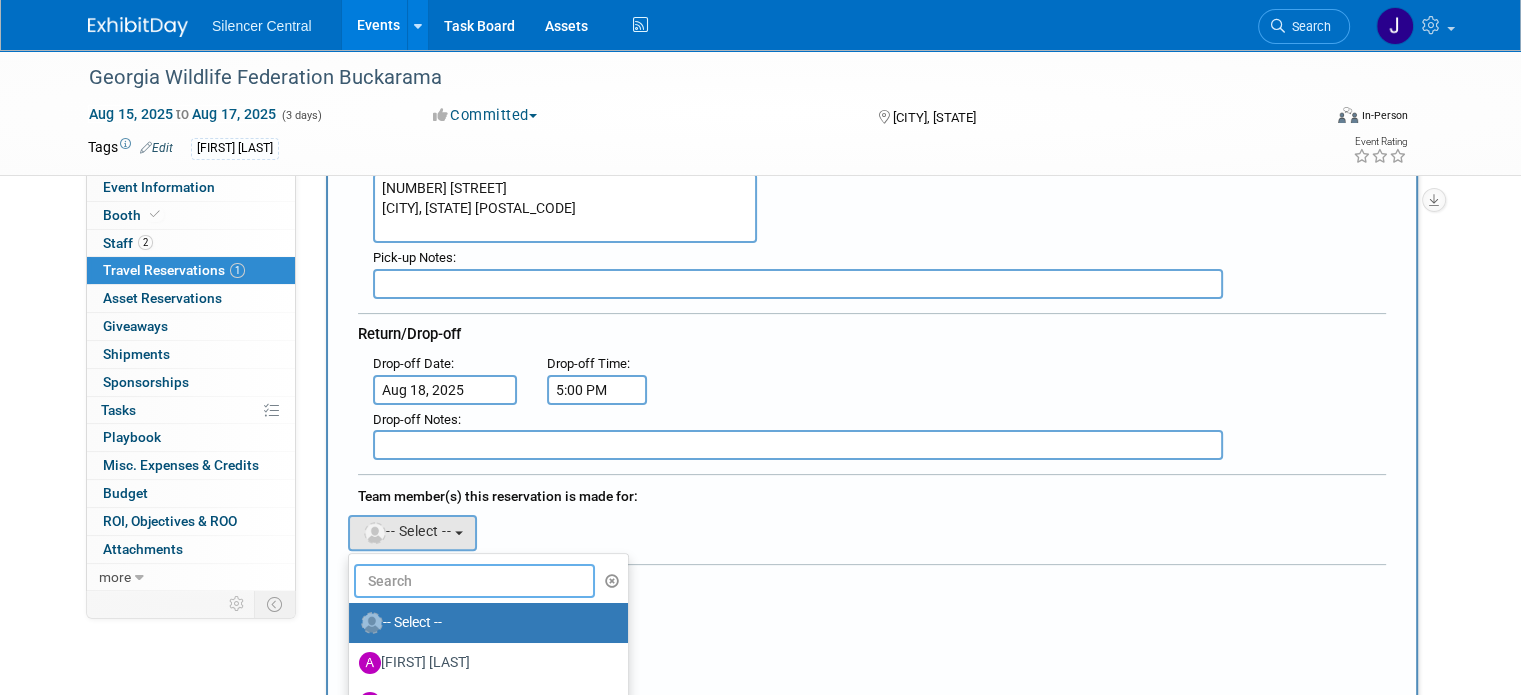 click at bounding box center [474, 581] 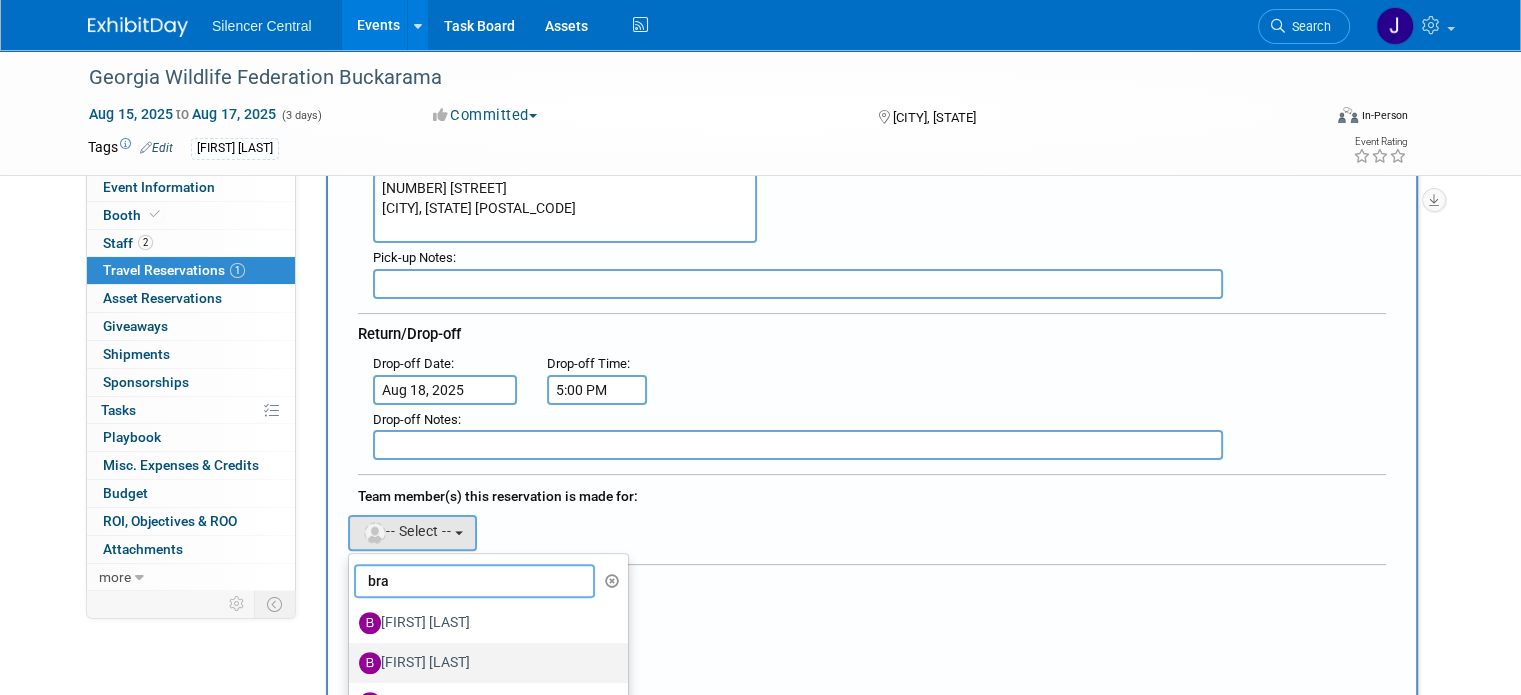 type on "bra" 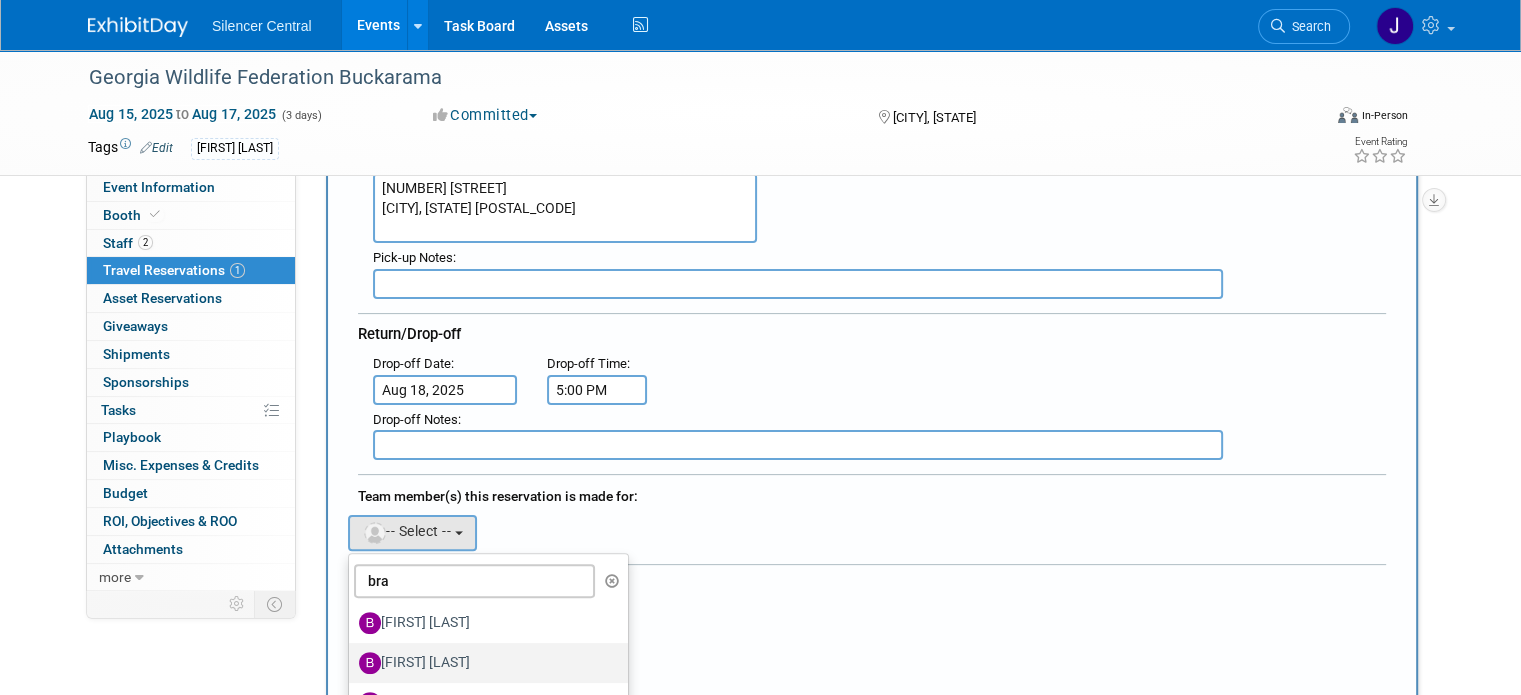click on "[FIRST] [LAST]" at bounding box center (483, 663) 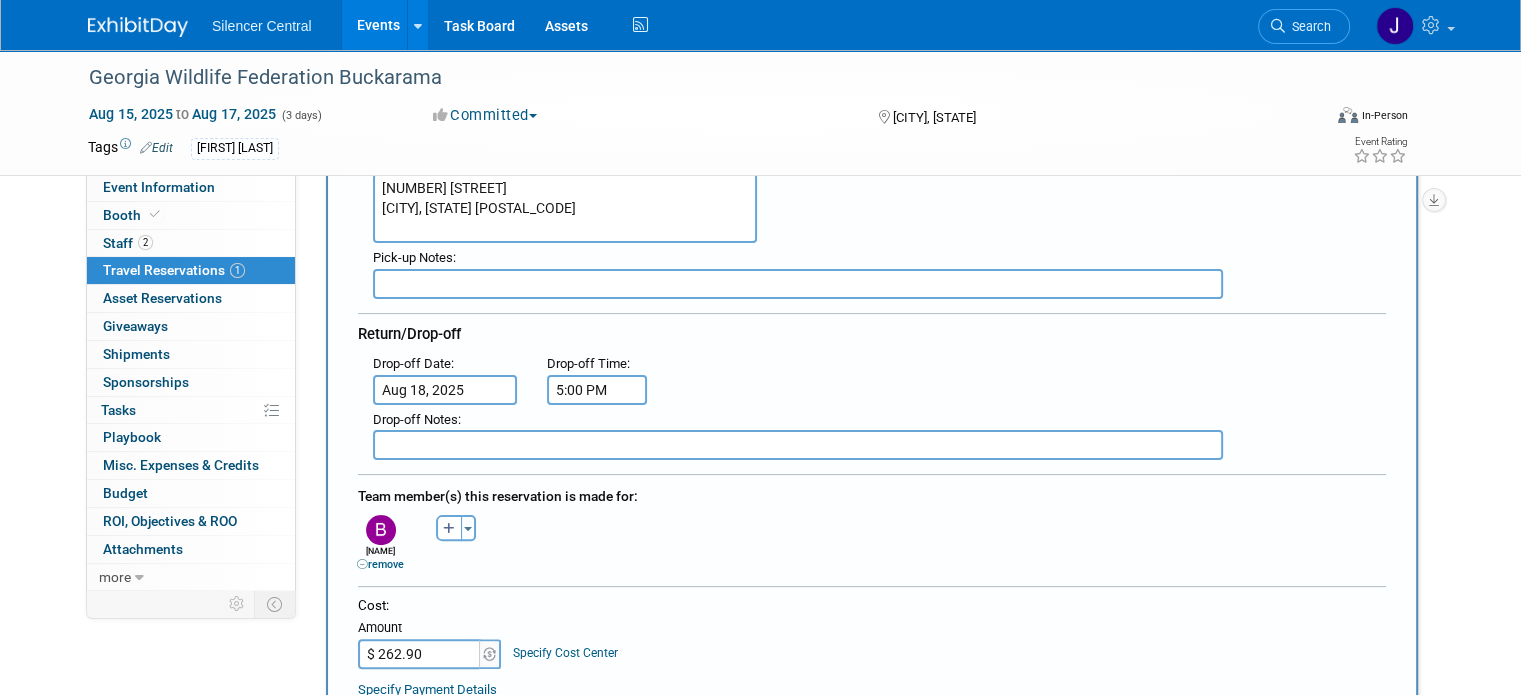 click on "Amanda
remove
Amber
remove
Andrea
remove" at bounding box center (872, 541) 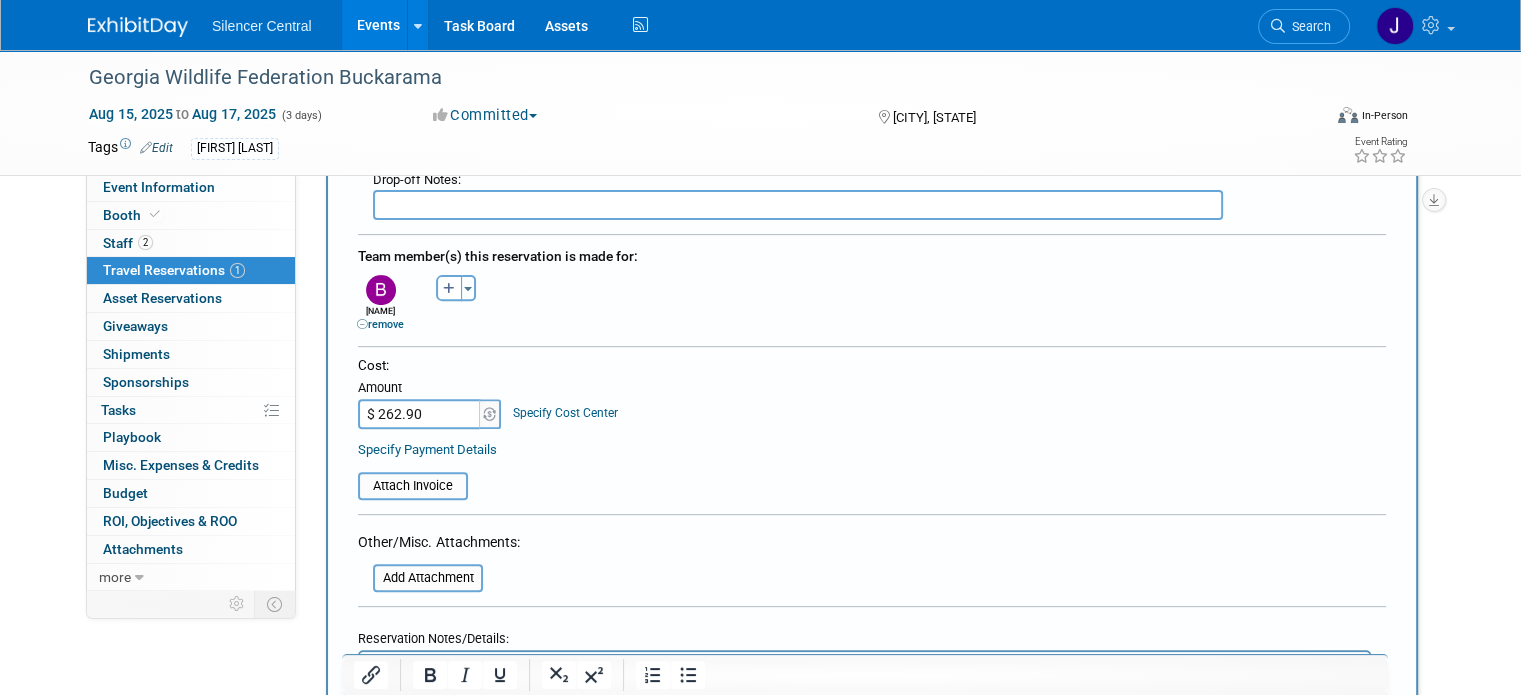scroll, scrollTop: 980, scrollLeft: 0, axis: vertical 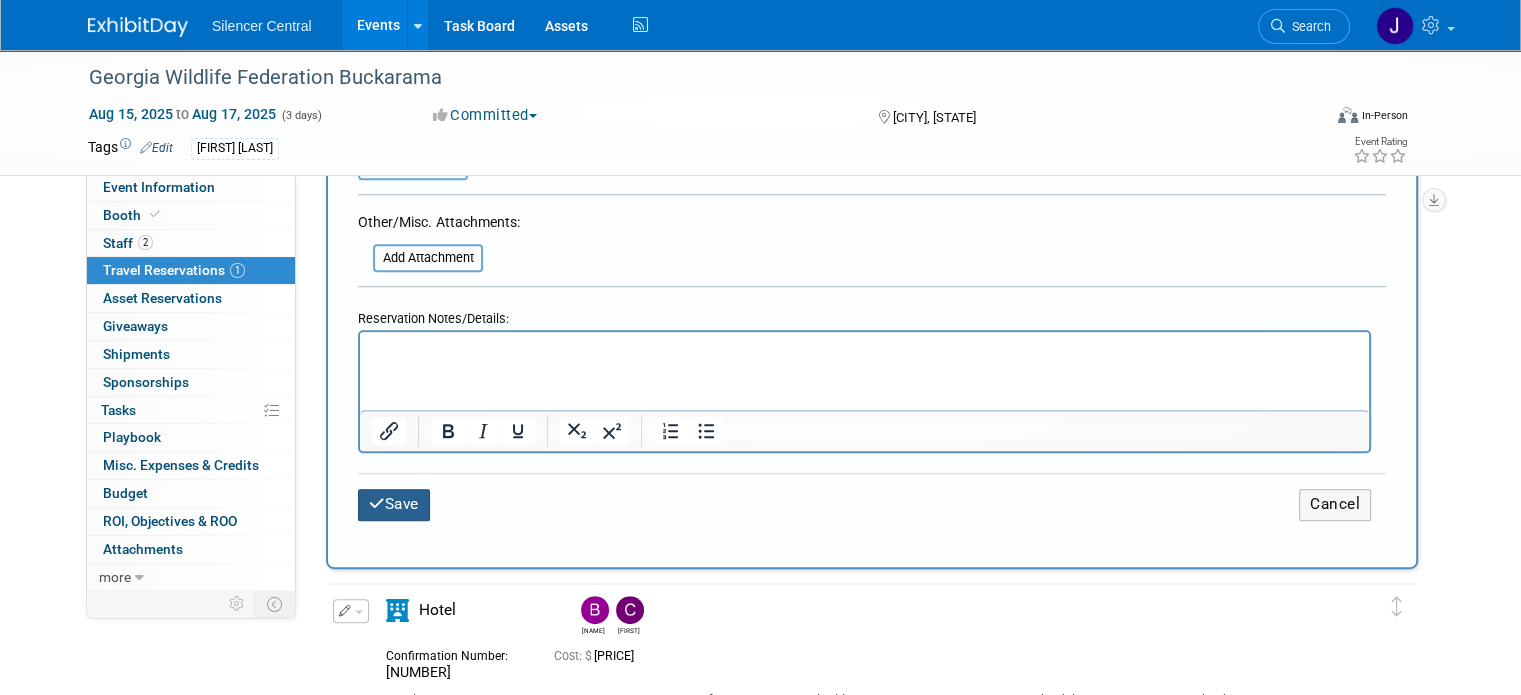 click on "Save" at bounding box center (394, 504) 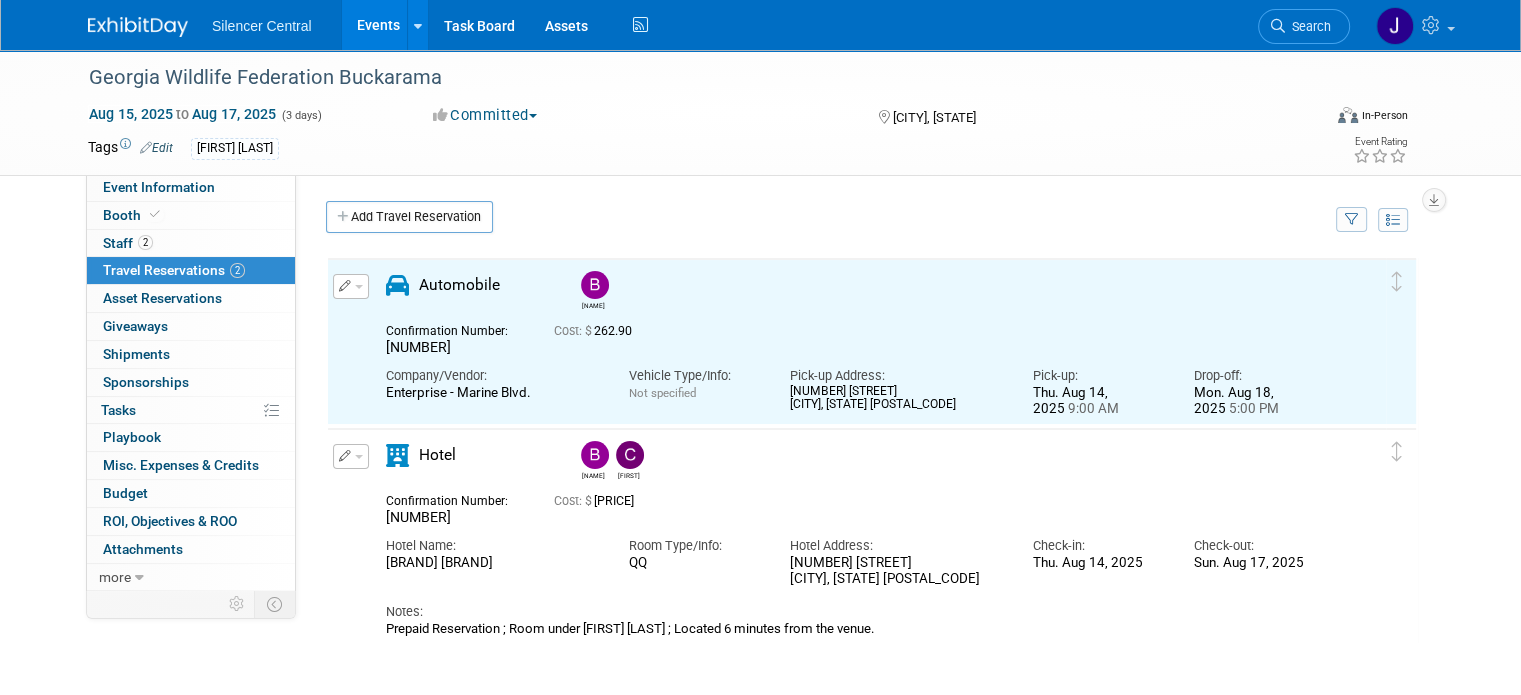 scroll, scrollTop: 0, scrollLeft: 0, axis: both 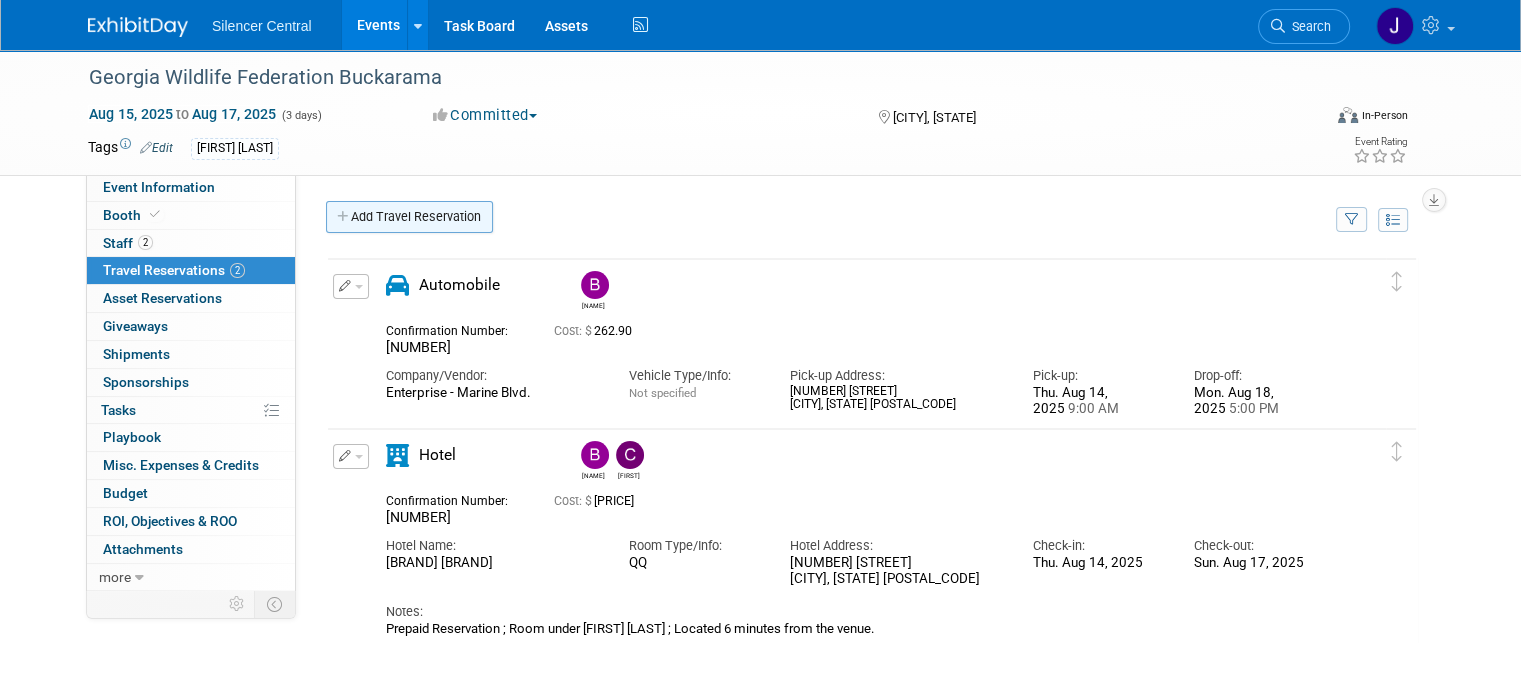 click on "Add Travel Reservation" at bounding box center [409, 217] 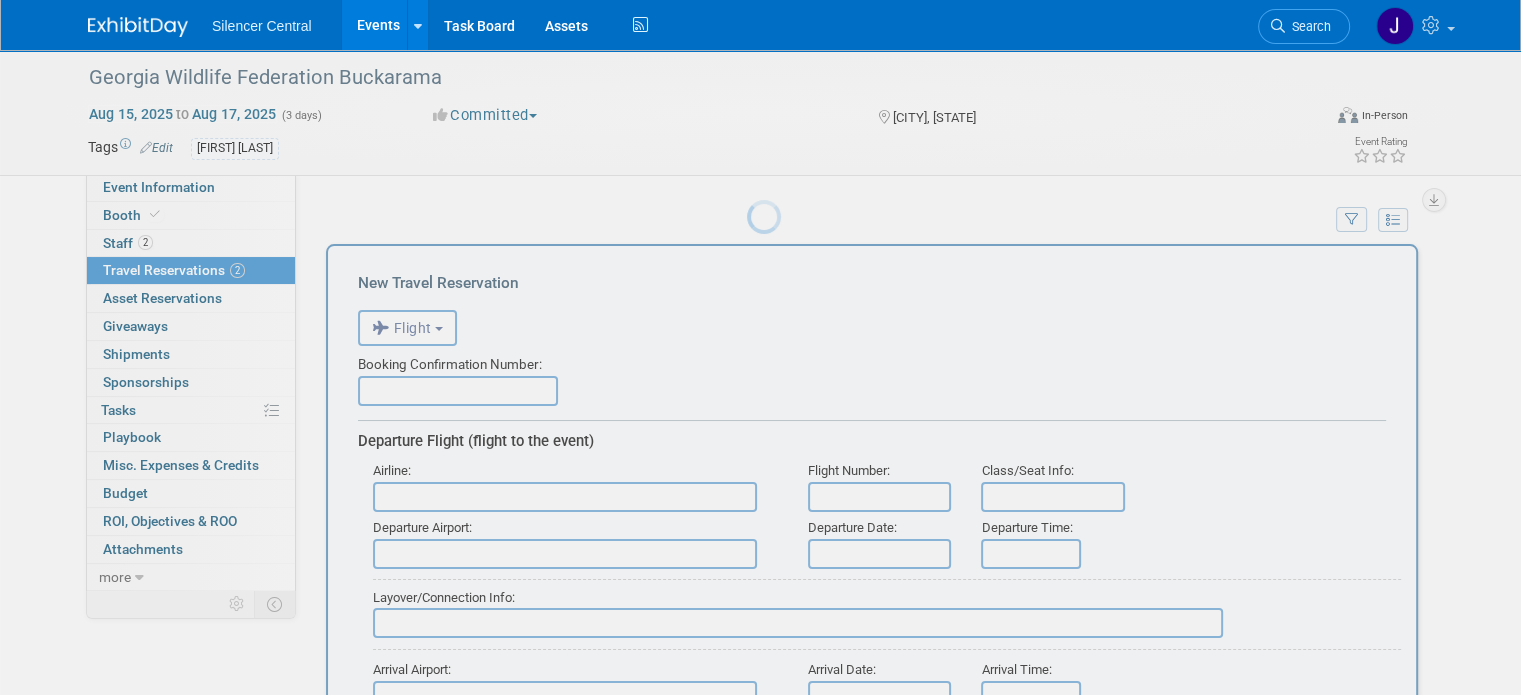 scroll, scrollTop: 0, scrollLeft: 0, axis: both 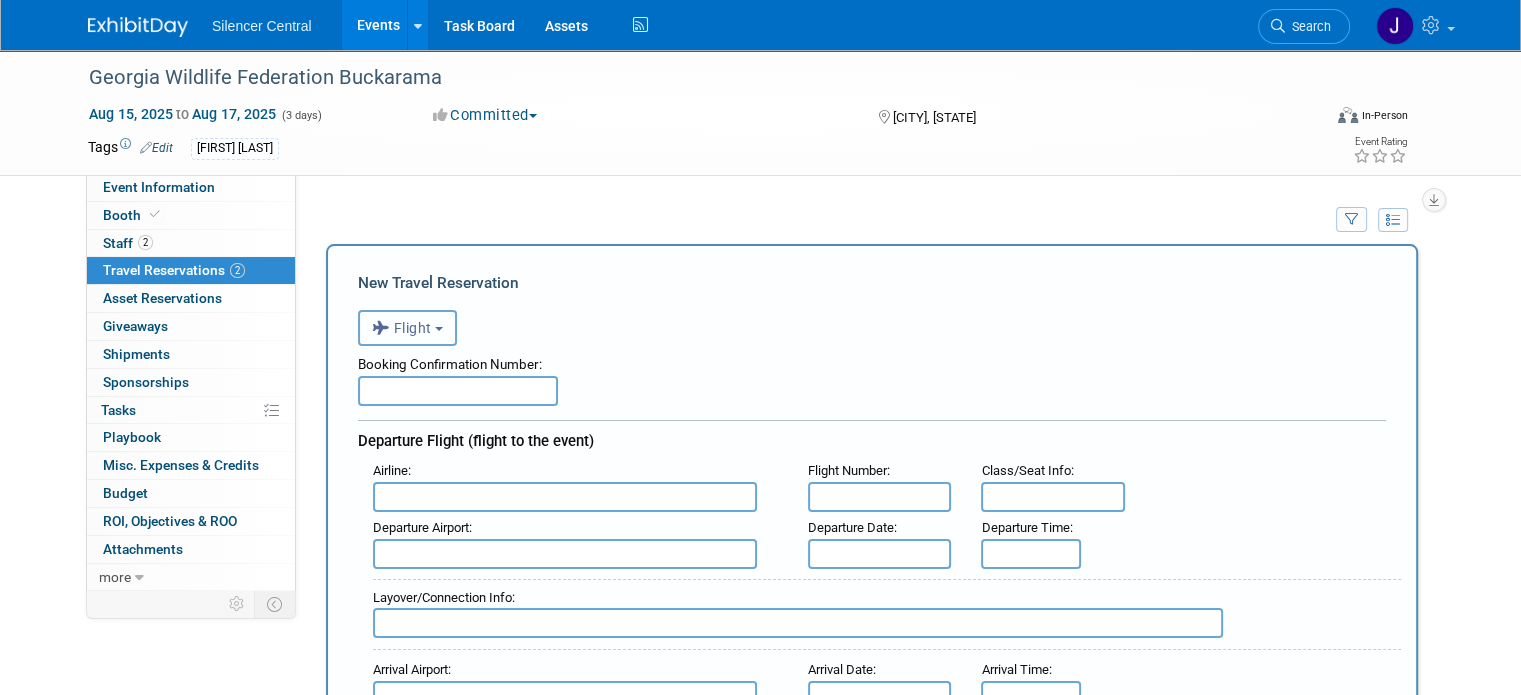 click on "Flight" at bounding box center (407, 328) 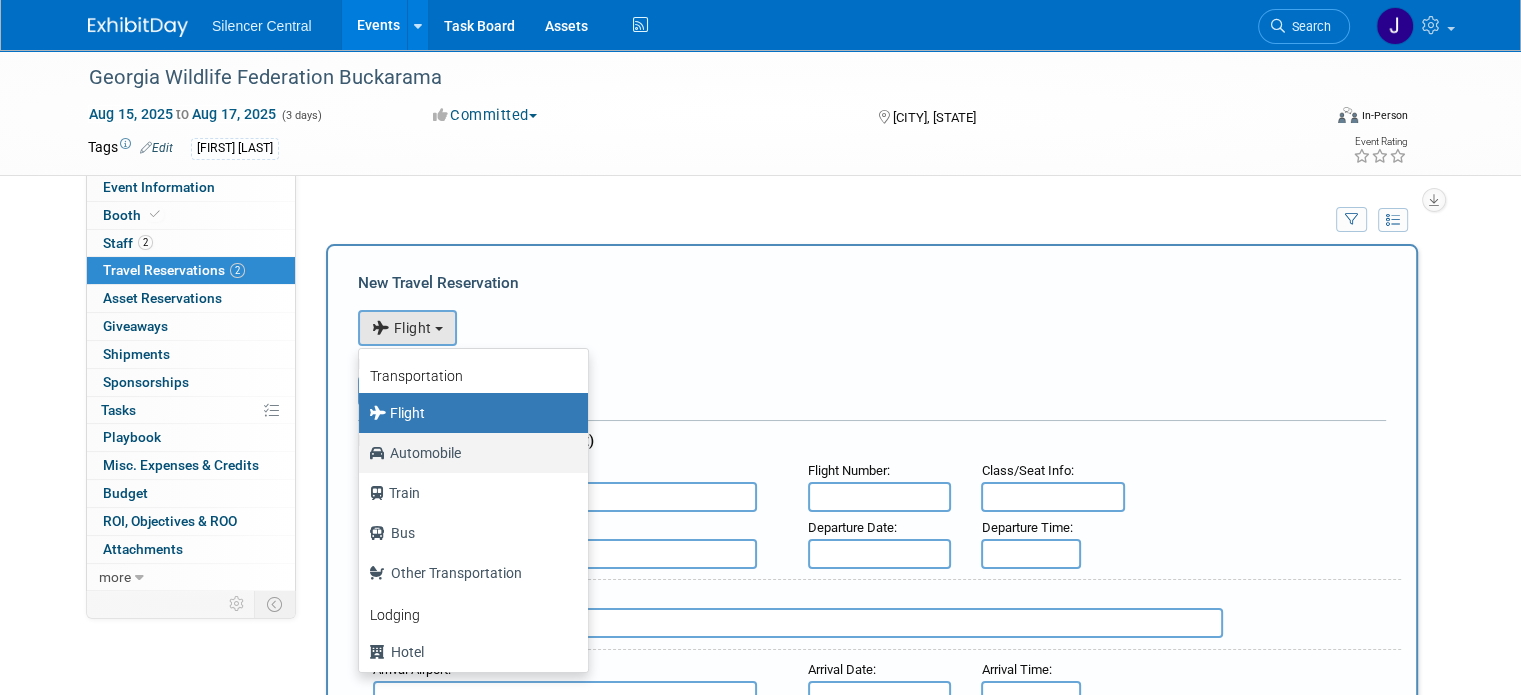 click on "Automobile" at bounding box center [468, 453] 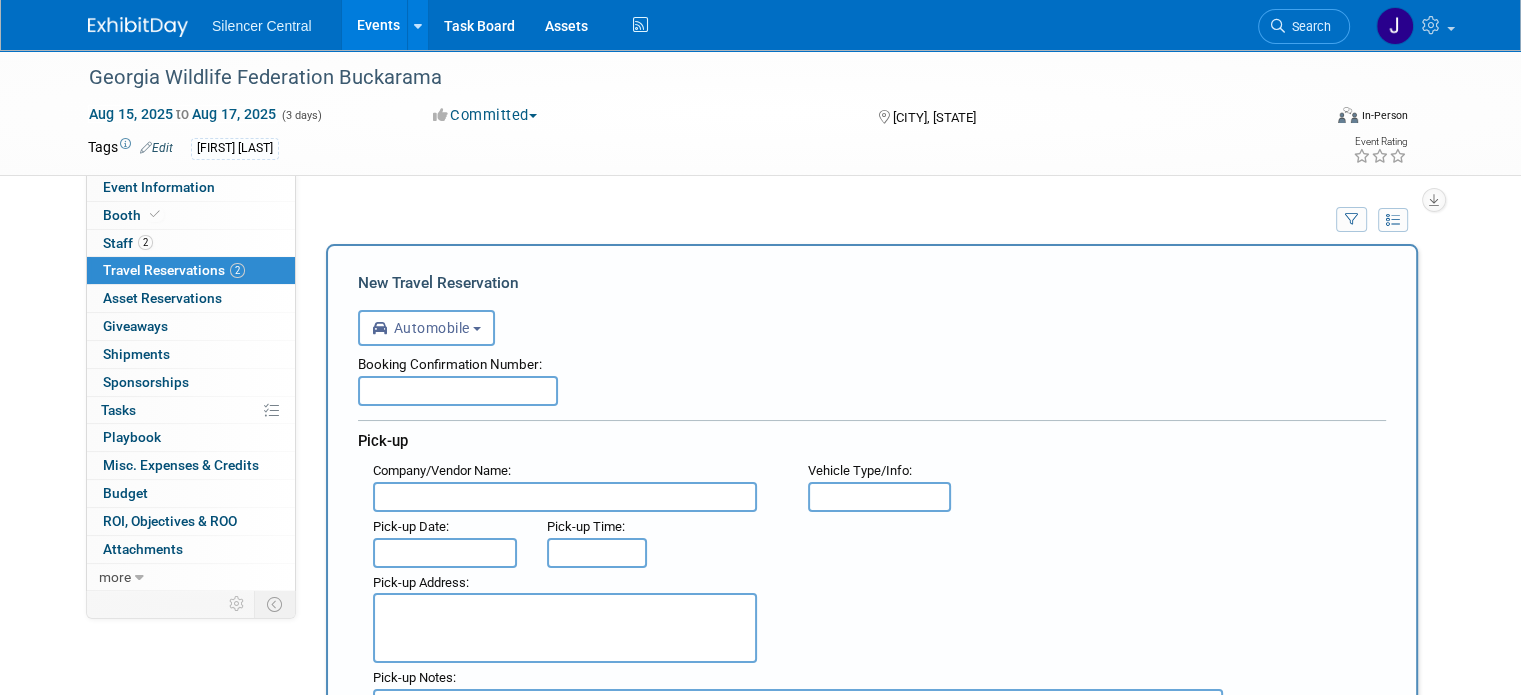 click on "Pick-up Date :" at bounding box center [445, 527] 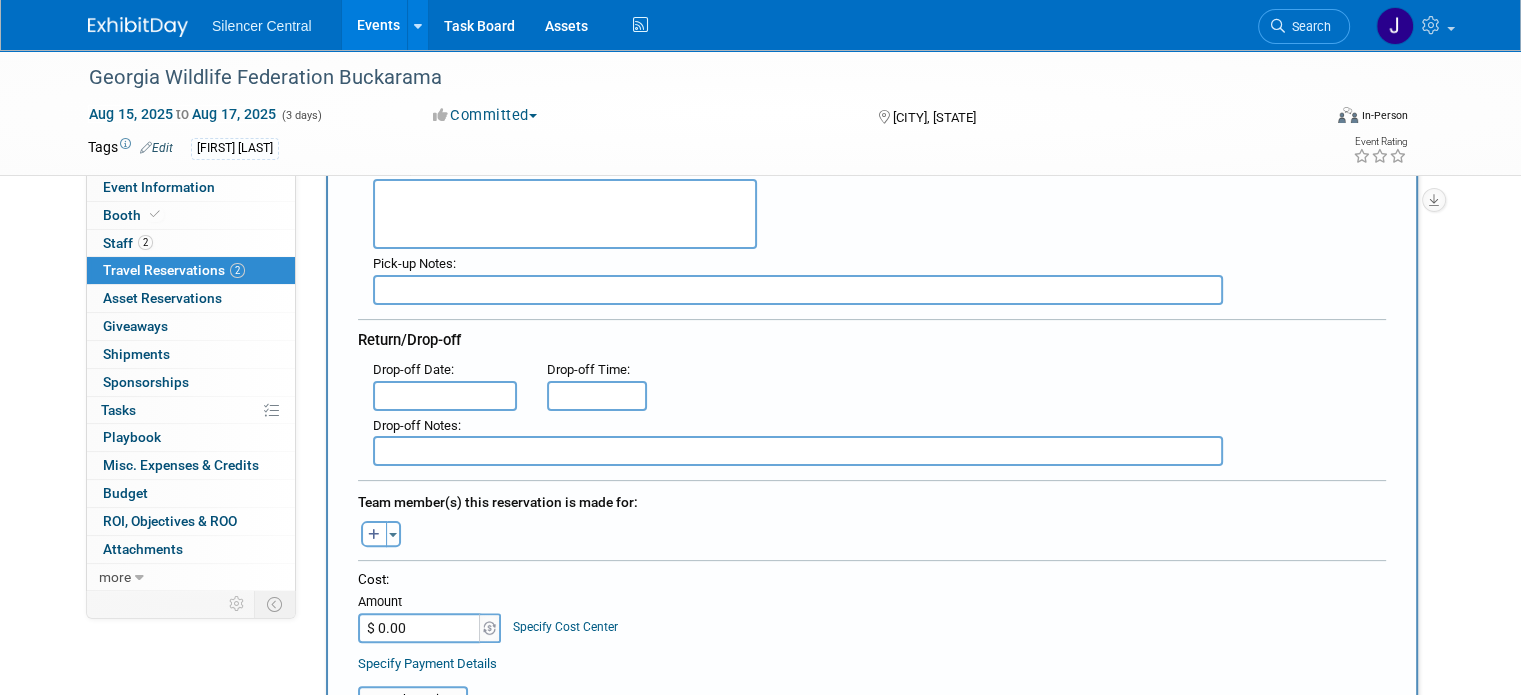 scroll, scrollTop: 602, scrollLeft: 0, axis: vertical 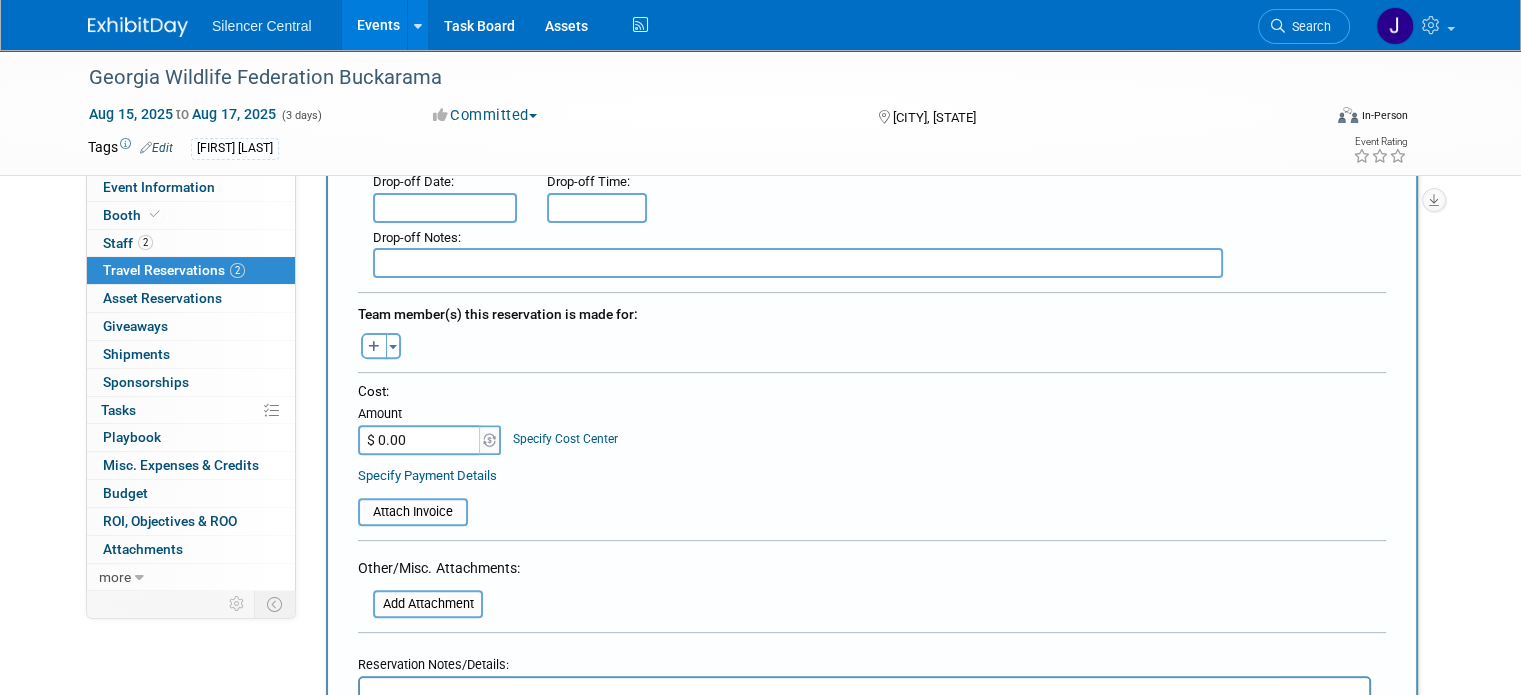 type on "National Car Rental - TLH" 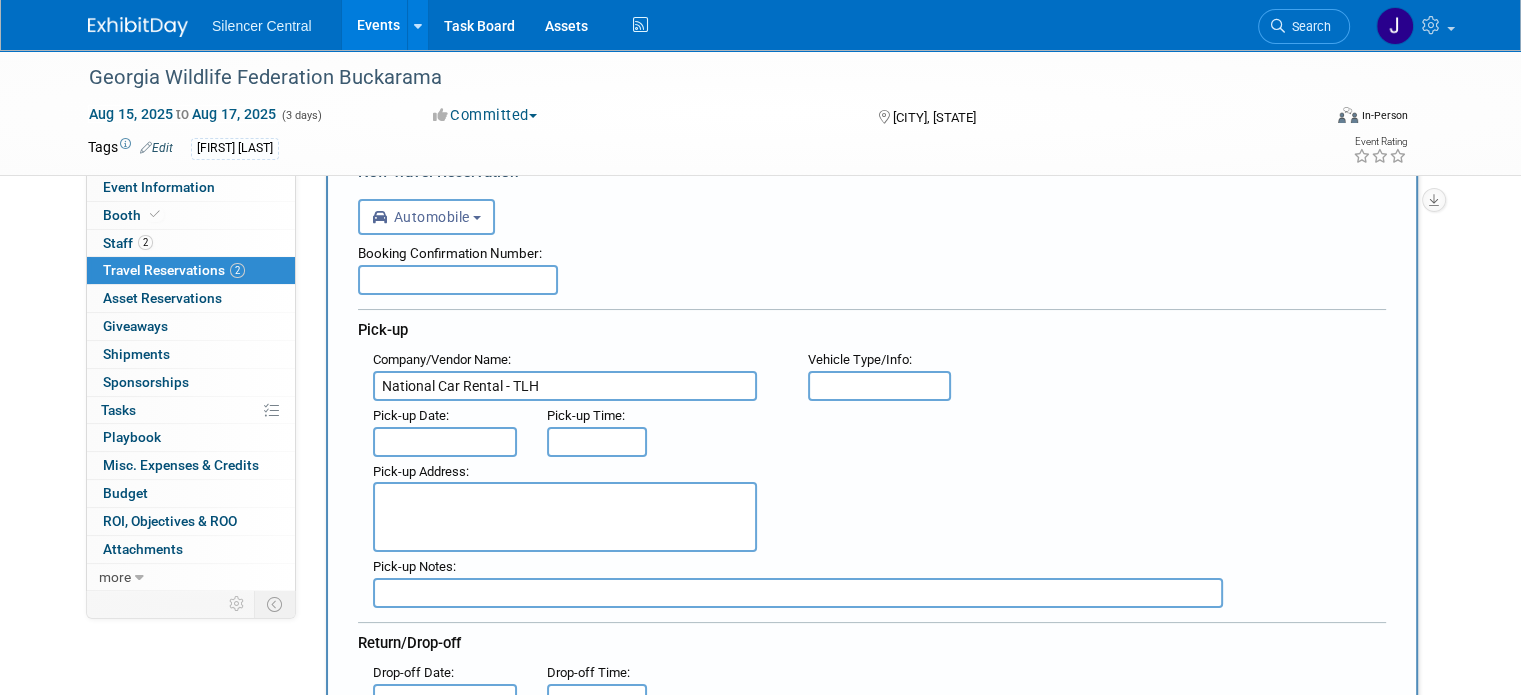 scroll, scrollTop: 0, scrollLeft: 0, axis: both 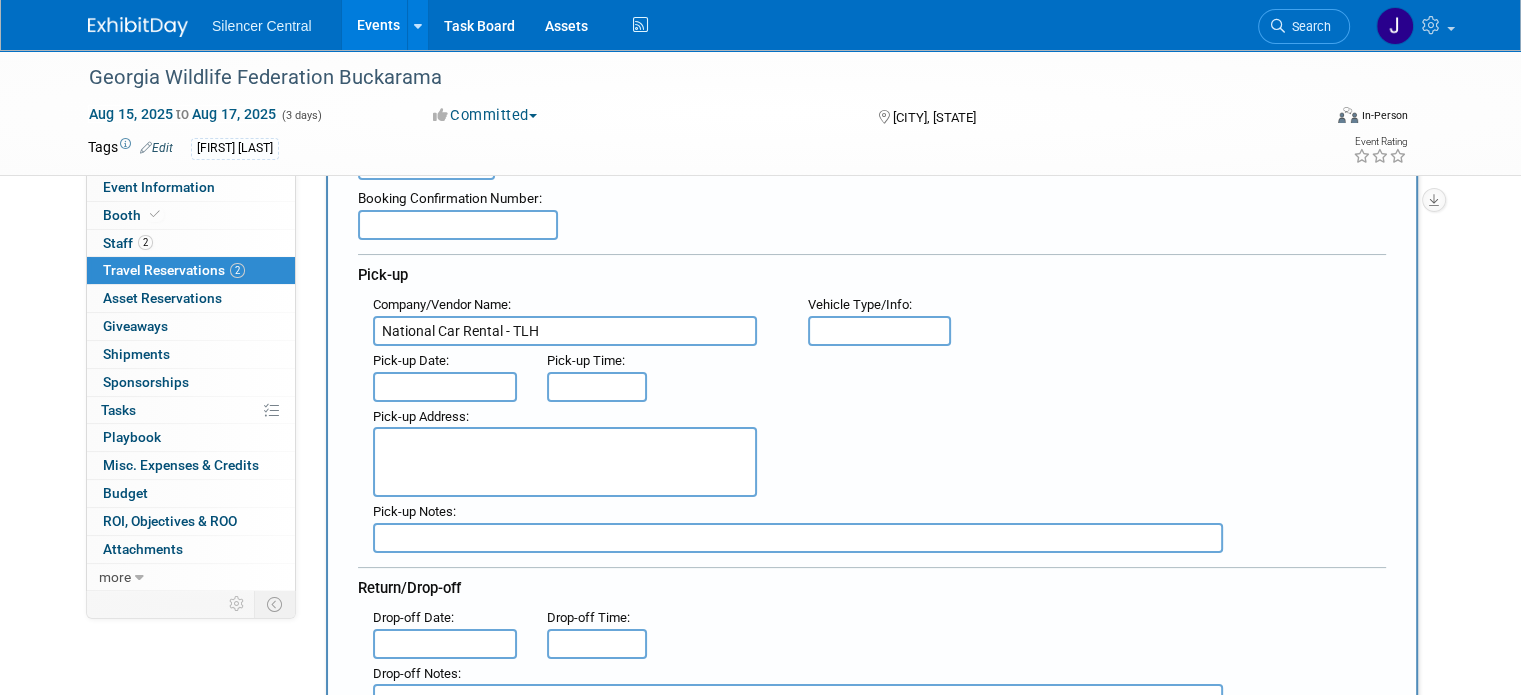 click at bounding box center (445, 387) 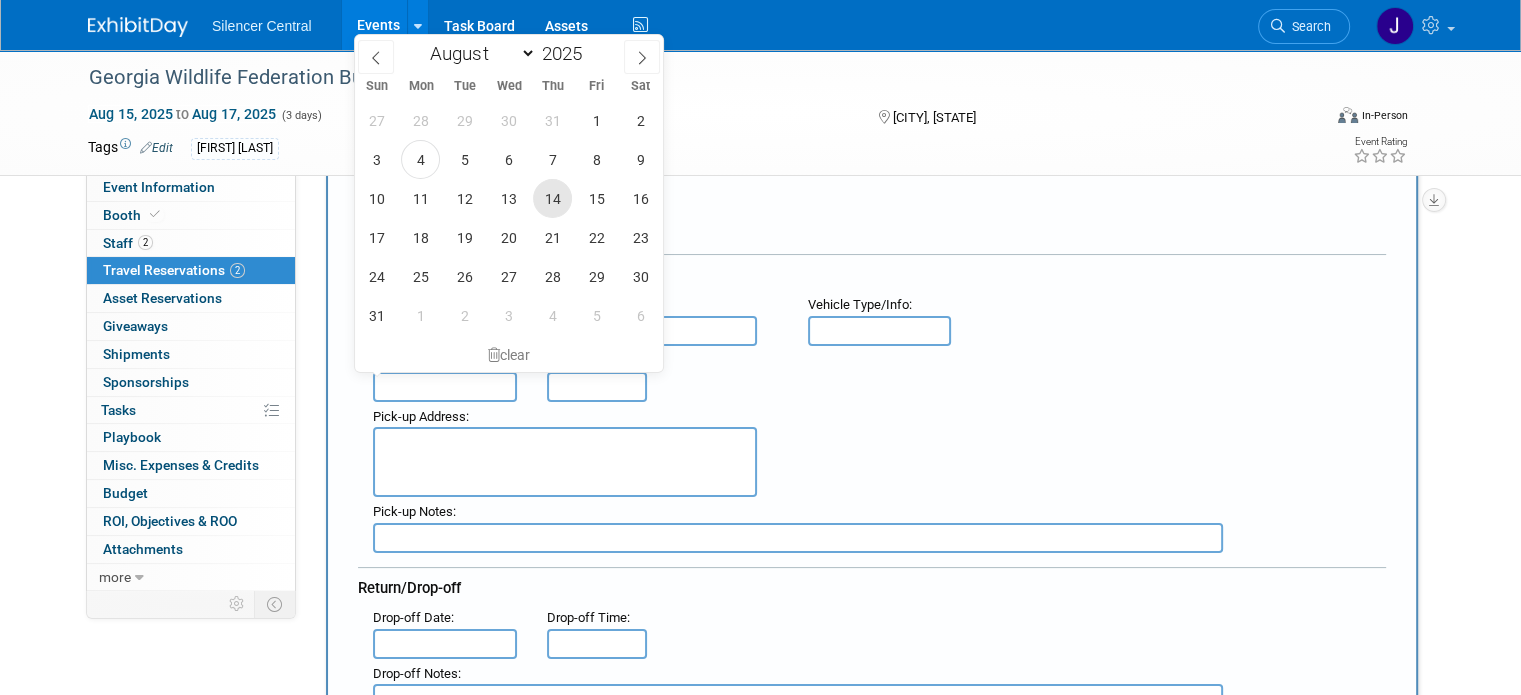 click on "14" at bounding box center (552, 198) 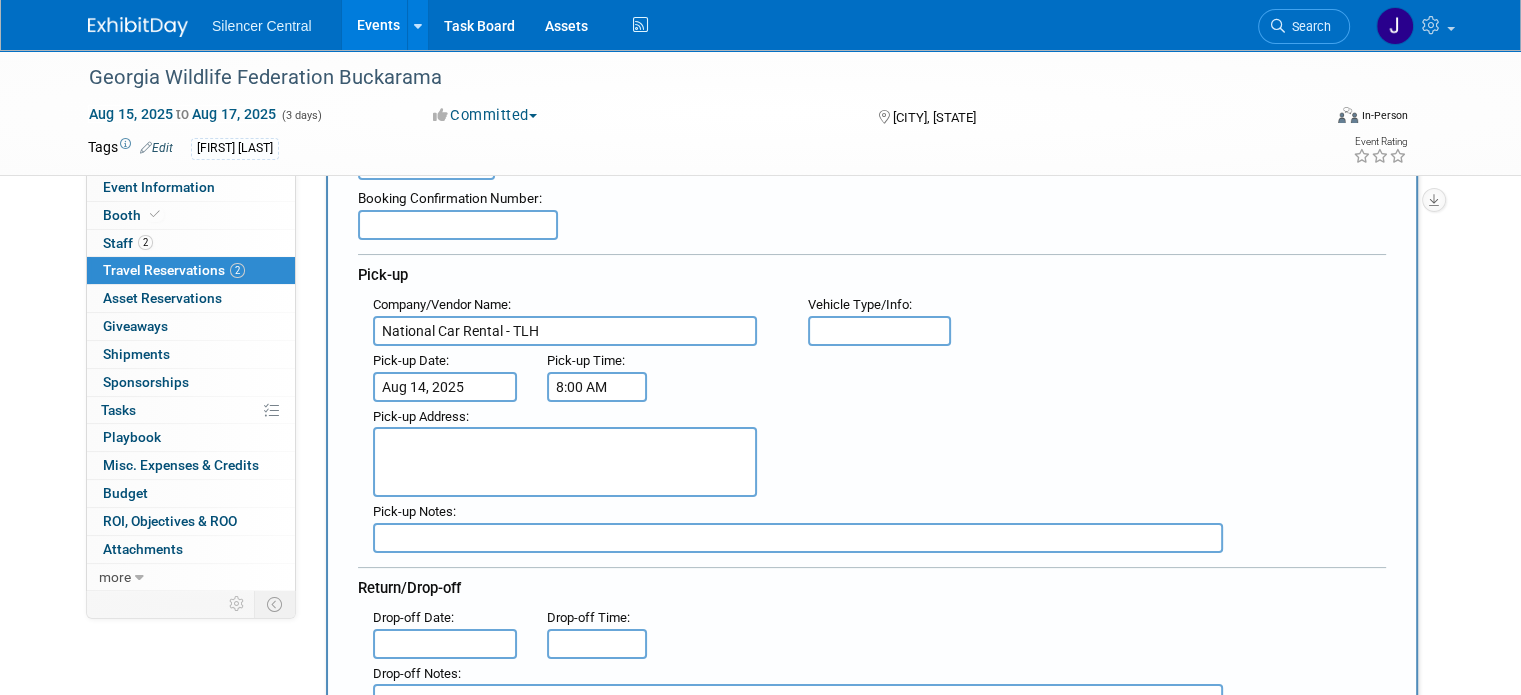 click on "8:00 AM" at bounding box center (597, 387) 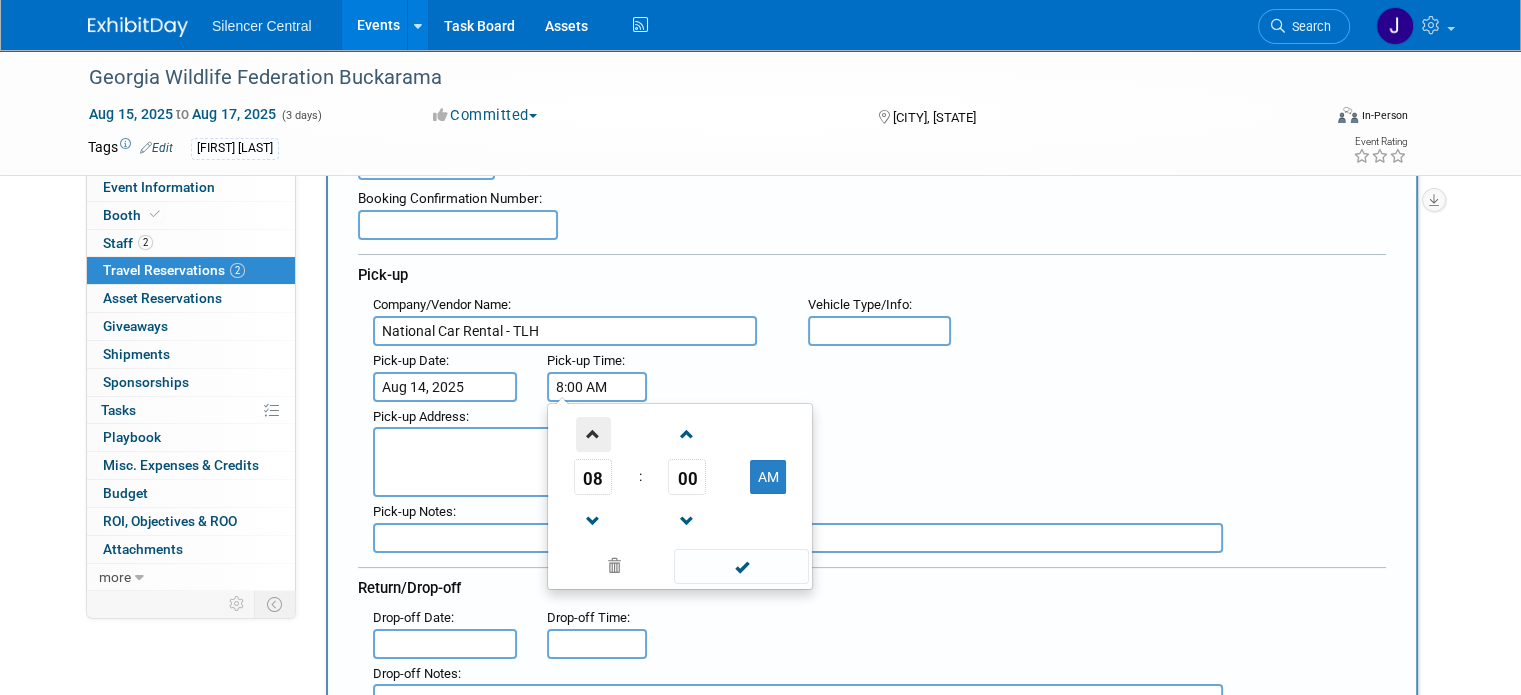 click at bounding box center [593, 434] 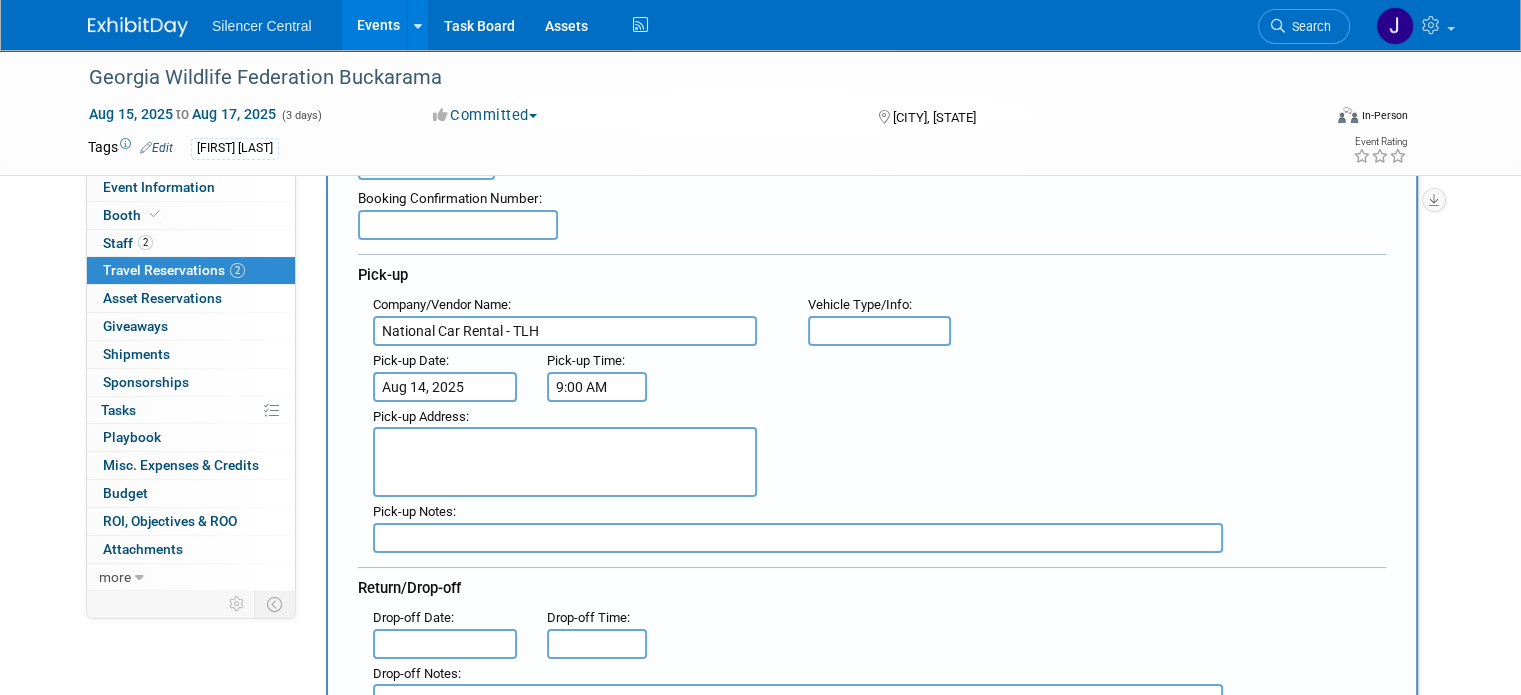click on ":
Pick-up Date :
Aug 14, 2025
Pick-up Time :
9:00 AM" at bounding box center [879, 374] 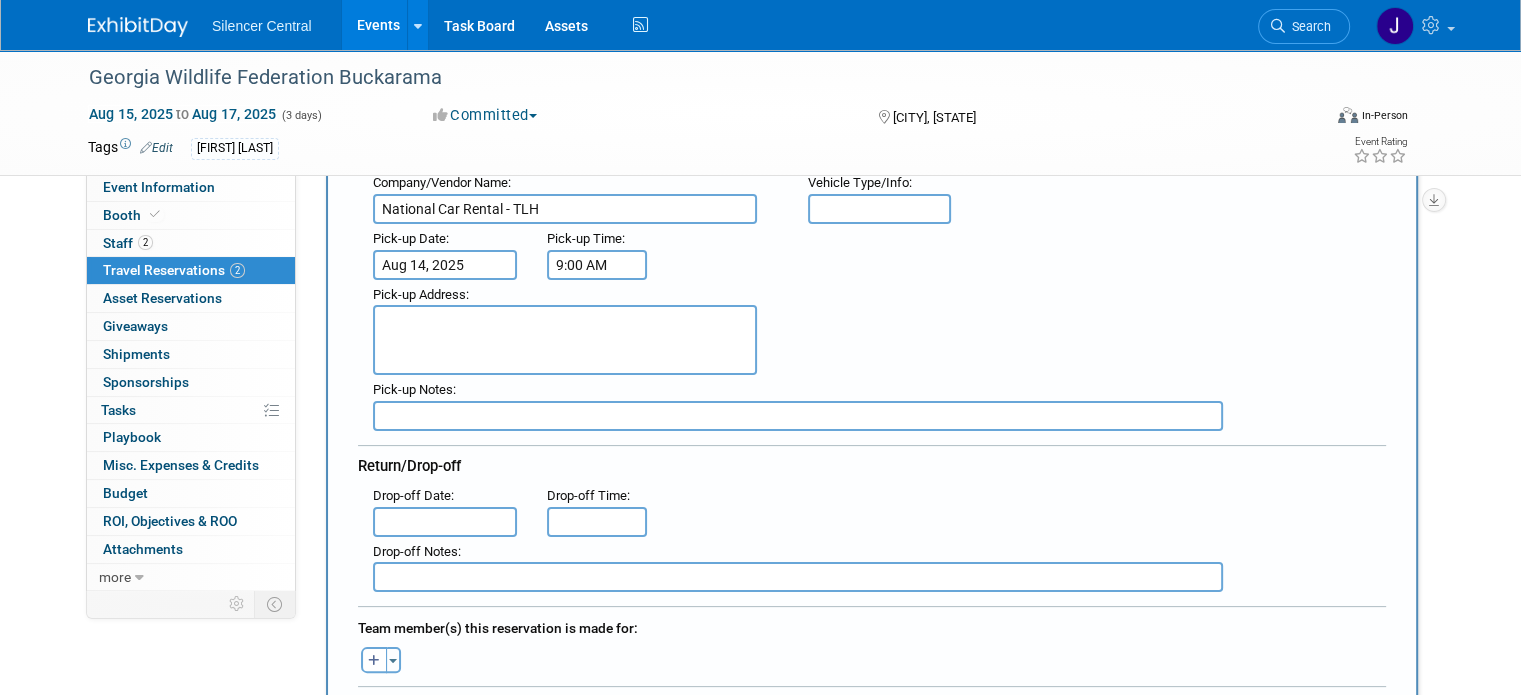 scroll, scrollTop: 288, scrollLeft: 0, axis: vertical 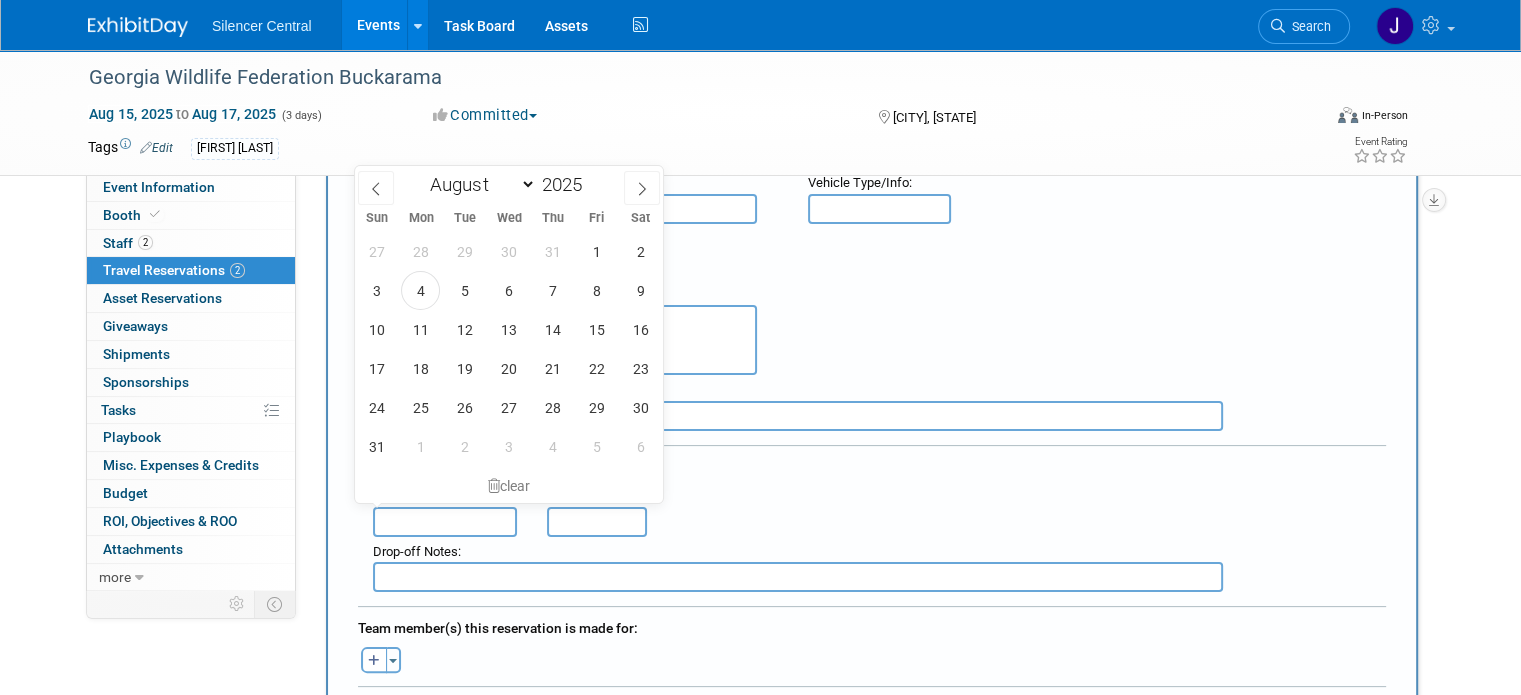 click at bounding box center (445, 522) 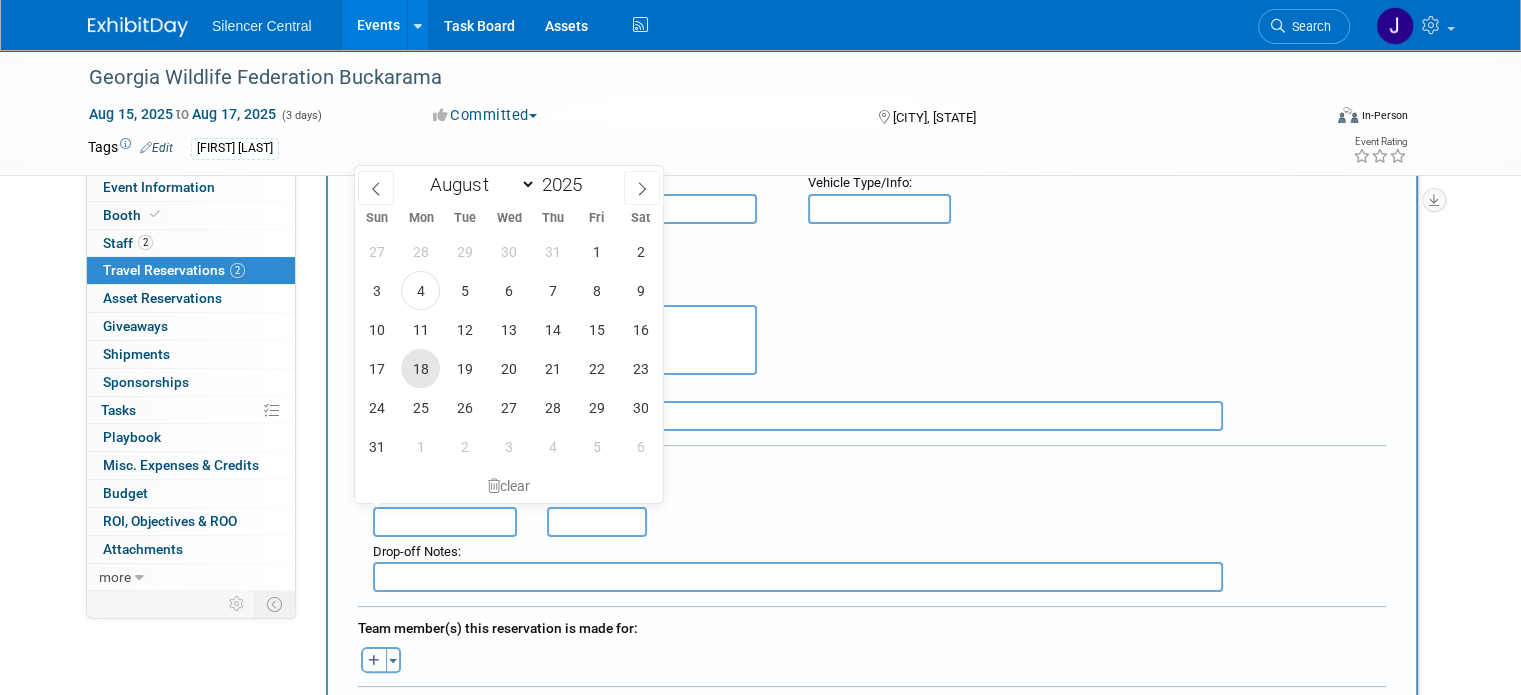 click on "18" at bounding box center (420, 368) 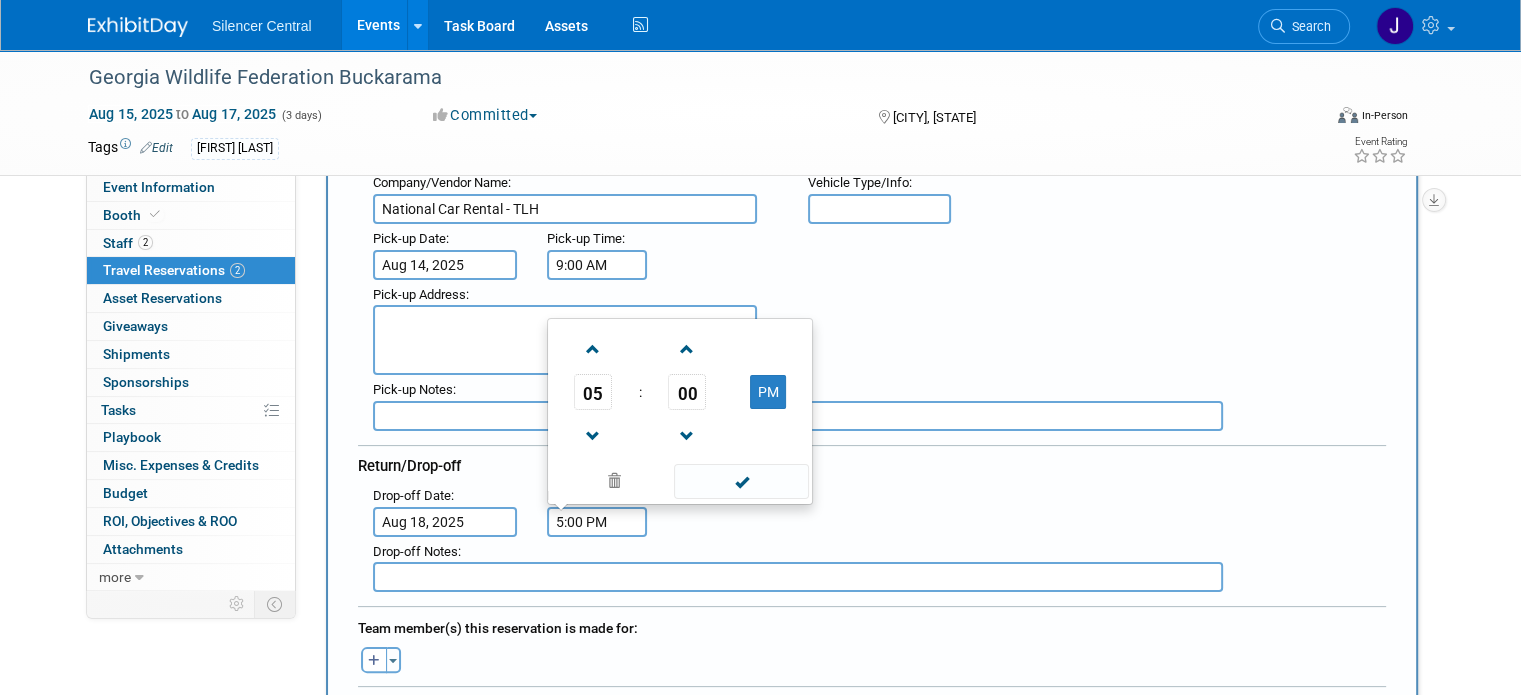 click on "5:00 PM" at bounding box center (597, 522) 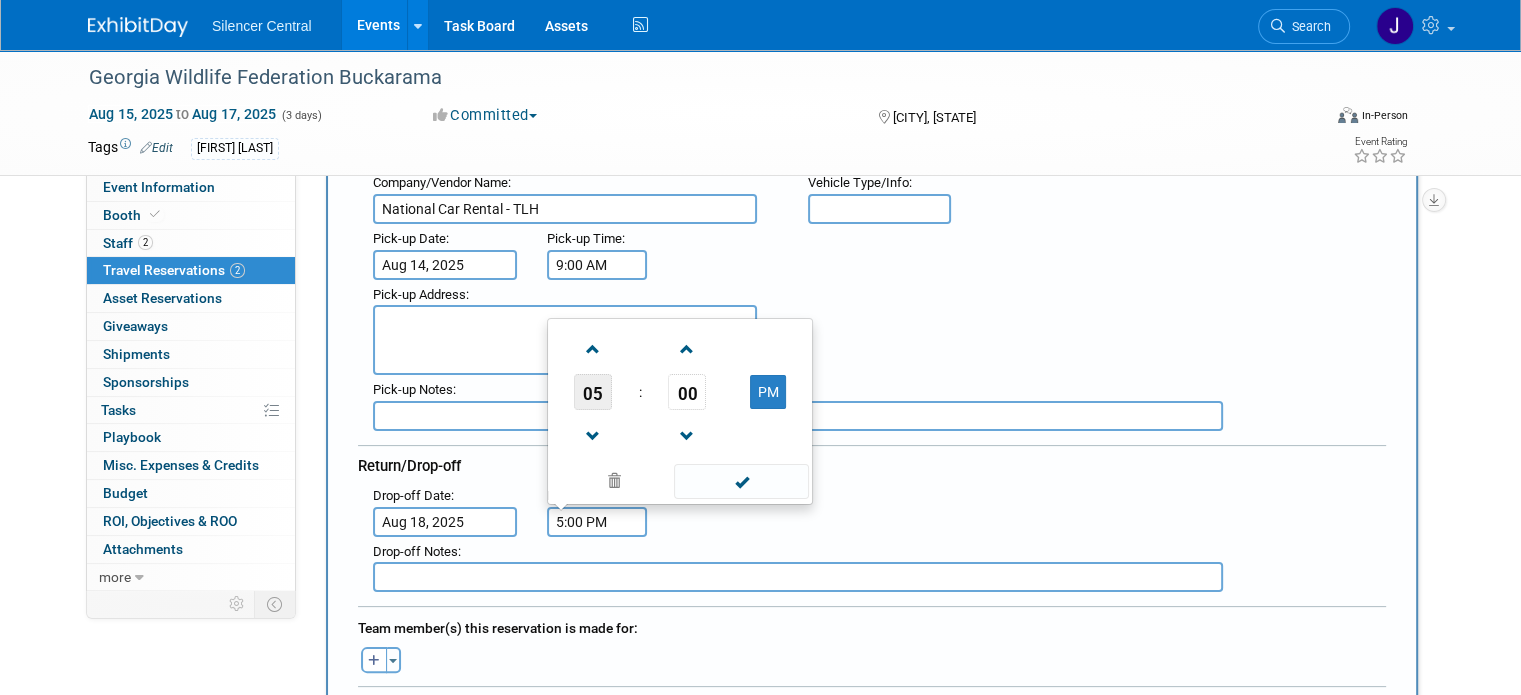 click on "05" at bounding box center [593, 392] 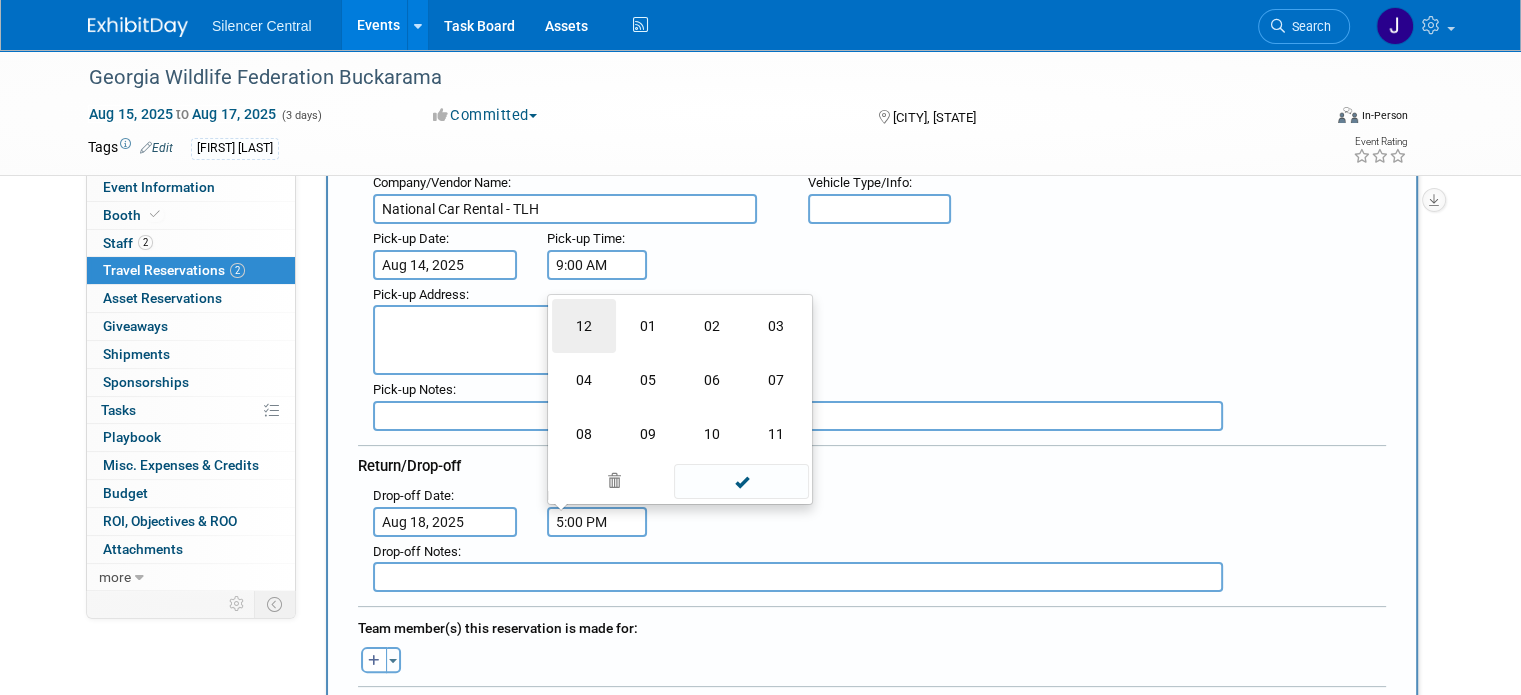 click on "12" at bounding box center [584, 326] 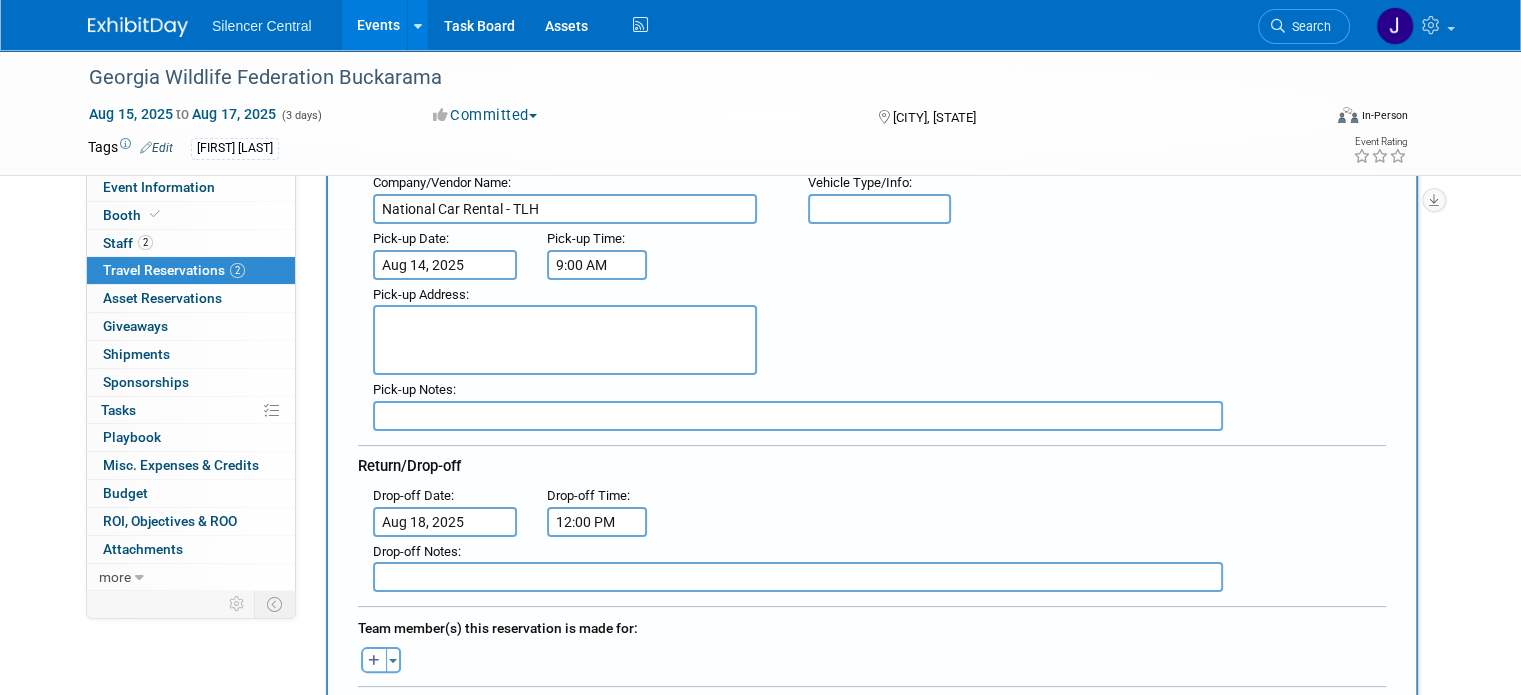 click at bounding box center [565, 340] 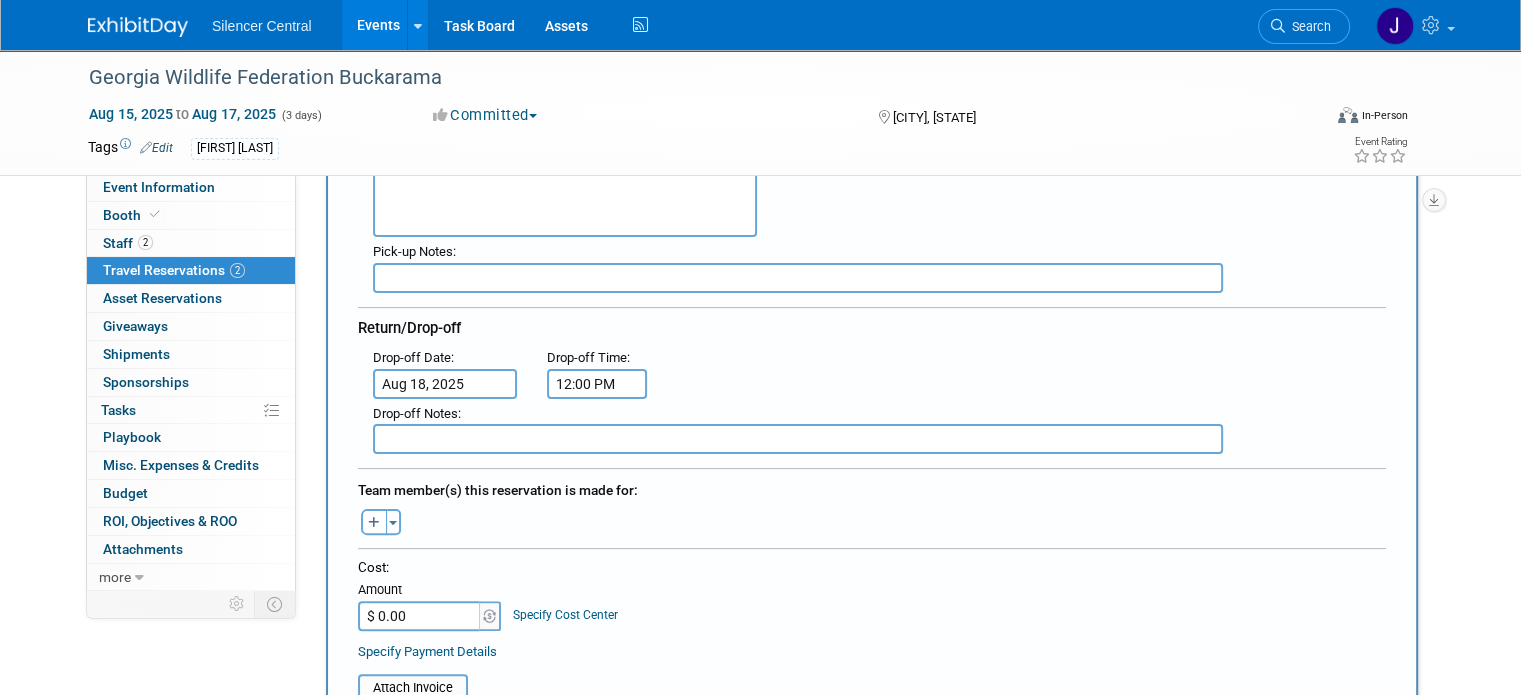 scroll, scrollTop: 444, scrollLeft: 0, axis: vertical 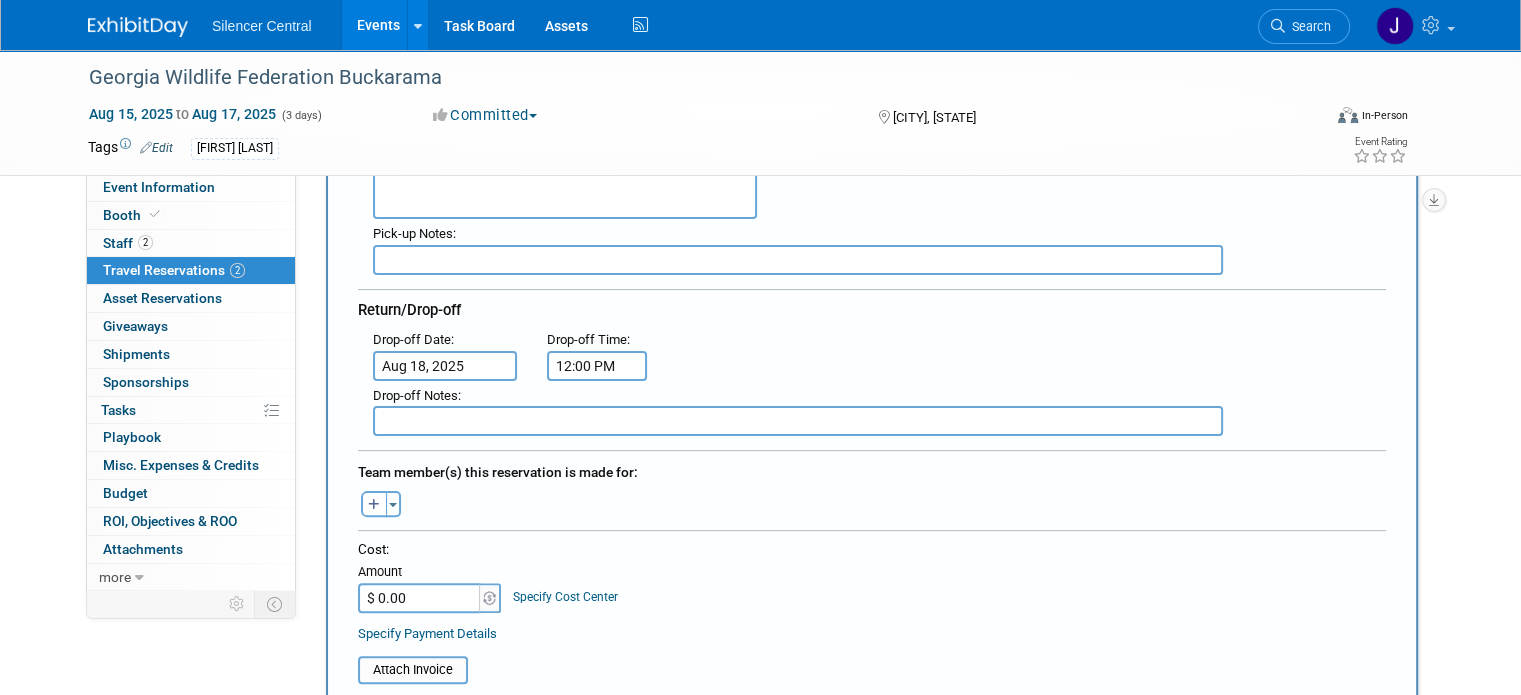 click on "$ 0.00" at bounding box center [420, 598] 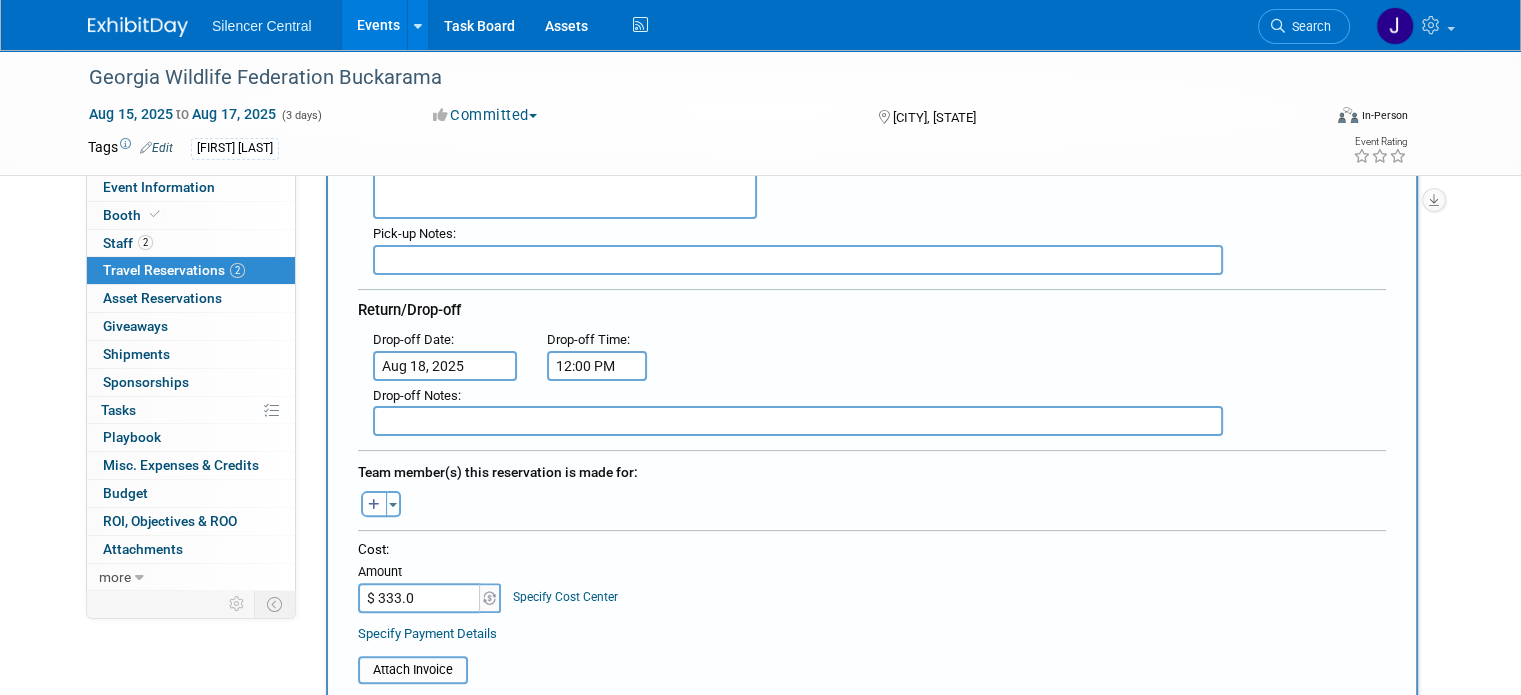 type on "$ 333.07" 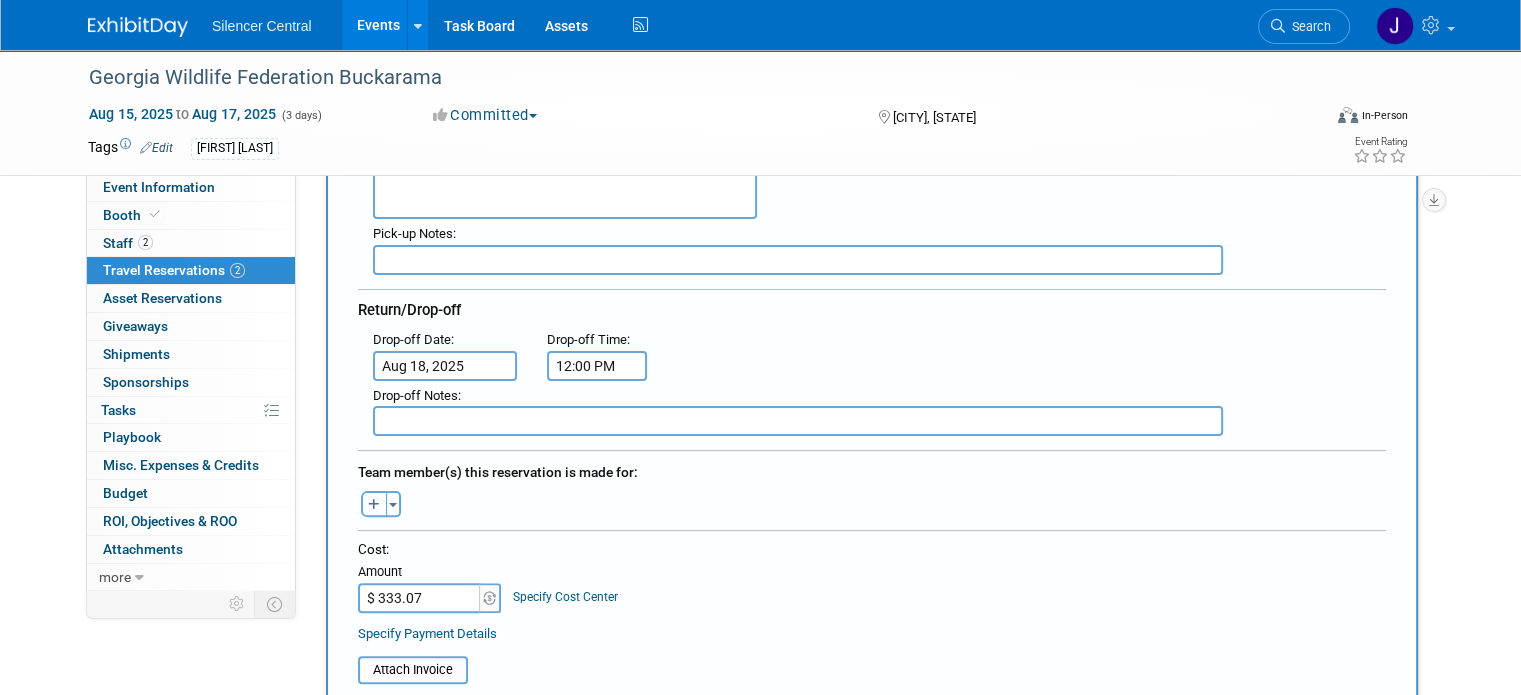 click at bounding box center [374, 504] 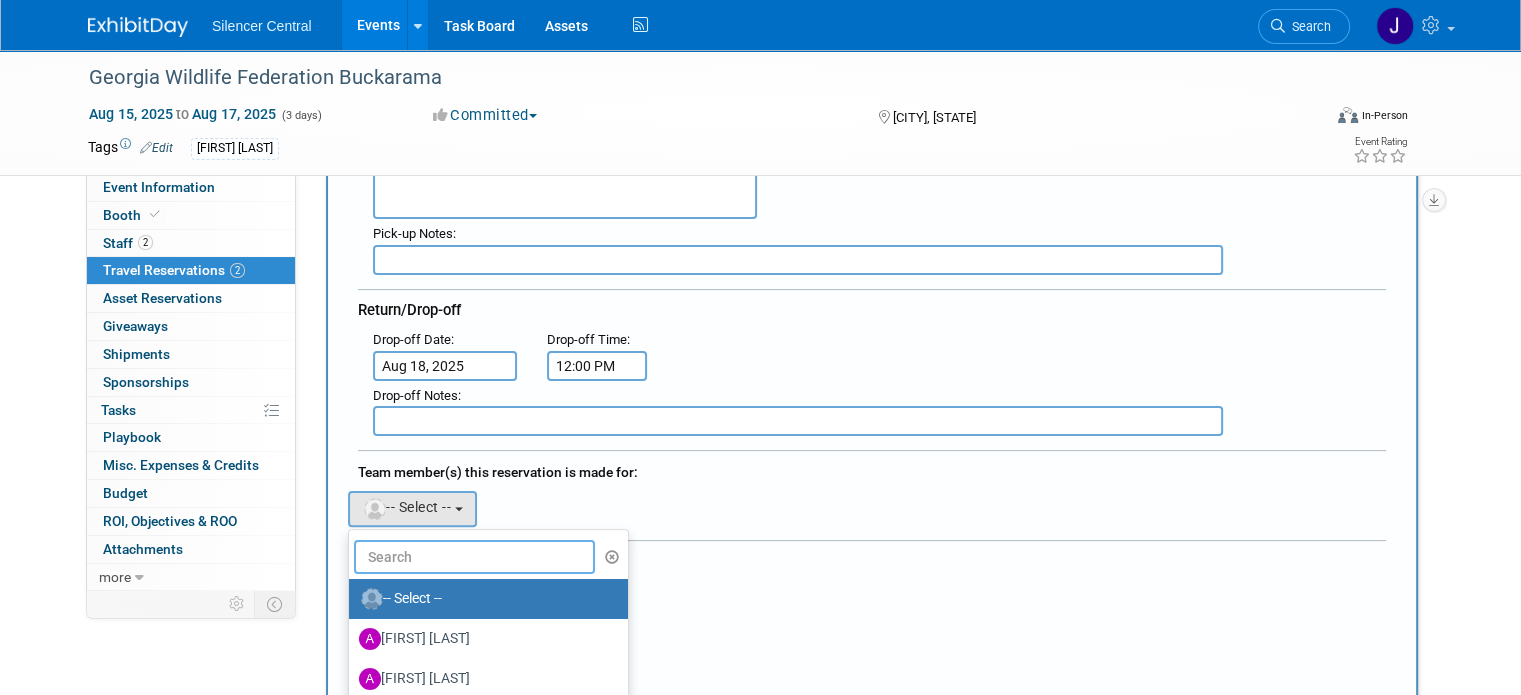 click at bounding box center (474, 557) 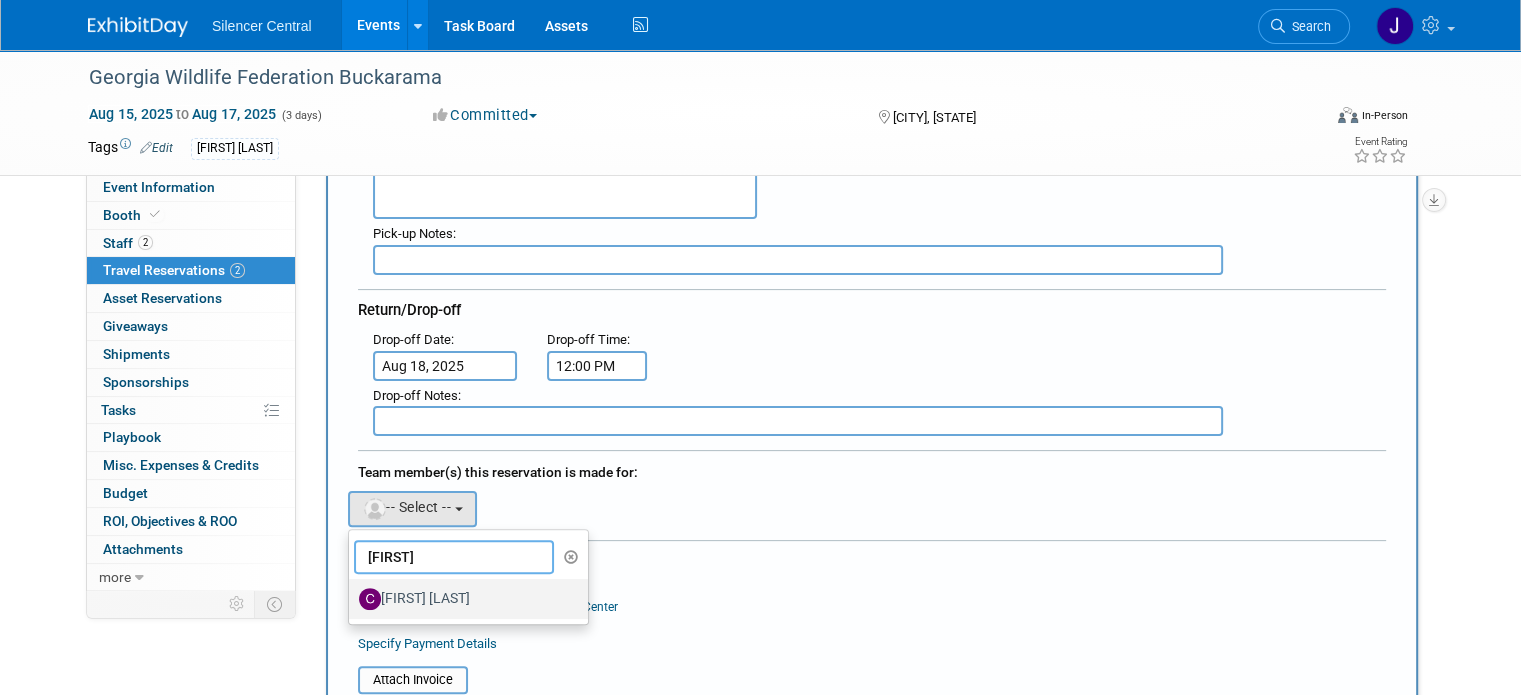 type on "chuck" 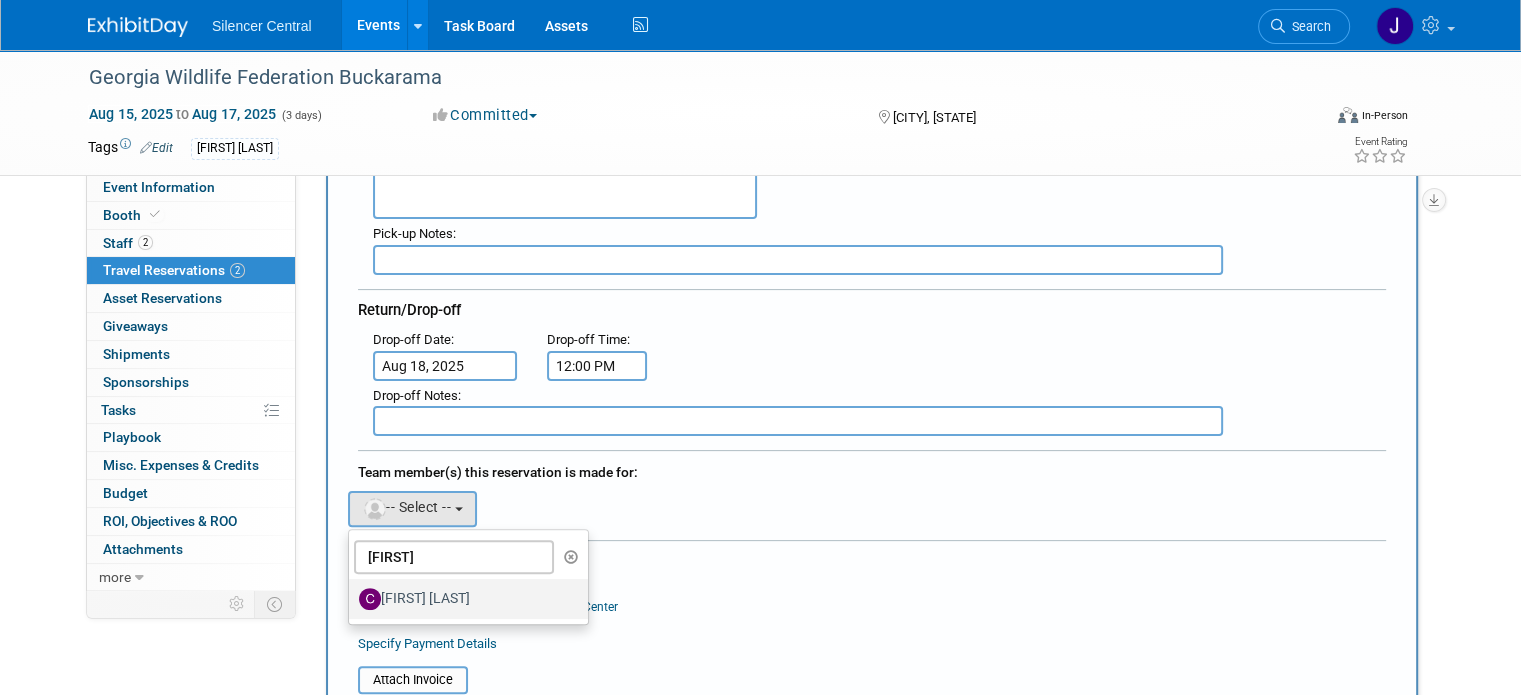 click on "[FIRST] [LAST]" at bounding box center (463, 599) 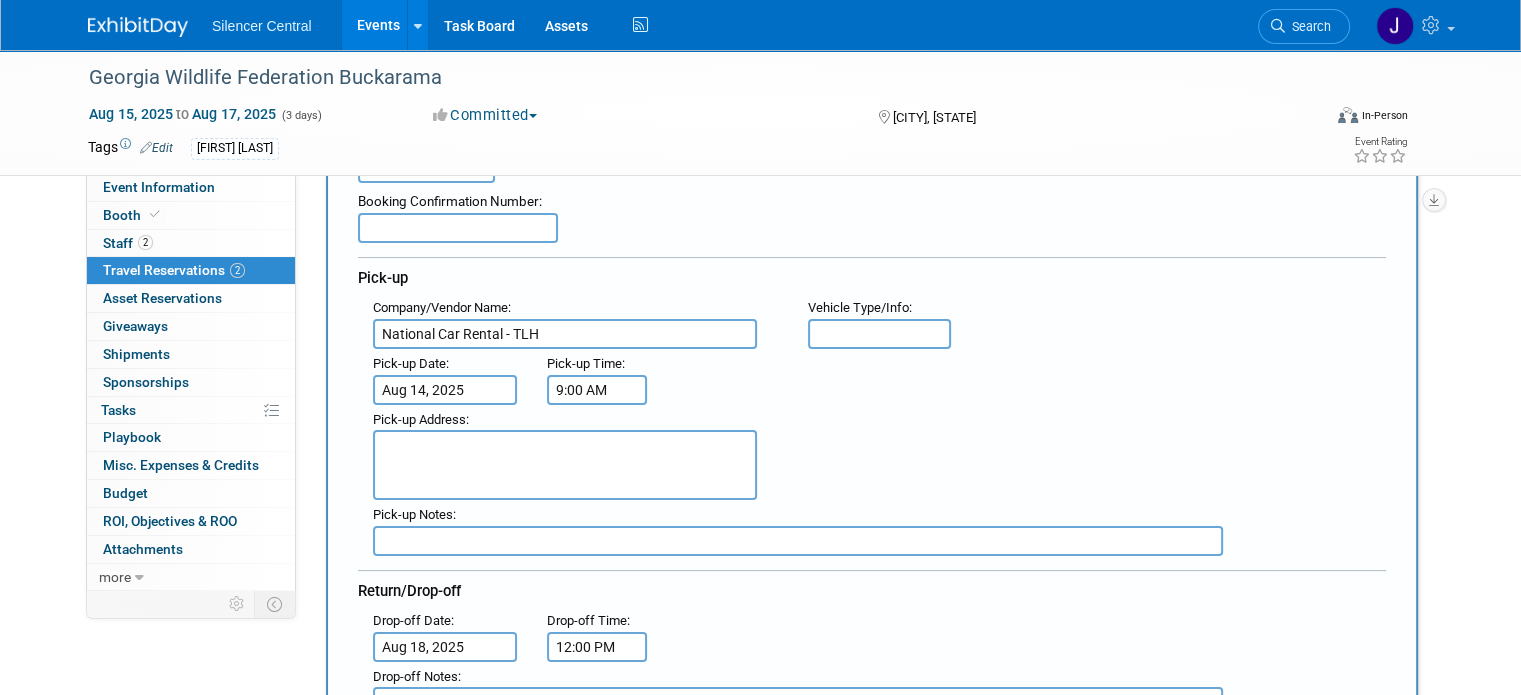 scroll, scrollTop: 108, scrollLeft: 0, axis: vertical 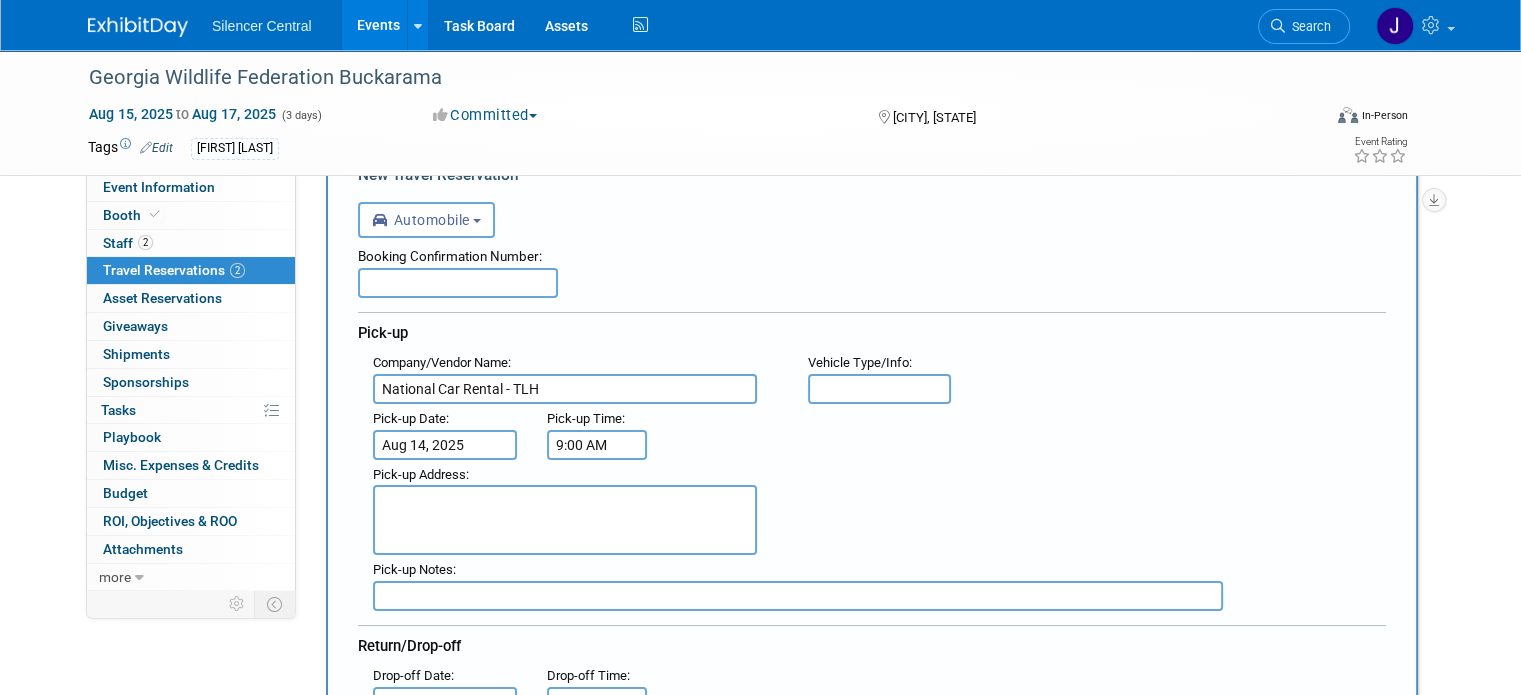 click on "<i class="fas fa-plane" style="padding: 6px 4px 6px 1px;"></i> Flight
<i class="fas fa-car" style="padding: 6px 6px 6px 1px;"></i> Automobile
<i class="fas fa-subway" style="padding: 6px 6px 6px 2px;"></i> Train
<i class="fas fa-bus" style="padding: 6px 7px 6px 1px;"></i> Bus
<i class="fas fa-baby-carriage" style="padding: 6px 7px 6px 1px;"></i> Other Transportation
<i class="fas fa-hotel" style="padding: 6px 7px 6px 1px;"></i> Hotel
<i class="fas fa-home" style="padding: 6px 7px 6px 1px;"></i> Bed and Breakfast (B&B)
<i class="fas fa-bed" style="padding: 6px 7px 6px 1px;"></i> Other Accommodation" at bounding box center [872, 217] 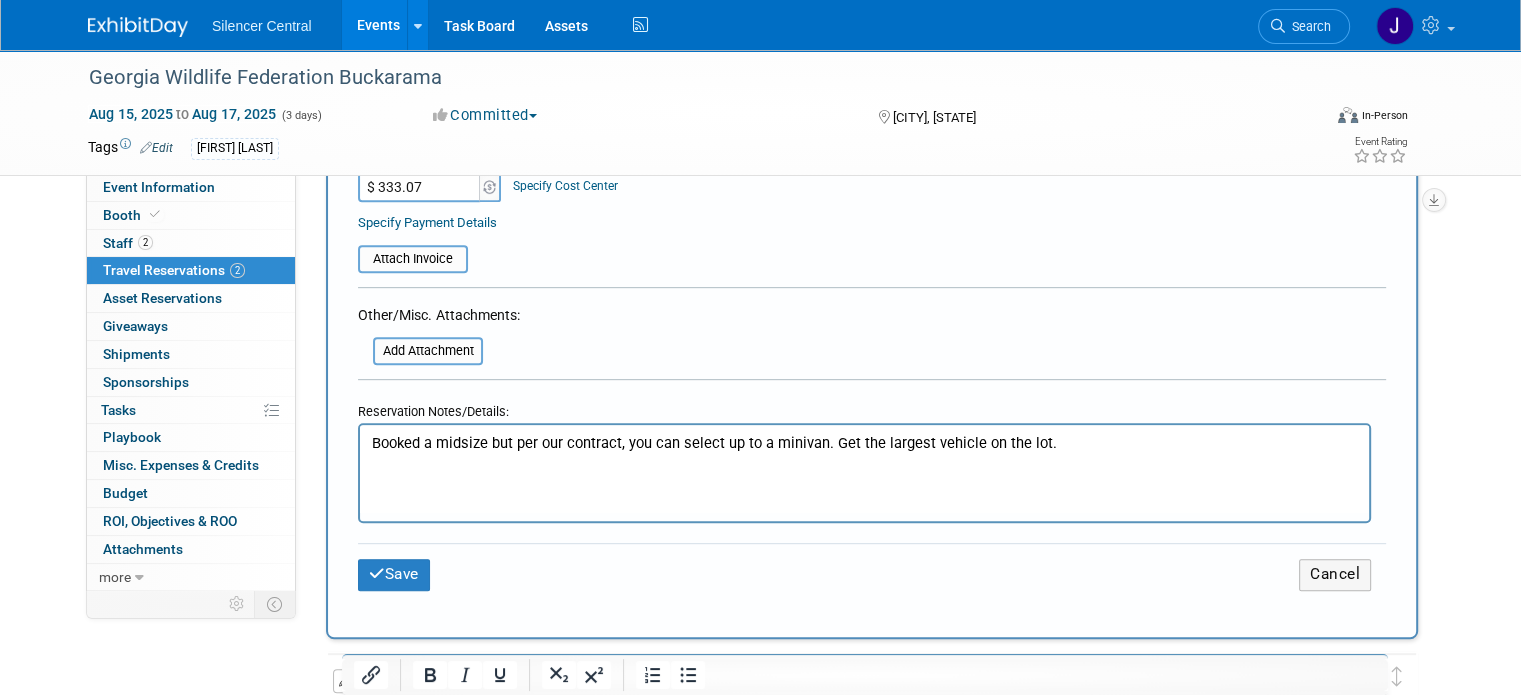 scroll, scrollTop: 886, scrollLeft: 0, axis: vertical 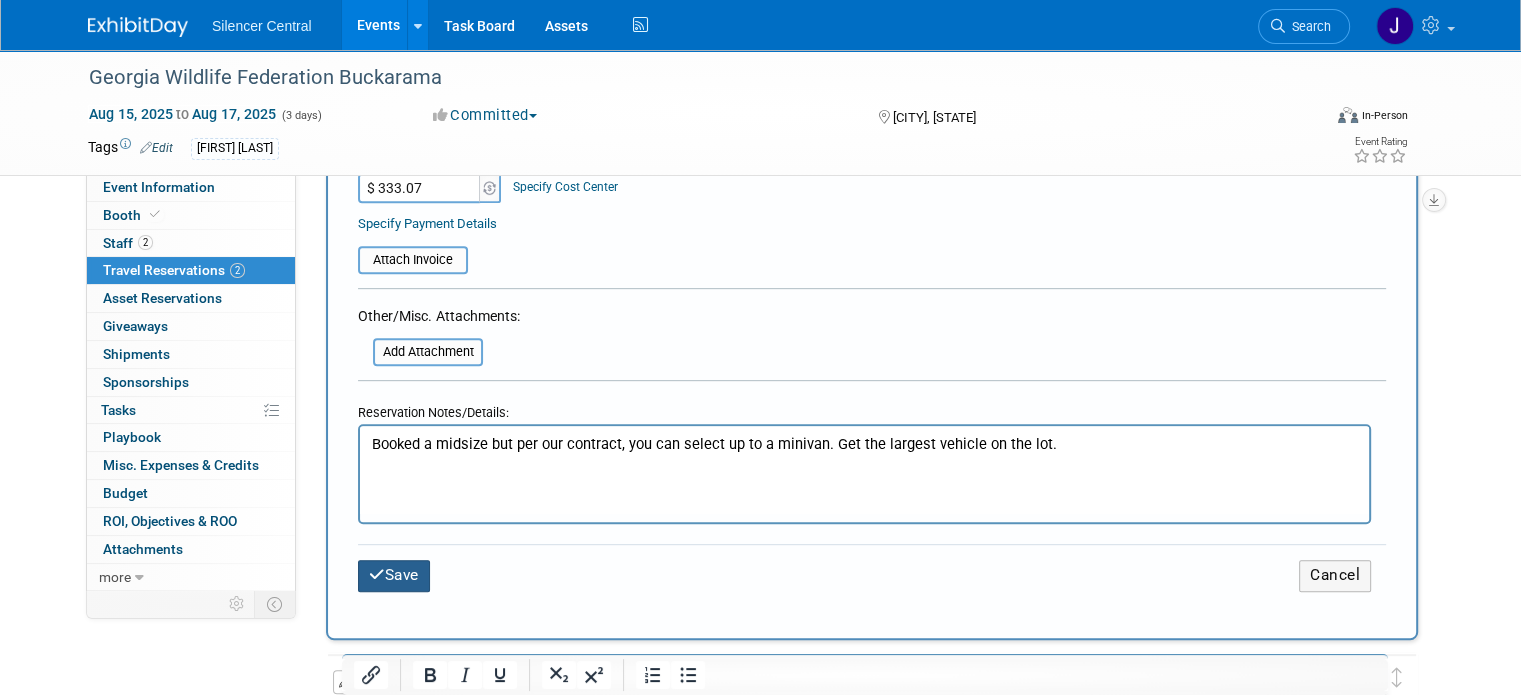 type on "1680784180" 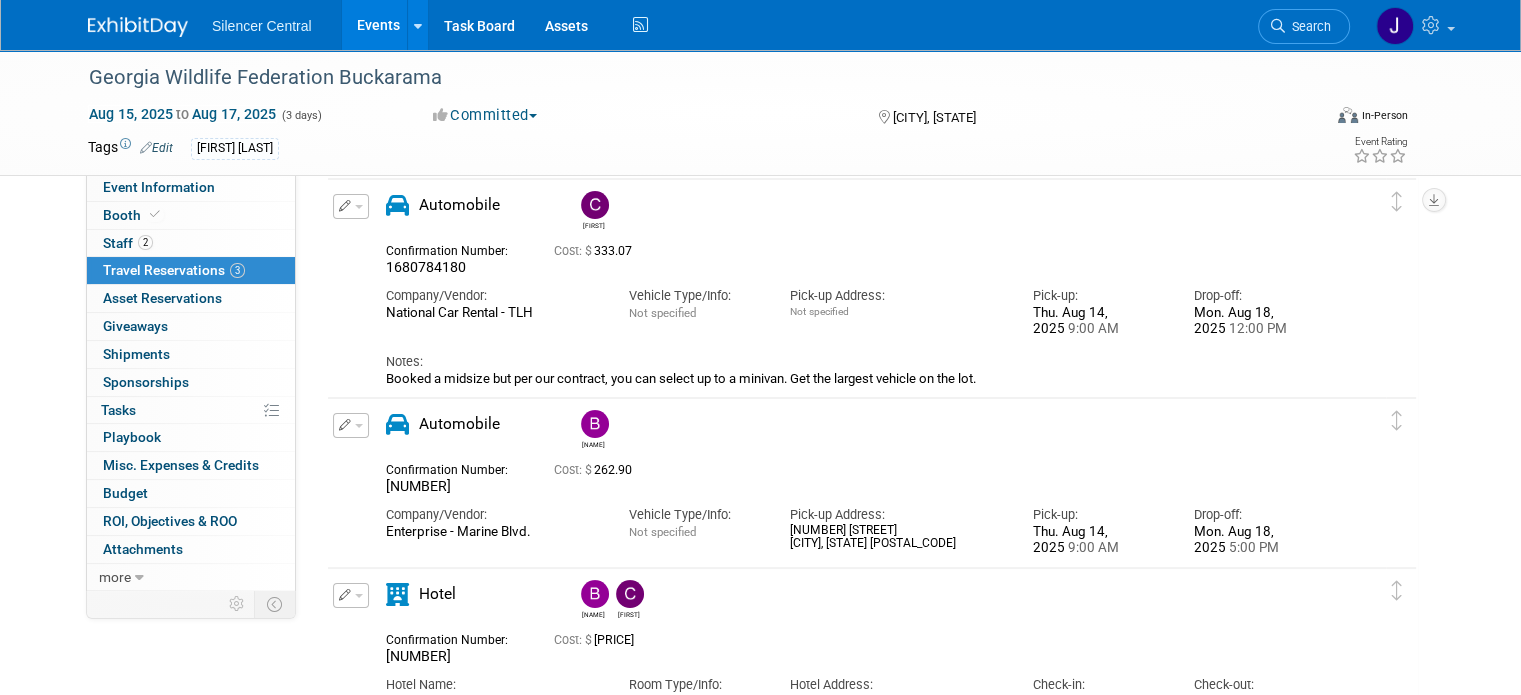 scroll, scrollTop: 36, scrollLeft: 0, axis: vertical 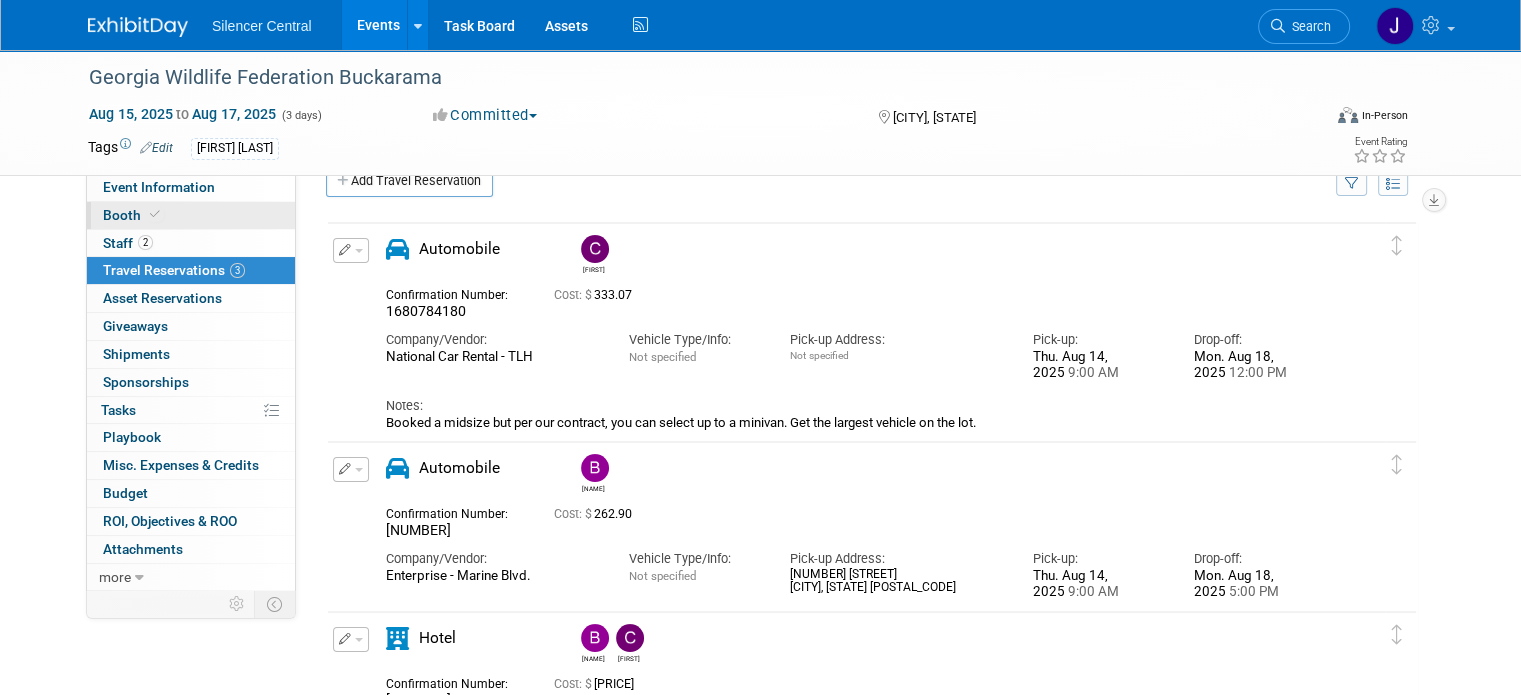 click on "Booth" at bounding box center [191, 215] 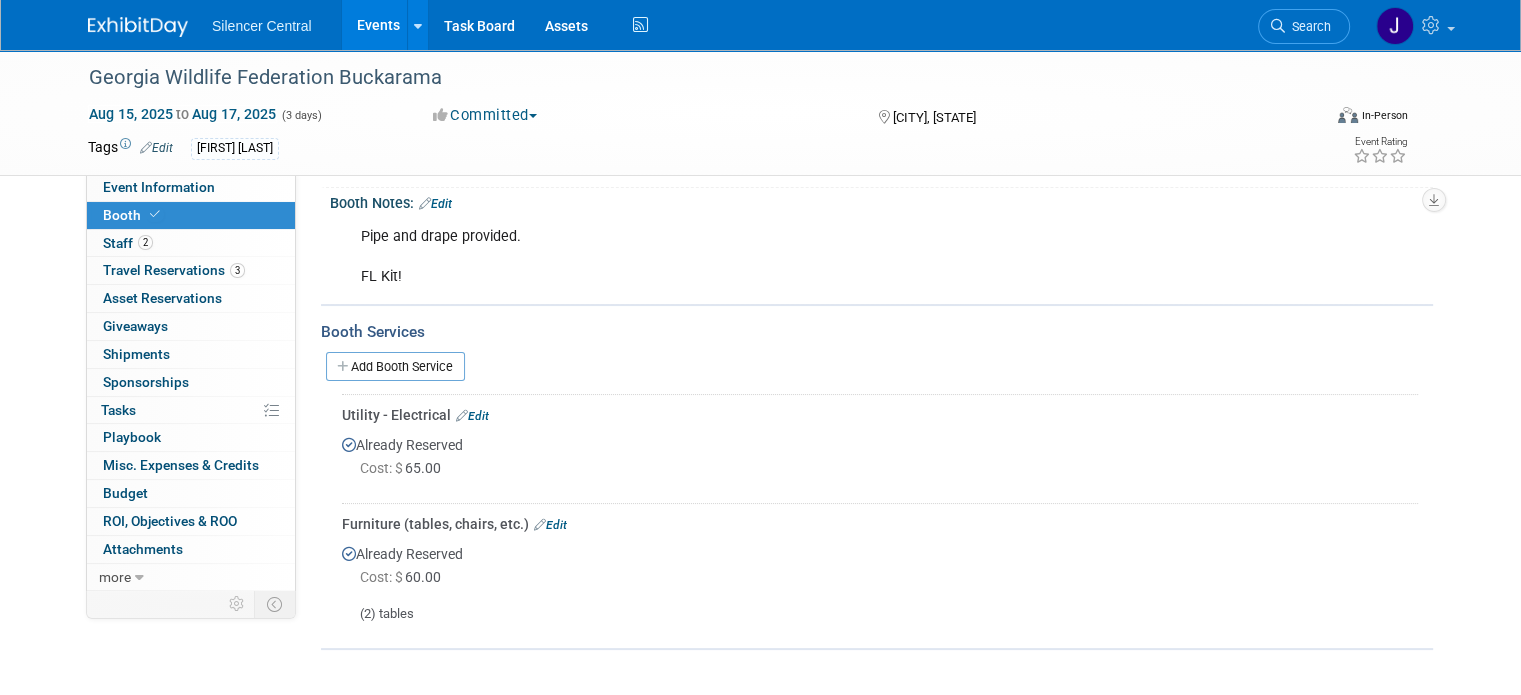 scroll, scrollTop: 0, scrollLeft: 0, axis: both 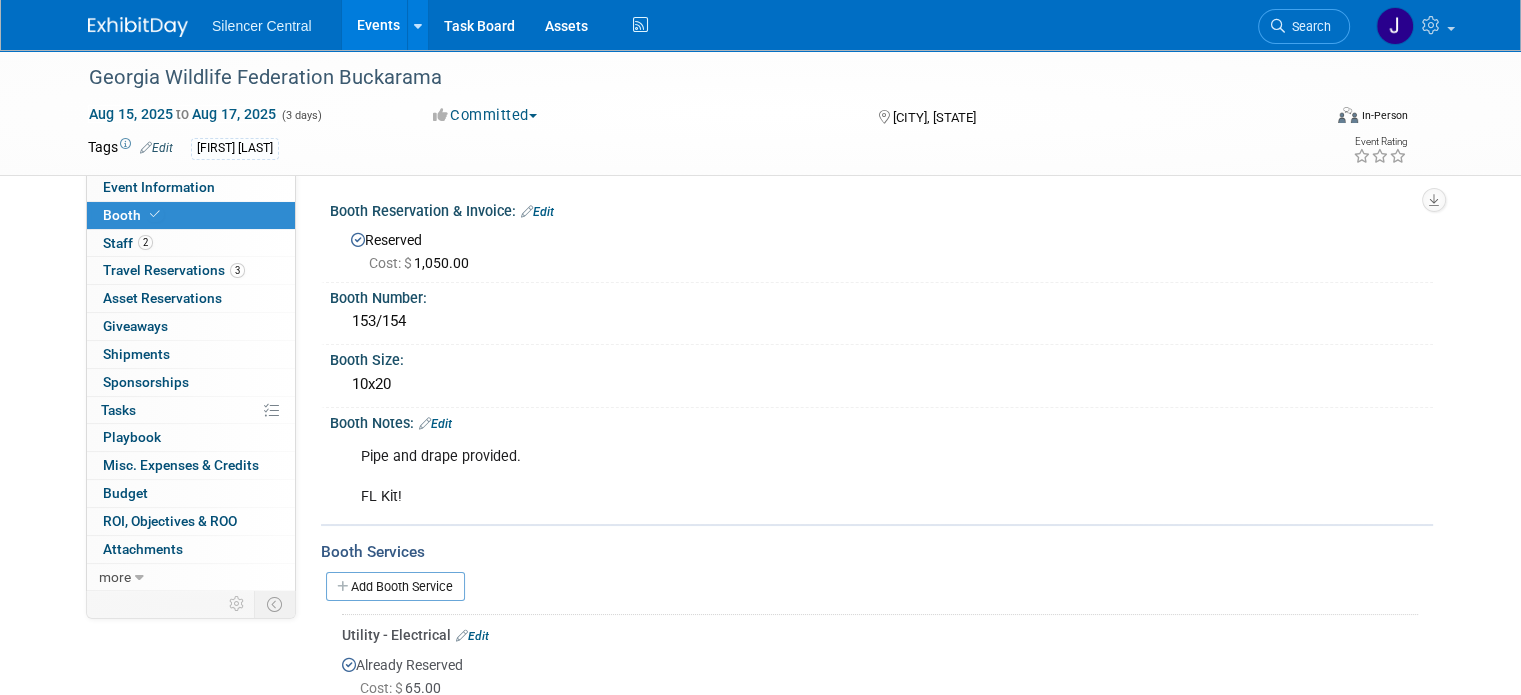 click at bounding box center (138, 27) 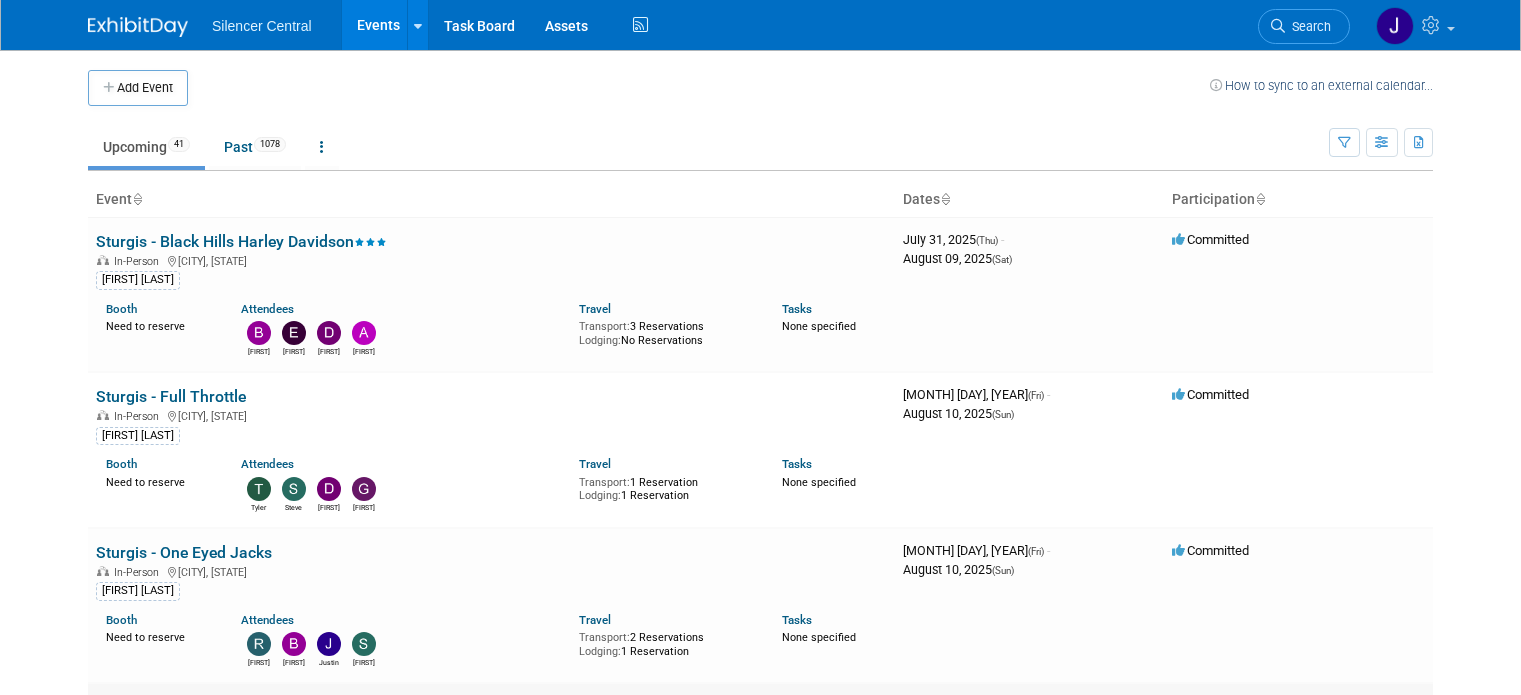scroll, scrollTop: 0, scrollLeft: 0, axis: both 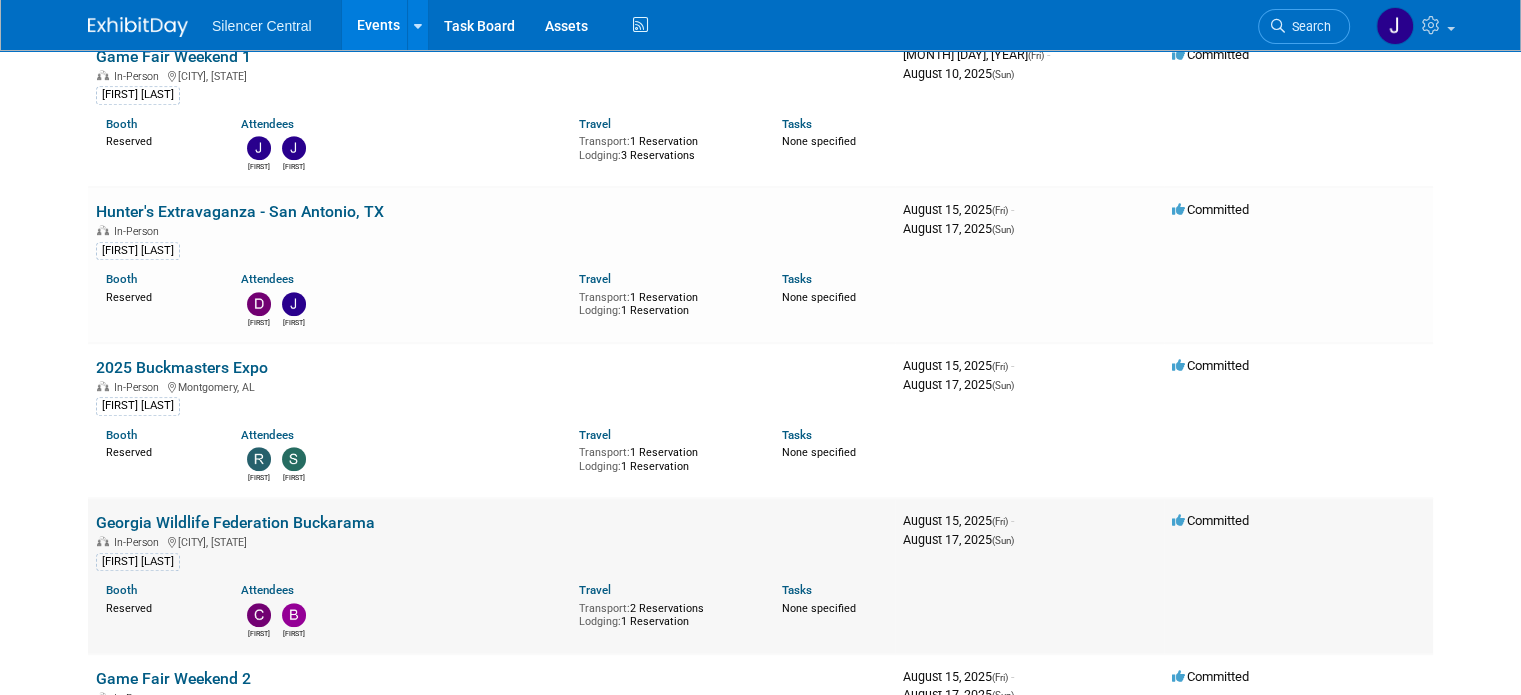 click on "Georgia Wildlife Federation Buckarama" at bounding box center [235, 522] 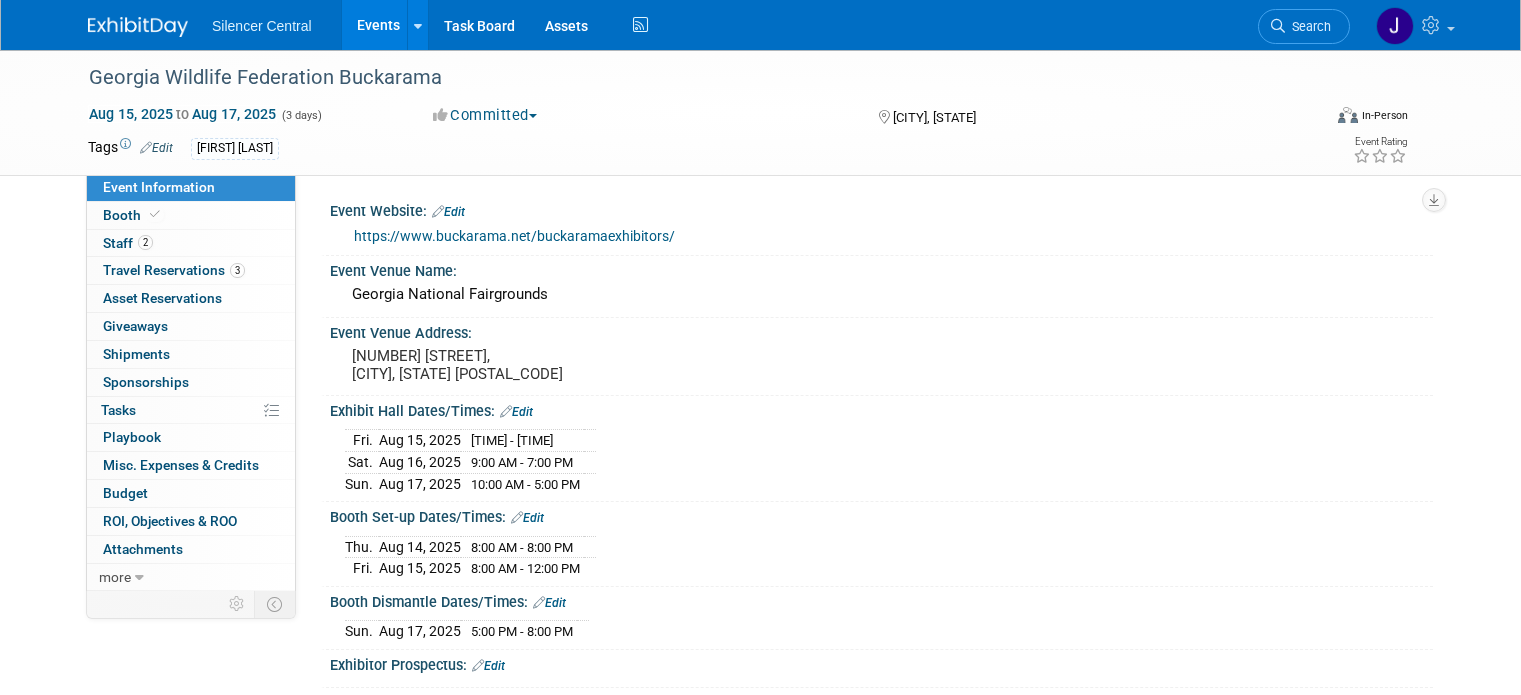 scroll, scrollTop: 0, scrollLeft: 0, axis: both 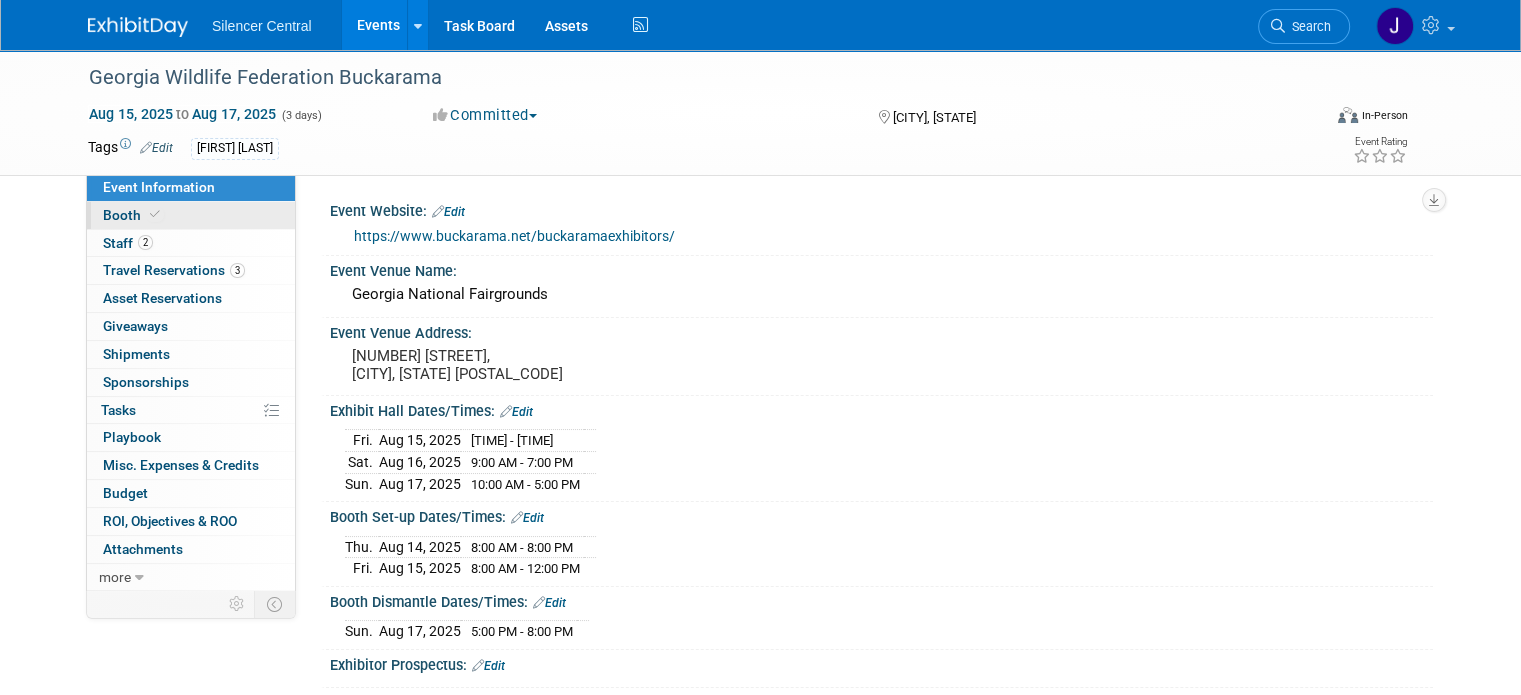 click on "Booth" at bounding box center [191, 215] 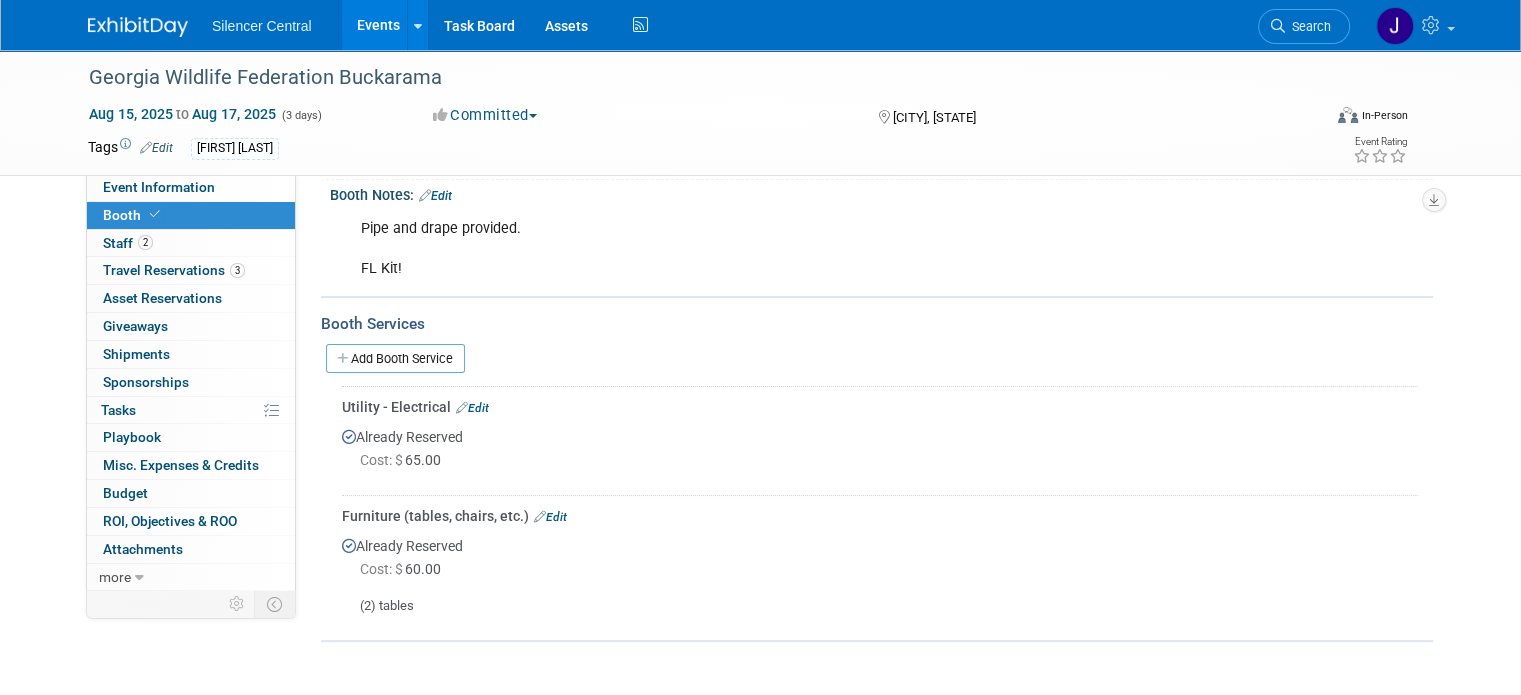 scroll, scrollTop: 82, scrollLeft: 0, axis: vertical 